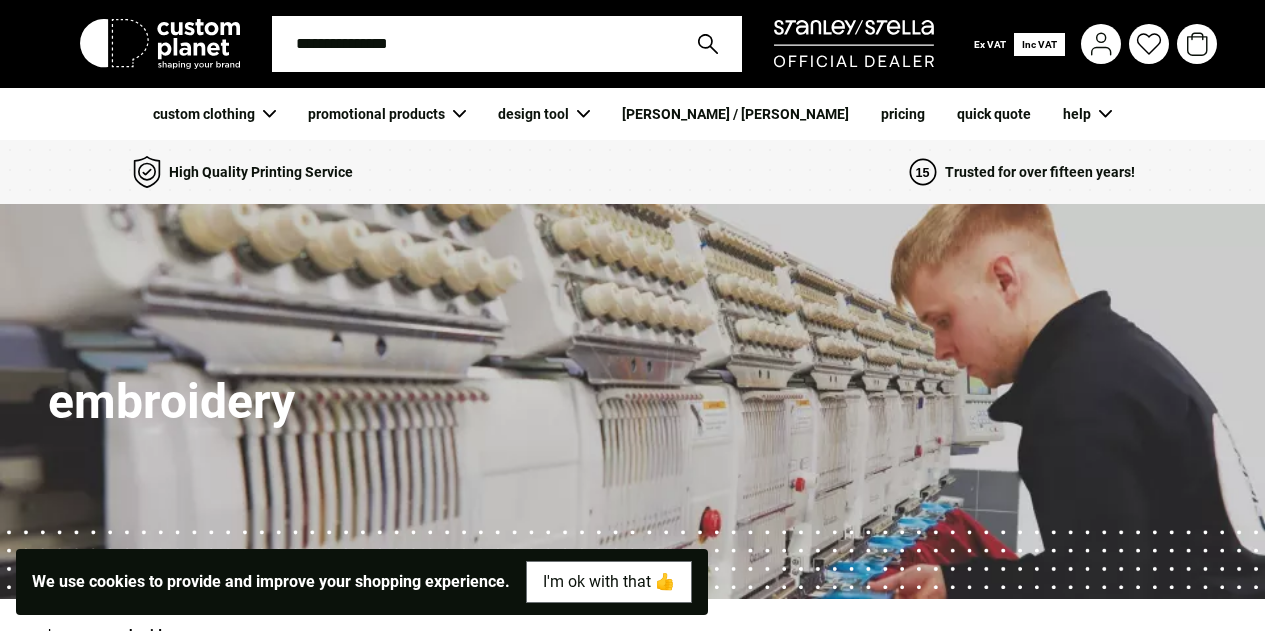 scroll, scrollTop: 0, scrollLeft: 0, axis: both 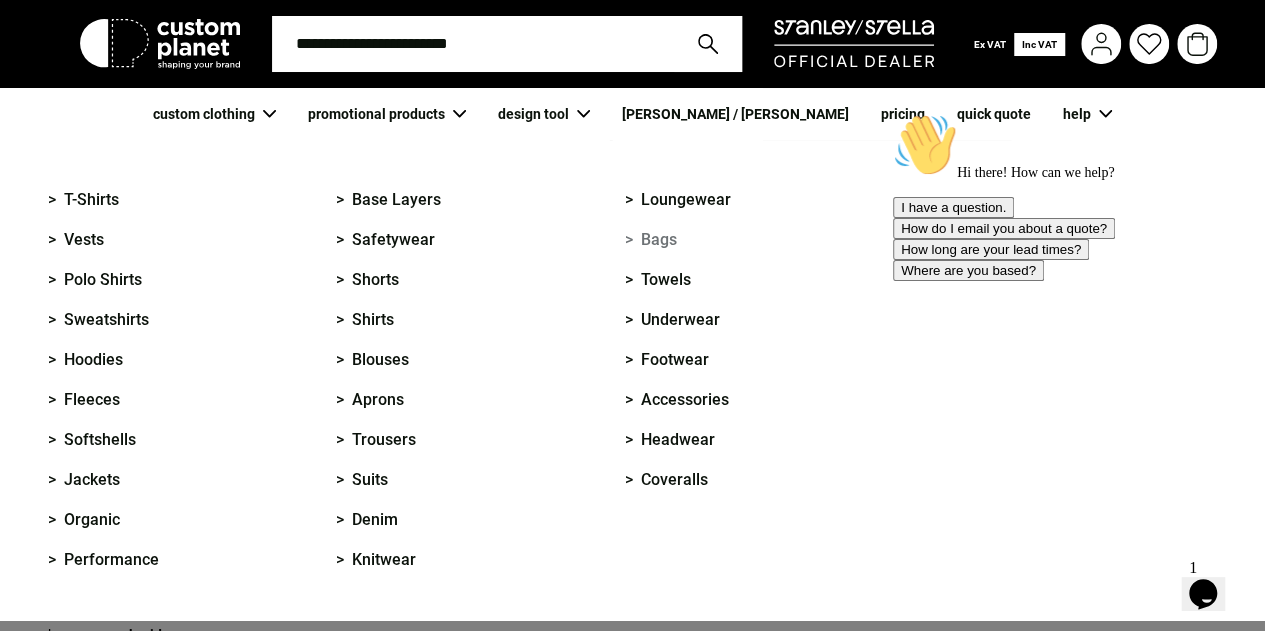 click on ">  Bags" at bounding box center [651, 240] 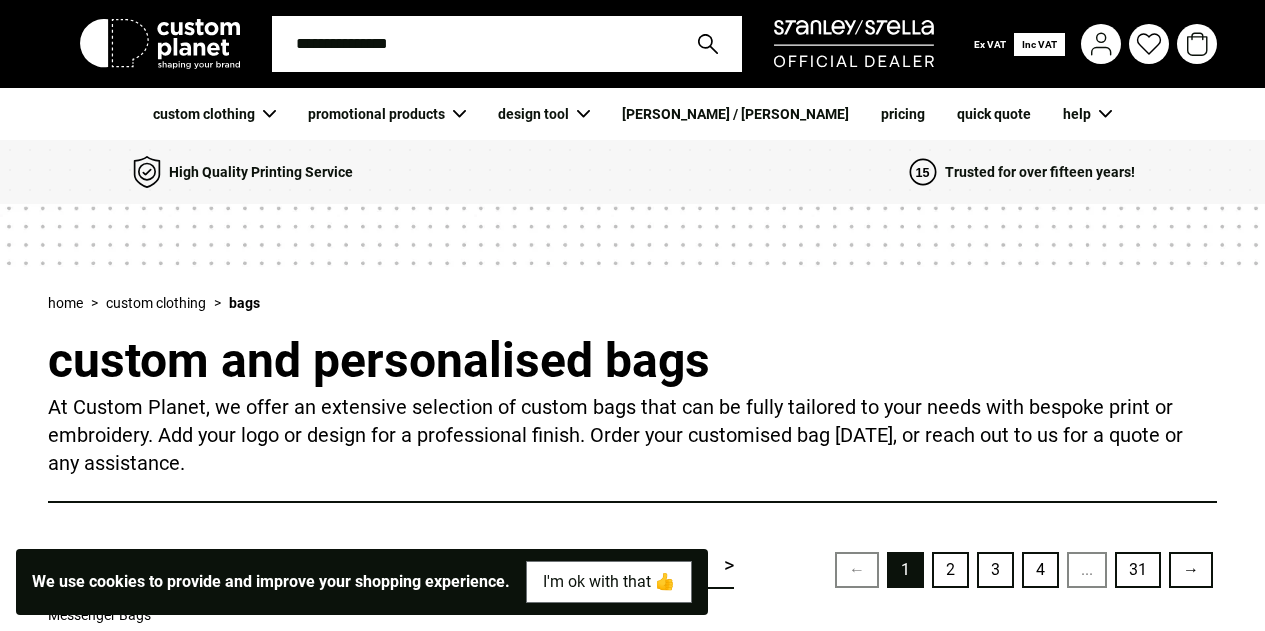 scroll, scrollTop: 0, scrollLeft: 0, axis: both 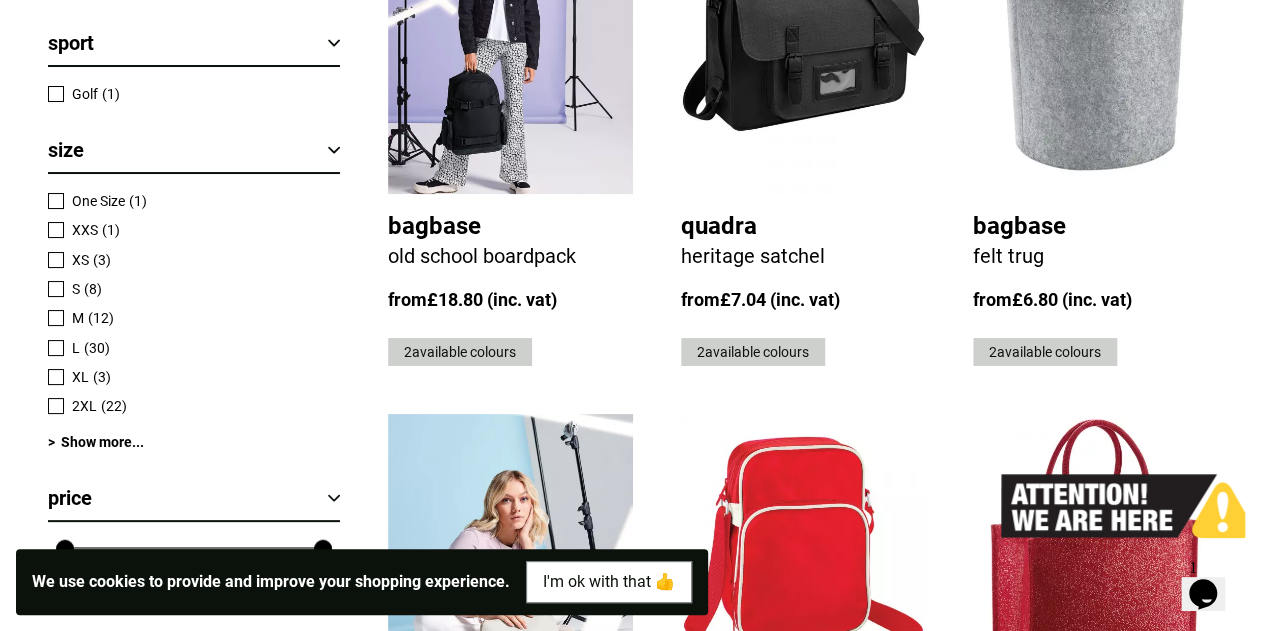 click at bounding box center (510, 46) 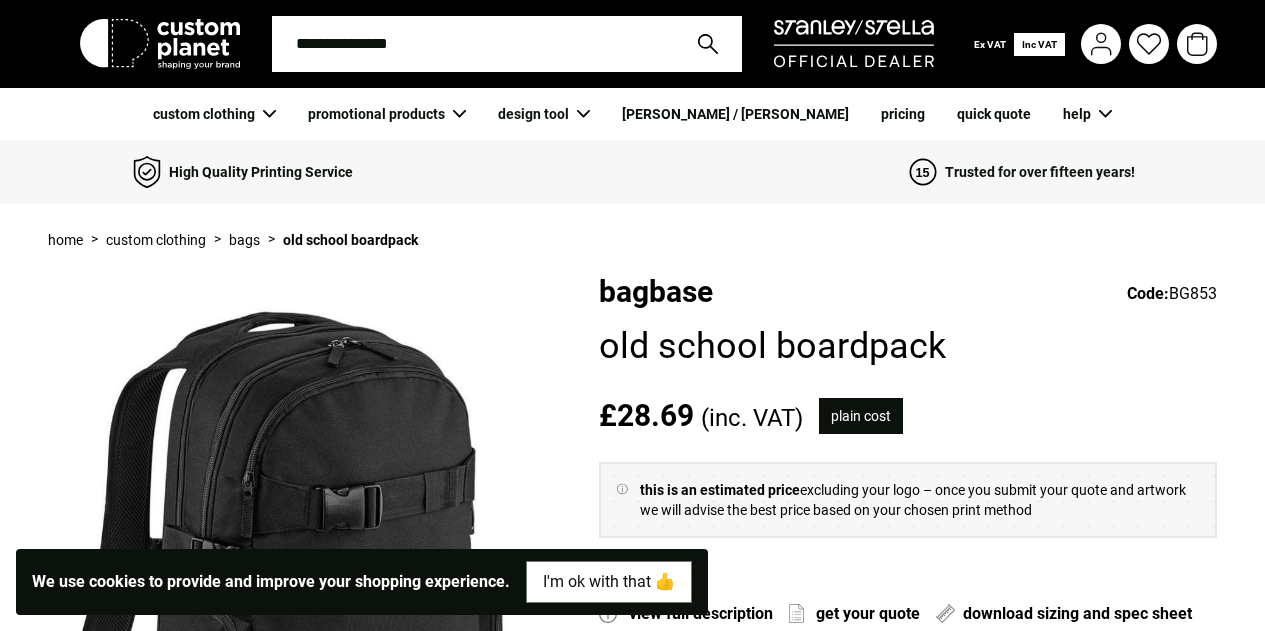 scroll, scrollTop: 0, scrollLeft: 0, axis: both 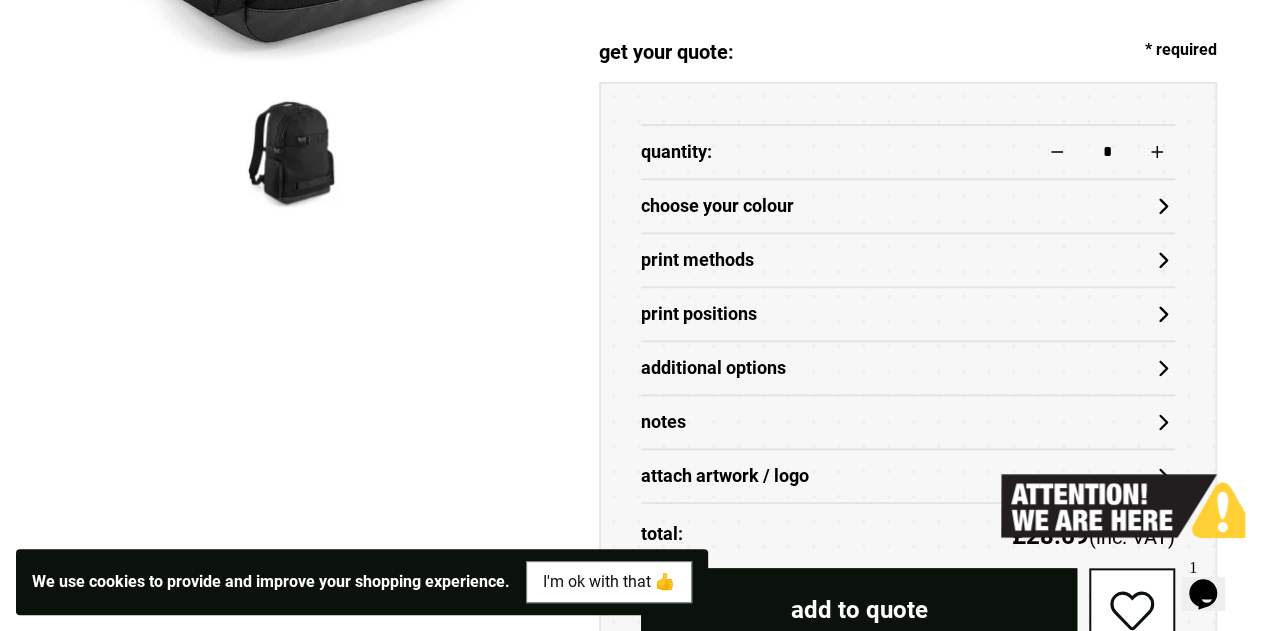 click on "choose your colour" at bounding box center [908, 206] 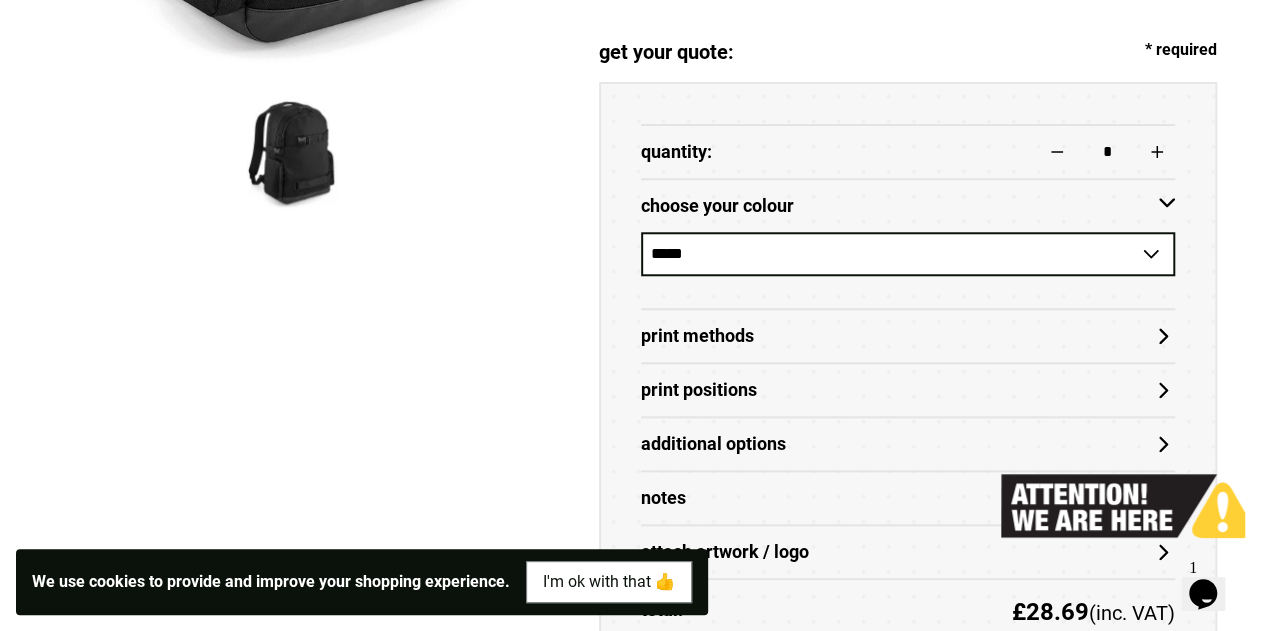 click on "Print Methods" at bounding box center [908, 336] 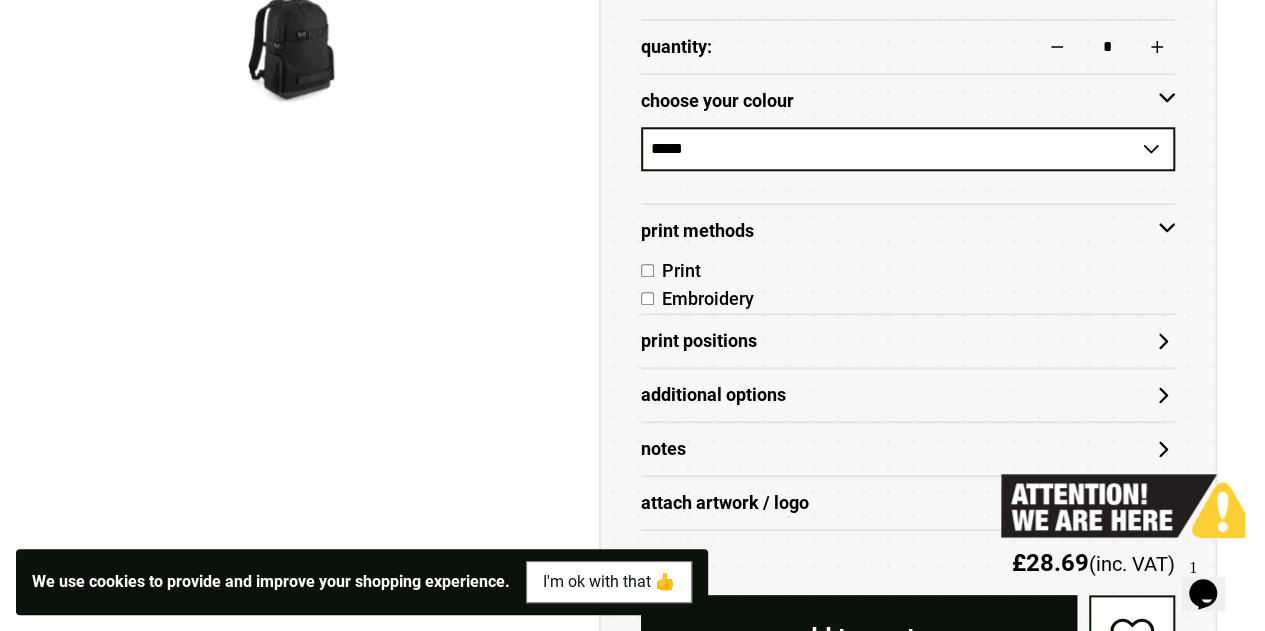 scroll, scrollTop: 886, scrollLeft: 0, axis: vertical 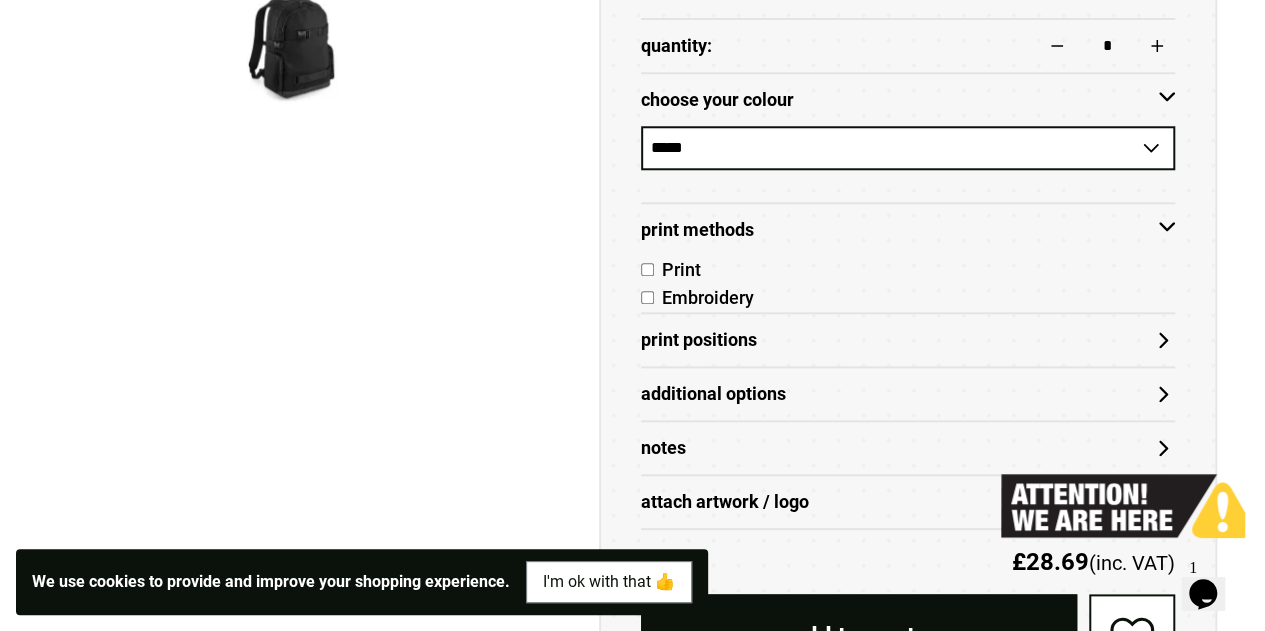 click on "Embroidery" at bounding box center [704, 297] 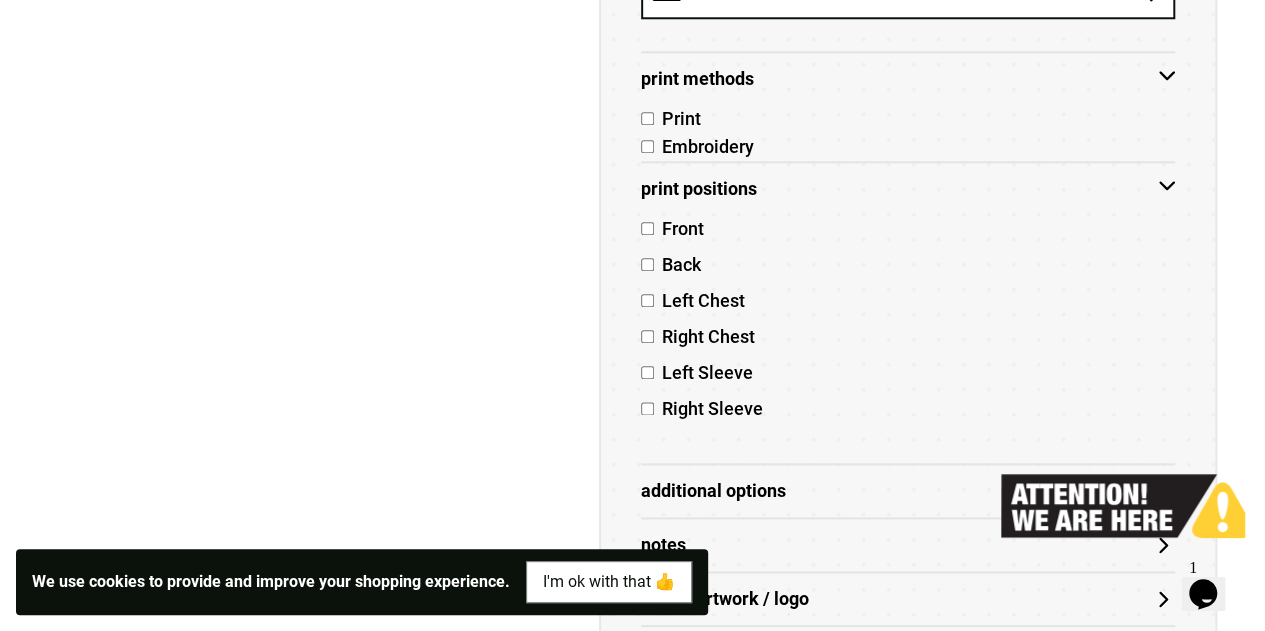 scroll, scrollTop: 1042, scrollLeft: 0, axis: vertical 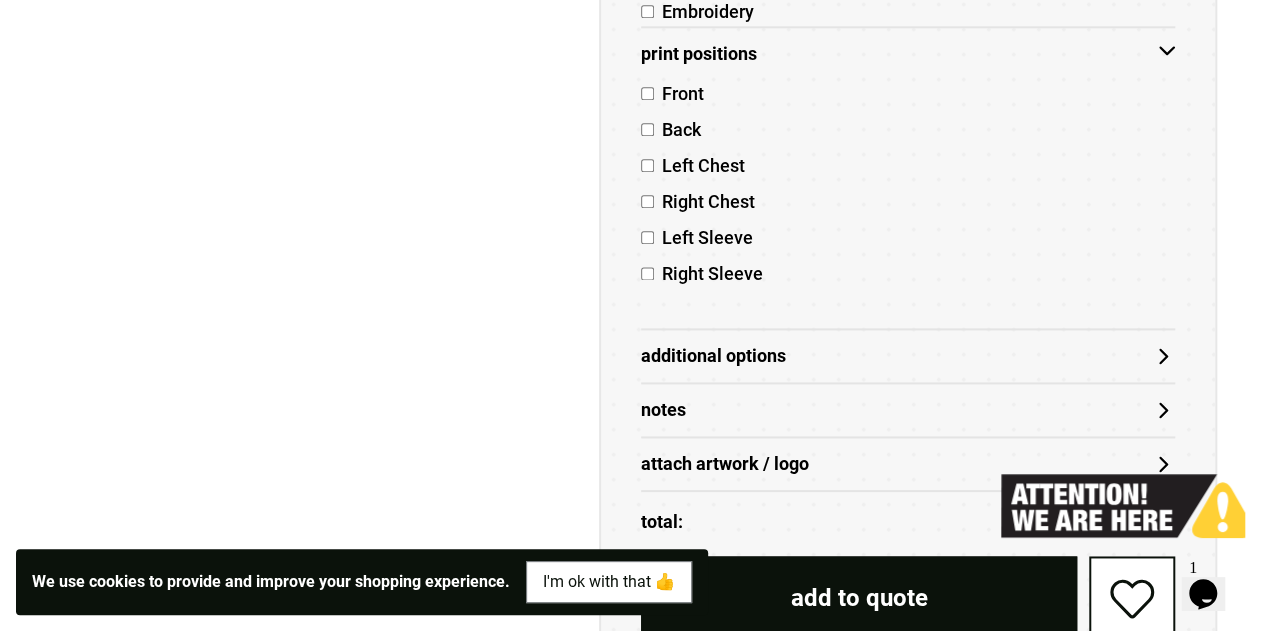 click on "Additional Options" at bounding box center [908, 356] 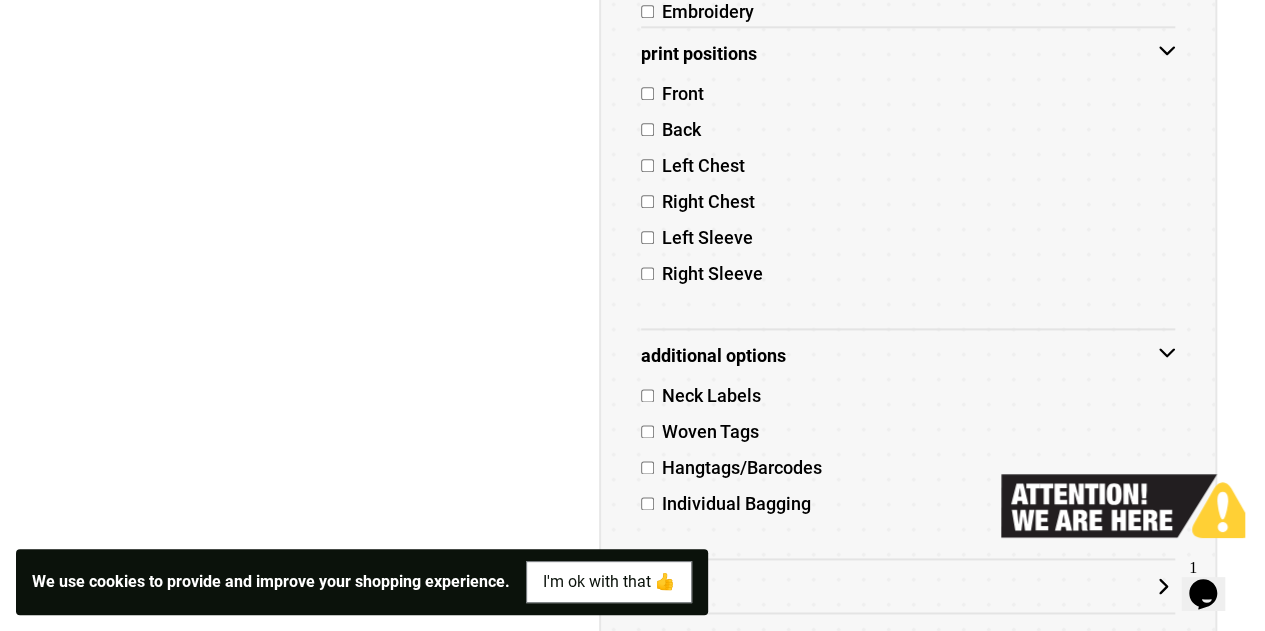 click on "Additional Options" at bounding box center [908, 356] 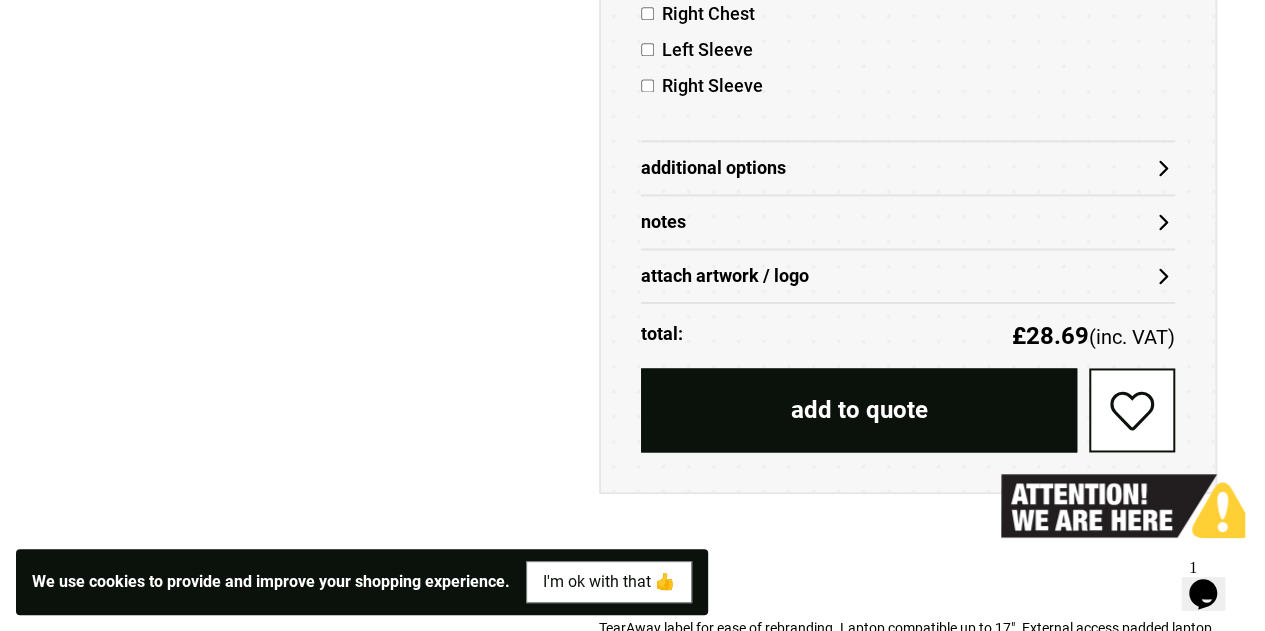 scroll, scrollTop: 1369, scrollLeft: 0, axis: vertical 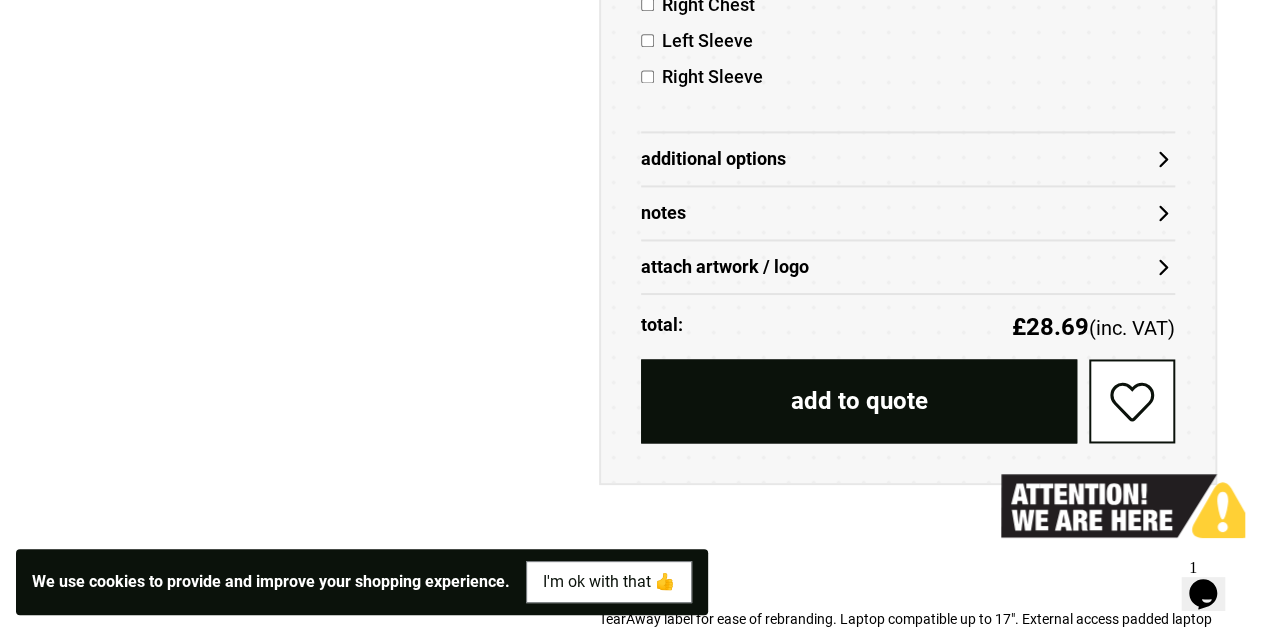 click on "attach artwork / logo" at bounding box center (908, 267) 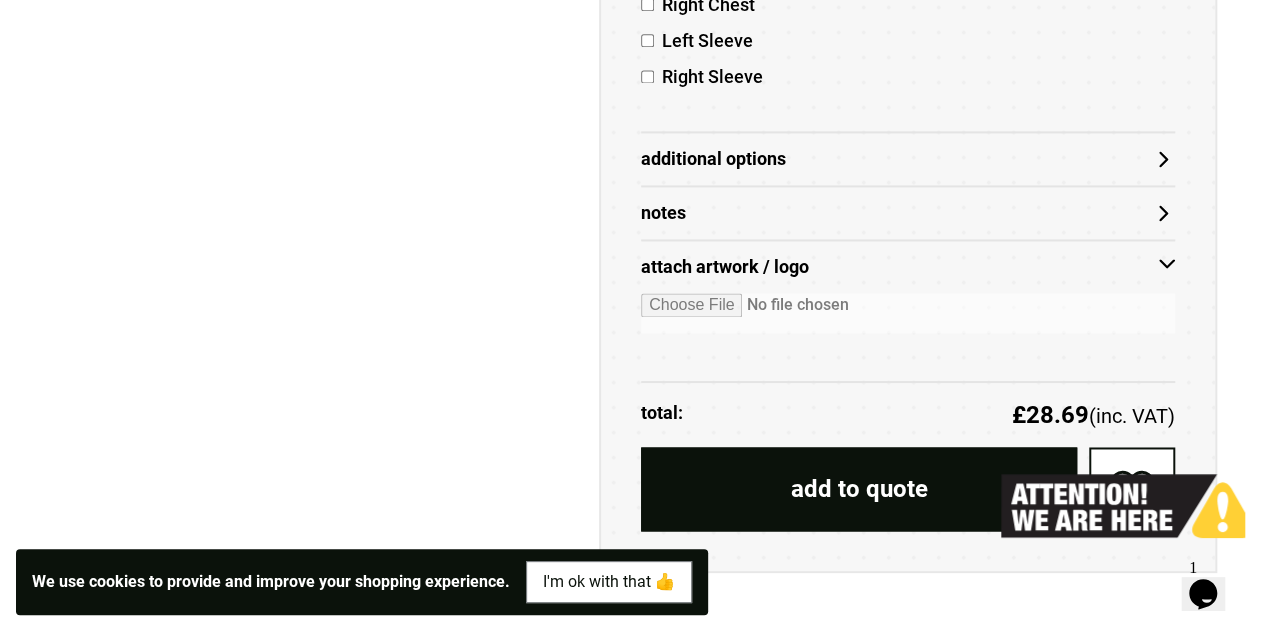 click at bounding box center (908, 313) 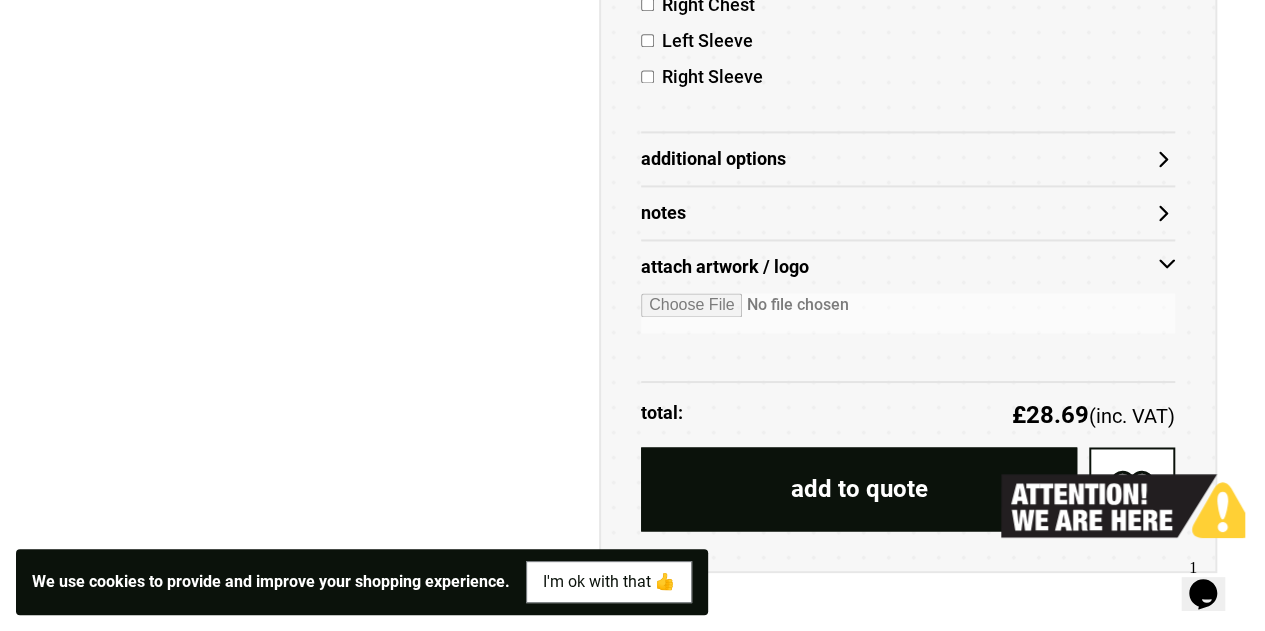 type on "**********" 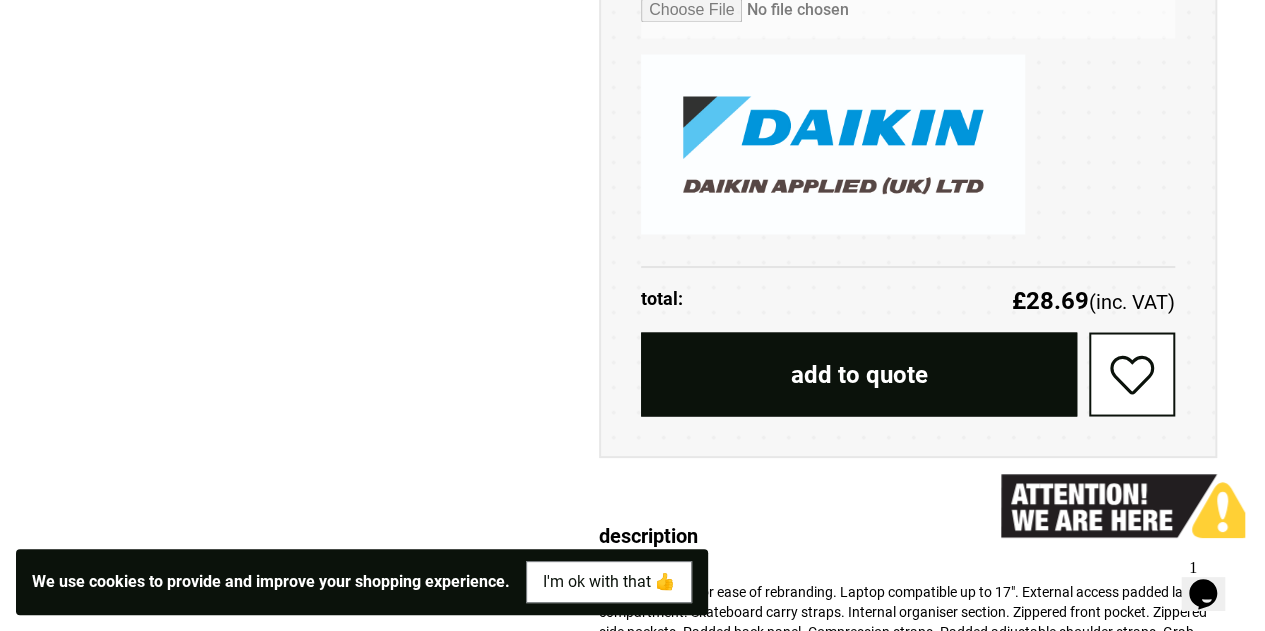 scroll, scrollTop: 1702, scrollLeft: 0, axis: vertical 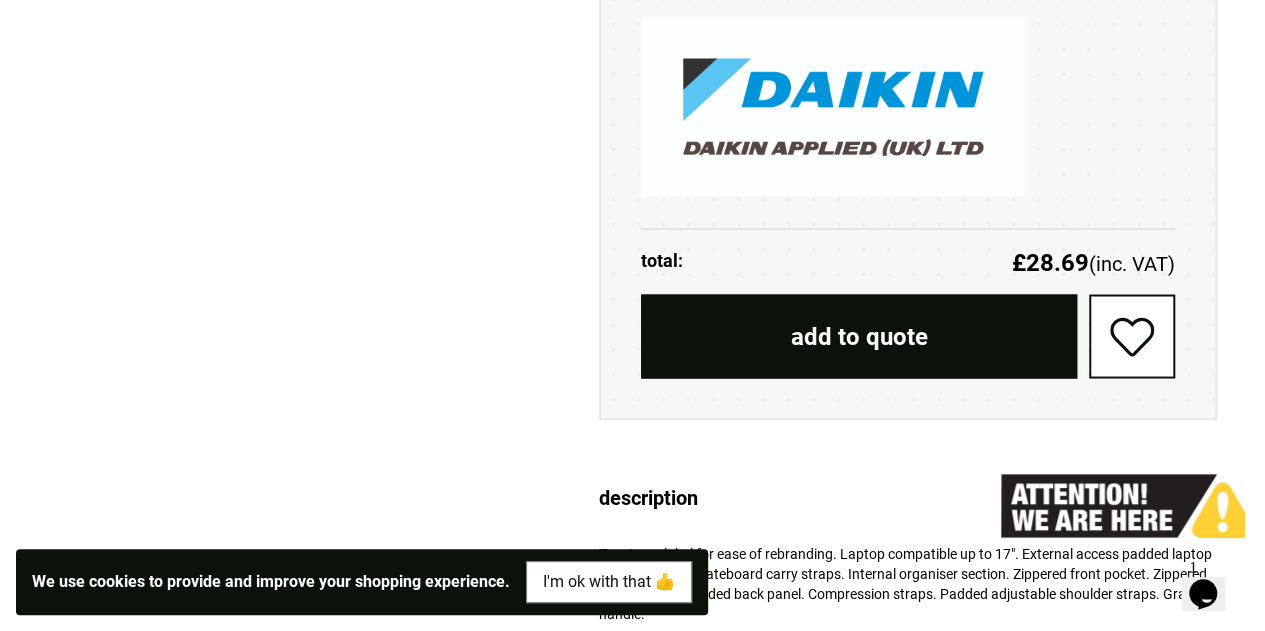click on "add to quote" at bounding box center [859, 336] 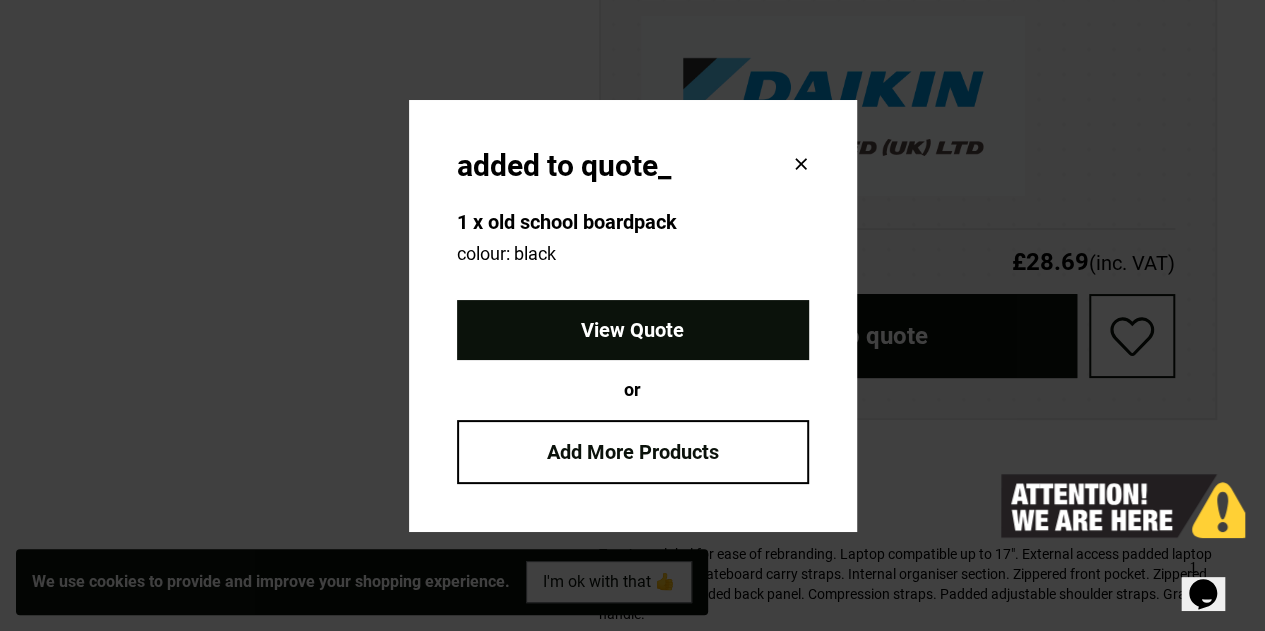 click on "View Quote" at bounding box center (633, 330) 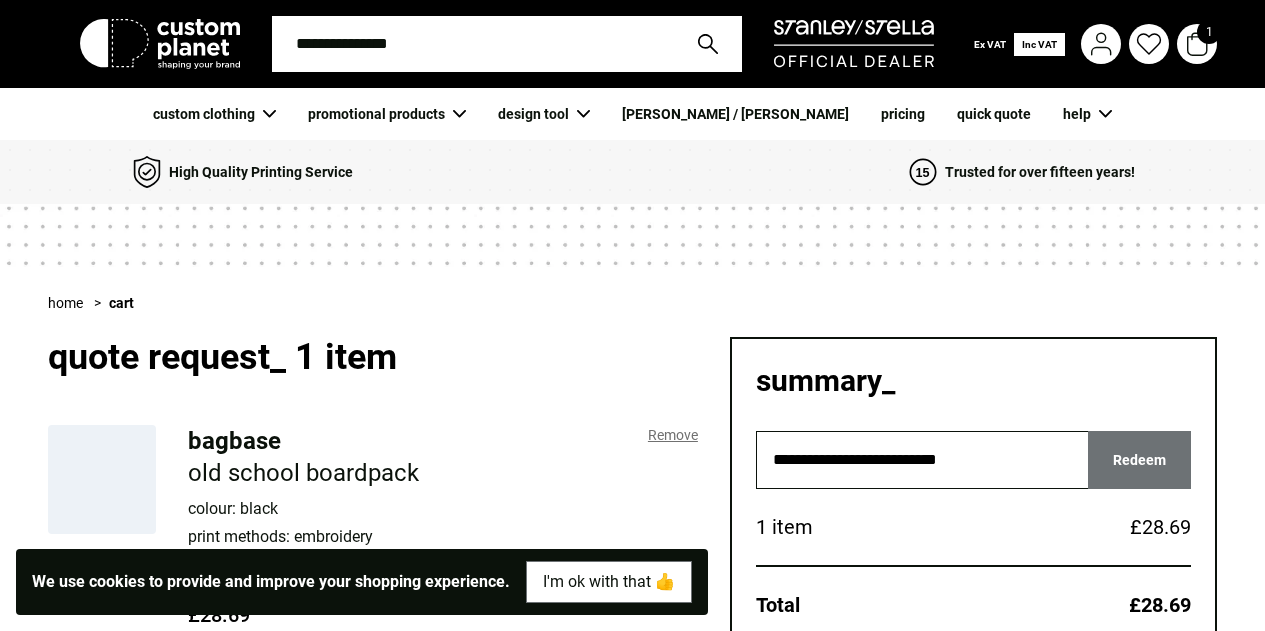 scroll, scrollTop: 0, scrollLeft: 0, axis: both 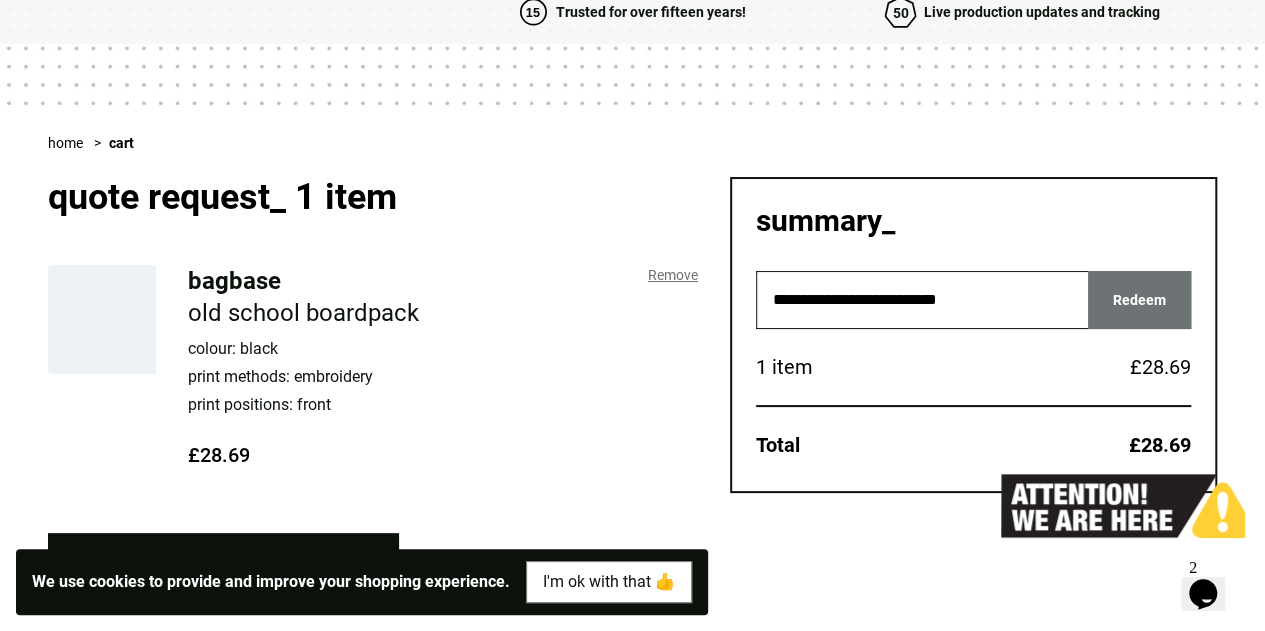 click on "Bagbase" at bounding box center (234, 281) 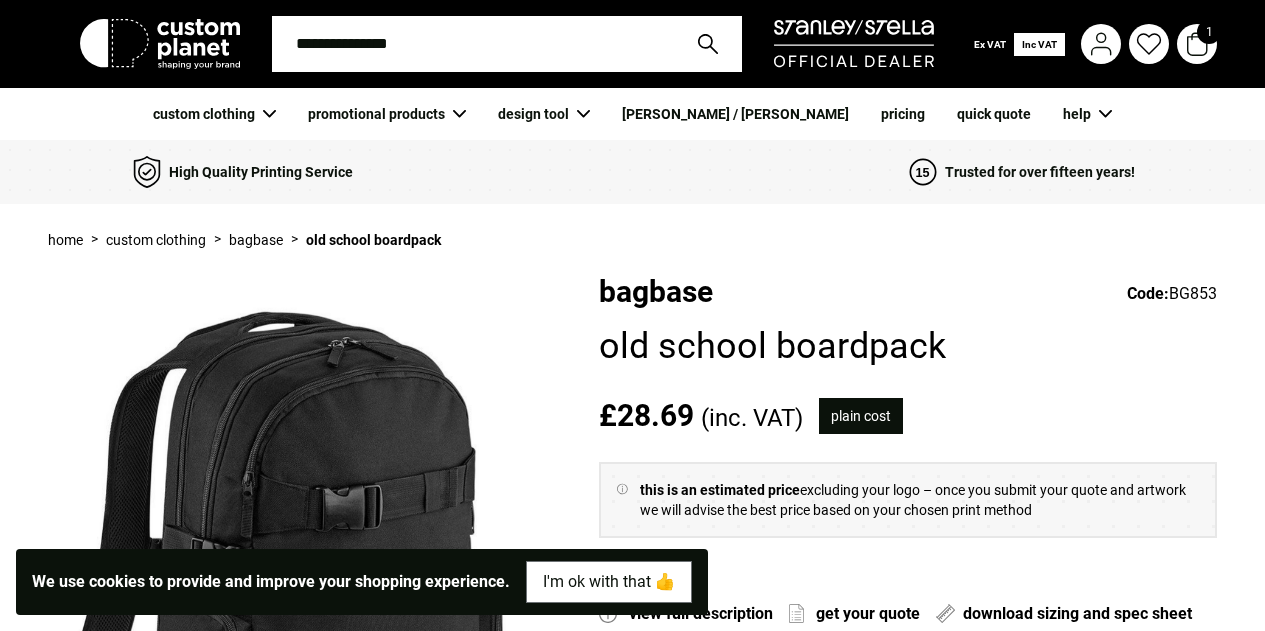 scroll, scrollTop: 0, scrollLeft: 0, axis: both 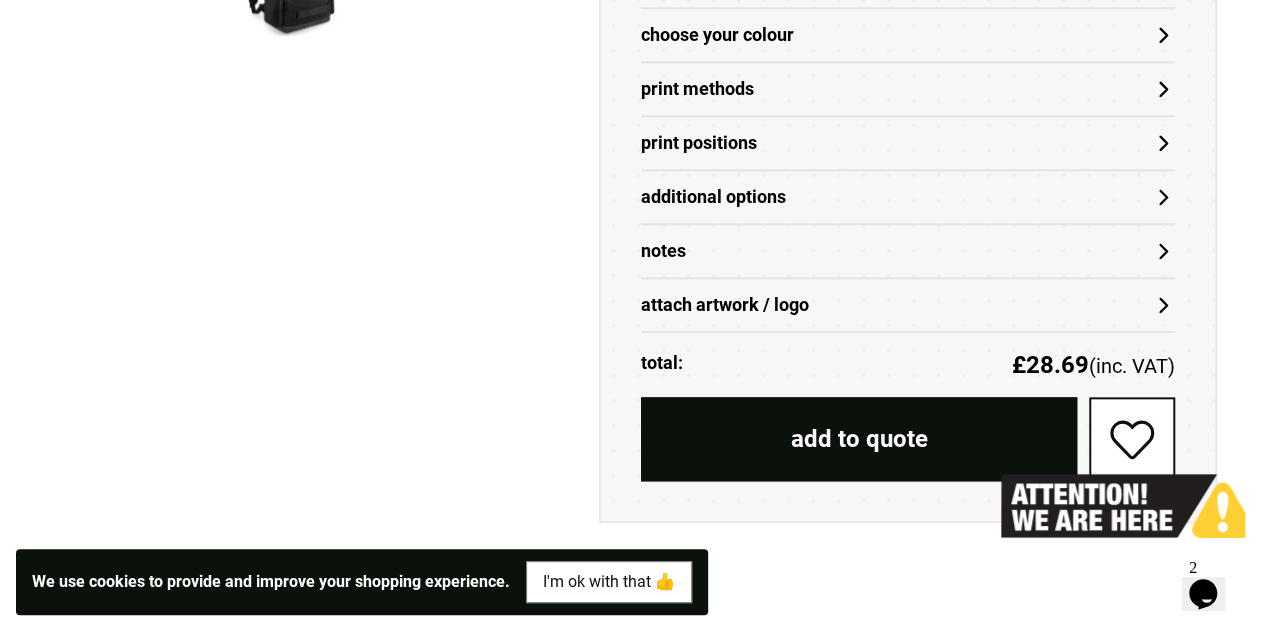 click on "attach artwork / logo" at bounding box center [908, 305] 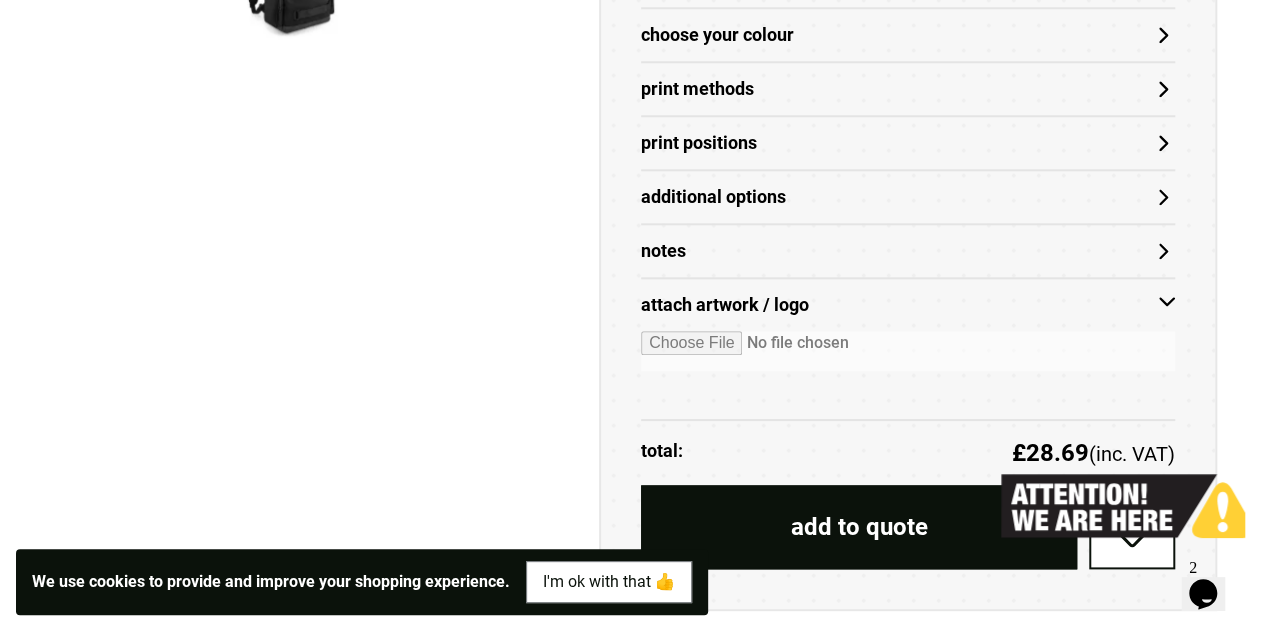 click on "attach artwork / logo" at bounding box center (908, 305) 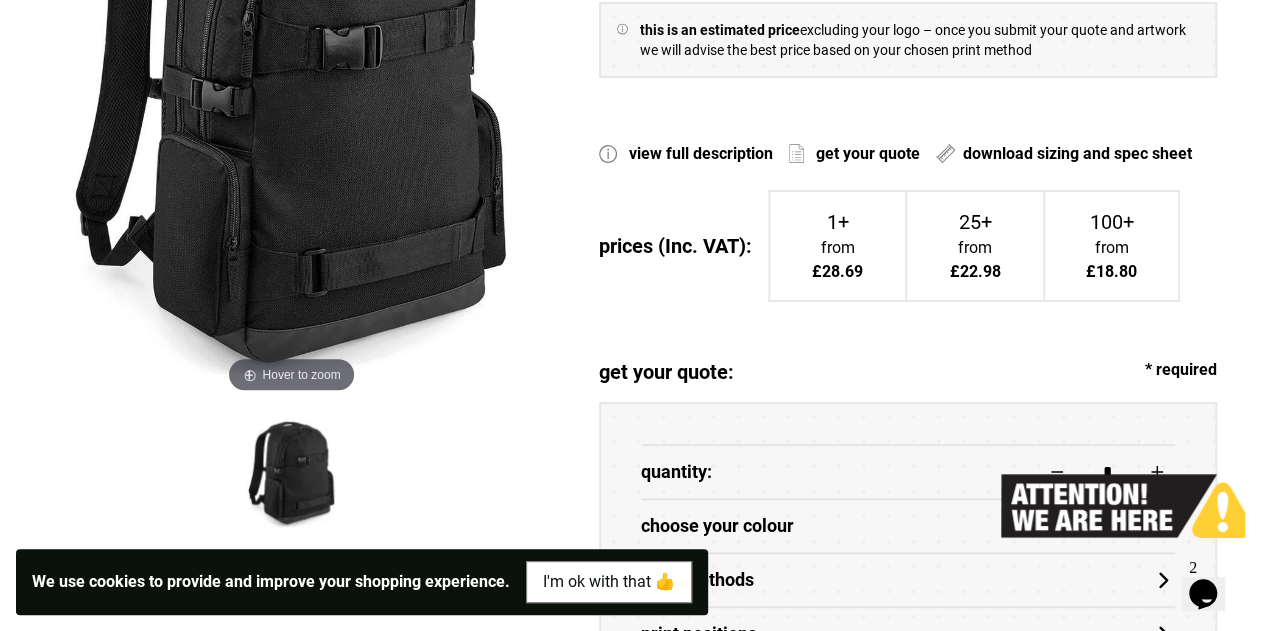 scroll, scrollTop: 0, scrollLeft: 0, axis: both 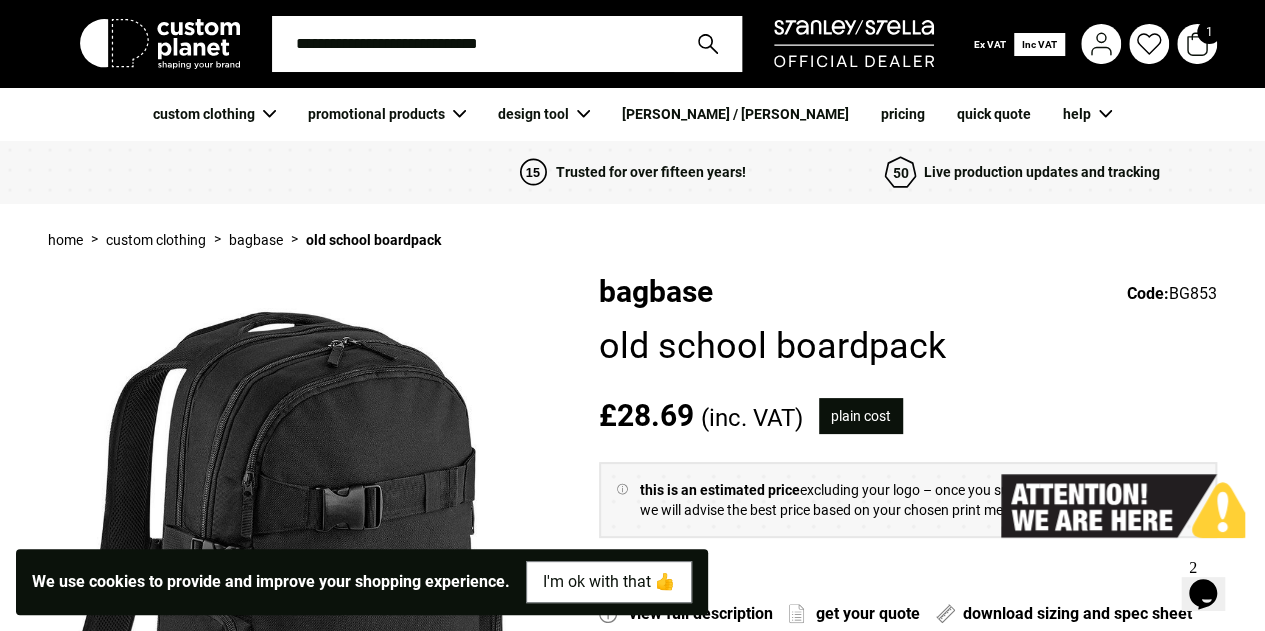 click 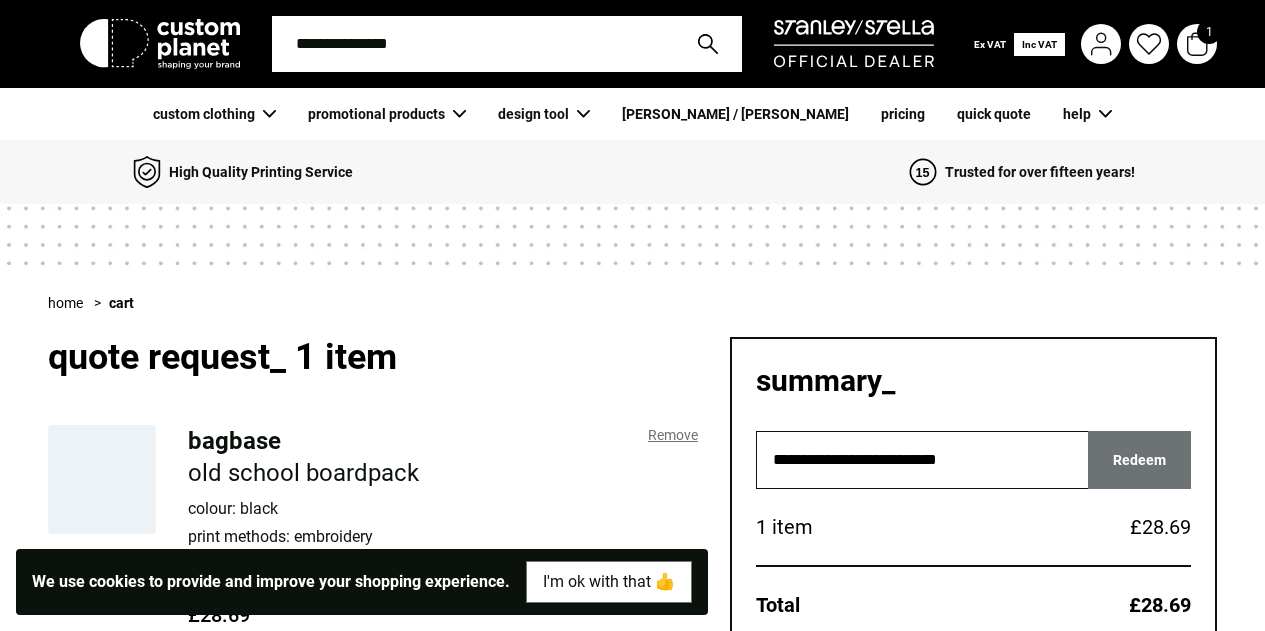 scroll, scrollTop: 0, scrollLeft: 0, axis: both 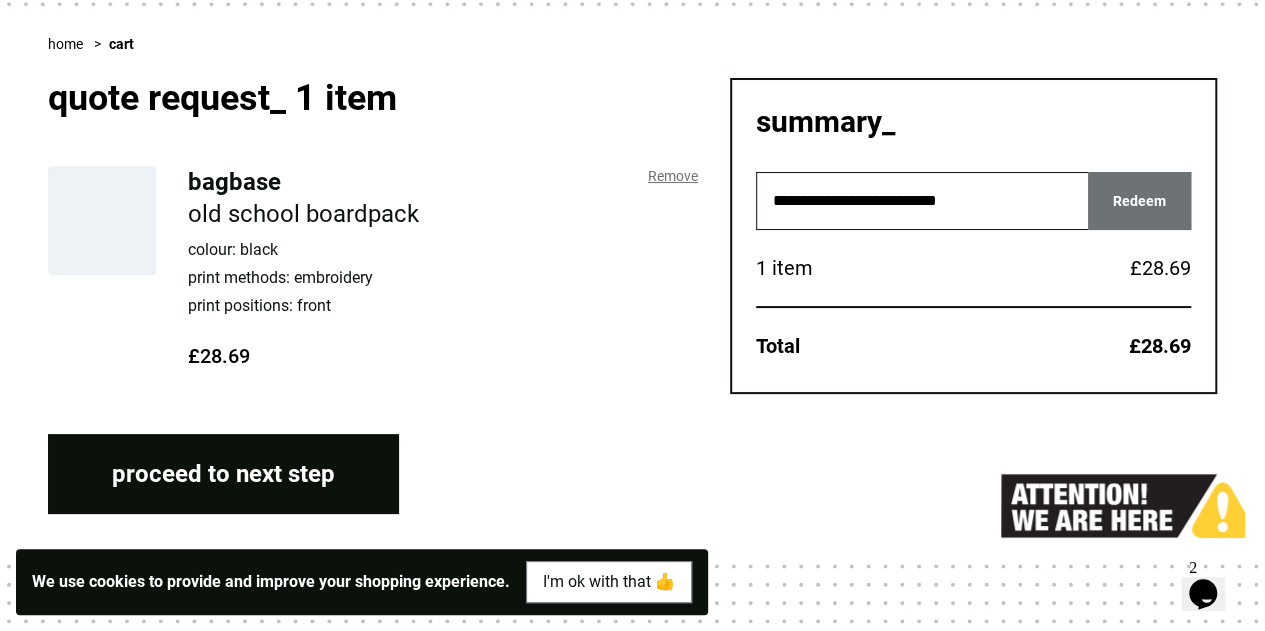 click on "Bagbase" at bounding box center (234, 182) 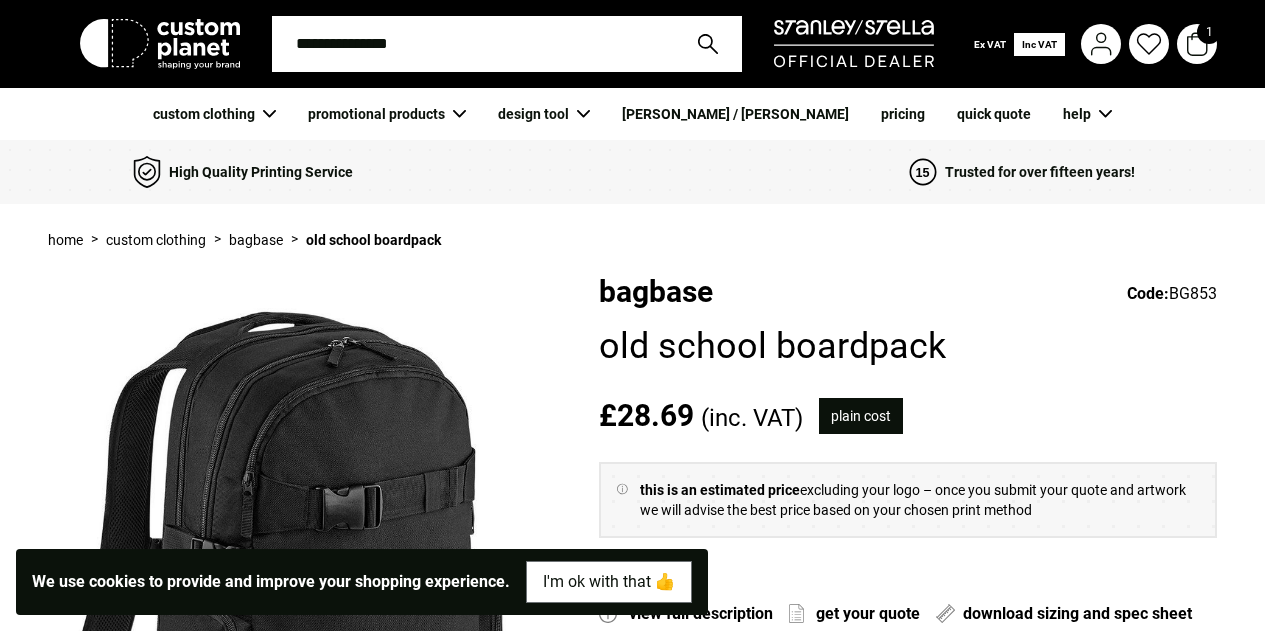 scroll, scrollTop: 442, scrollLeft: 0, axis: vertical 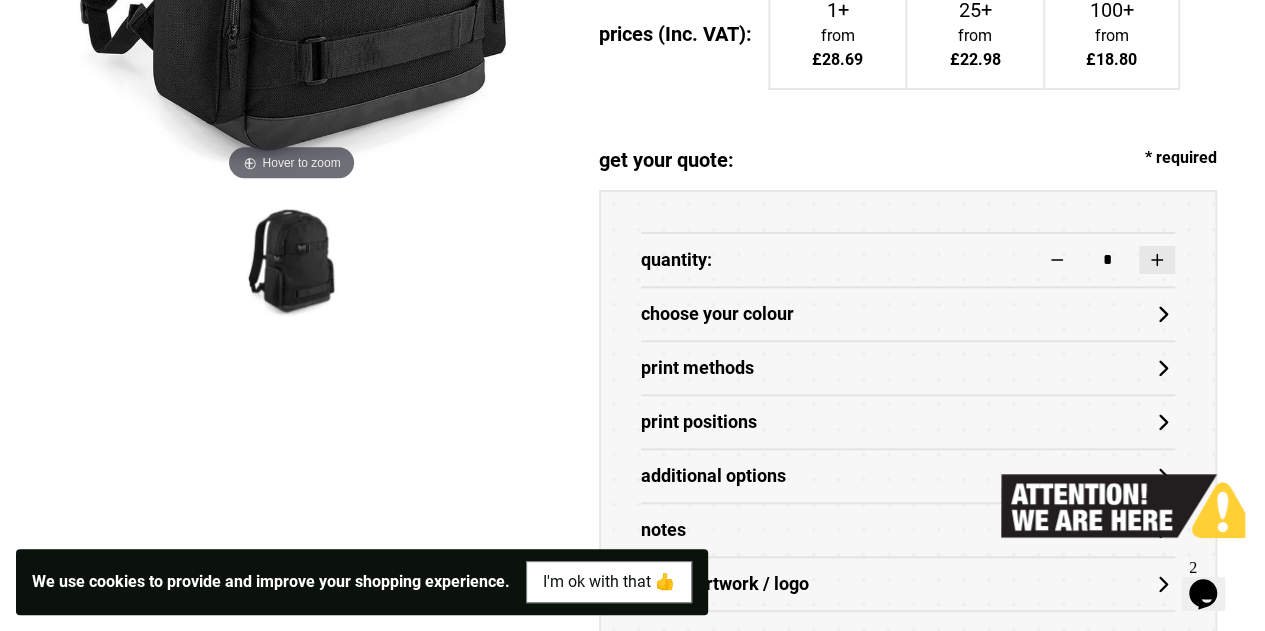 click at bounding box center (1157, 260) 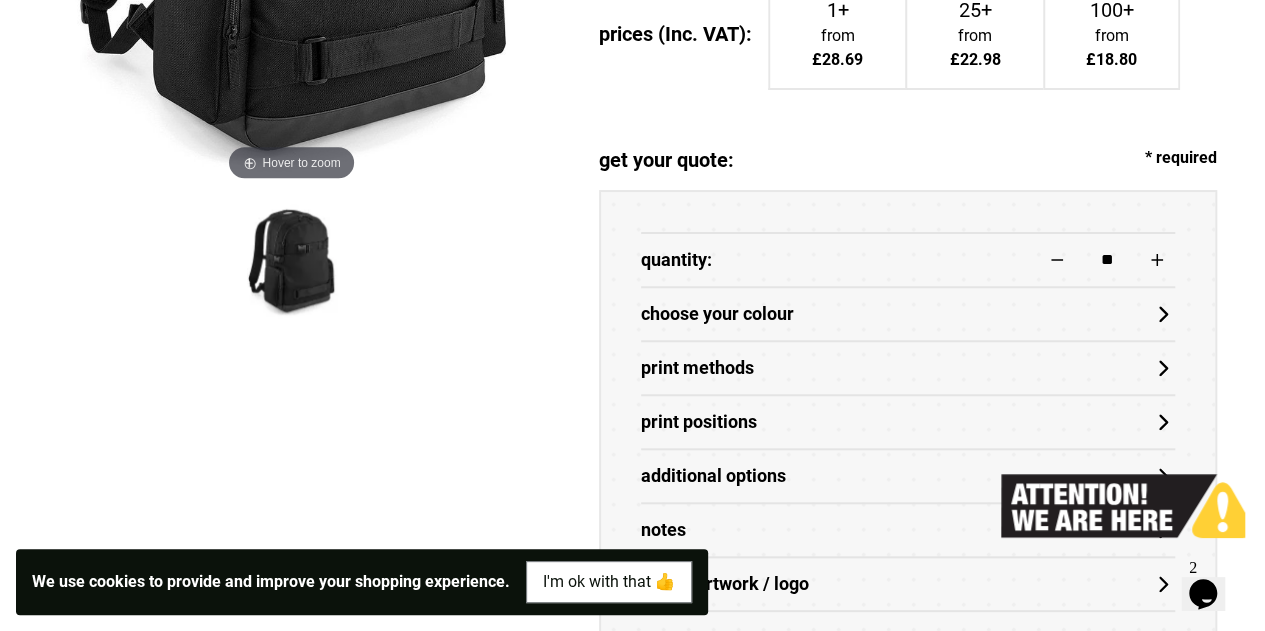 scroll, scrollTop: 773, scrollLeft: 0, axis: vertical 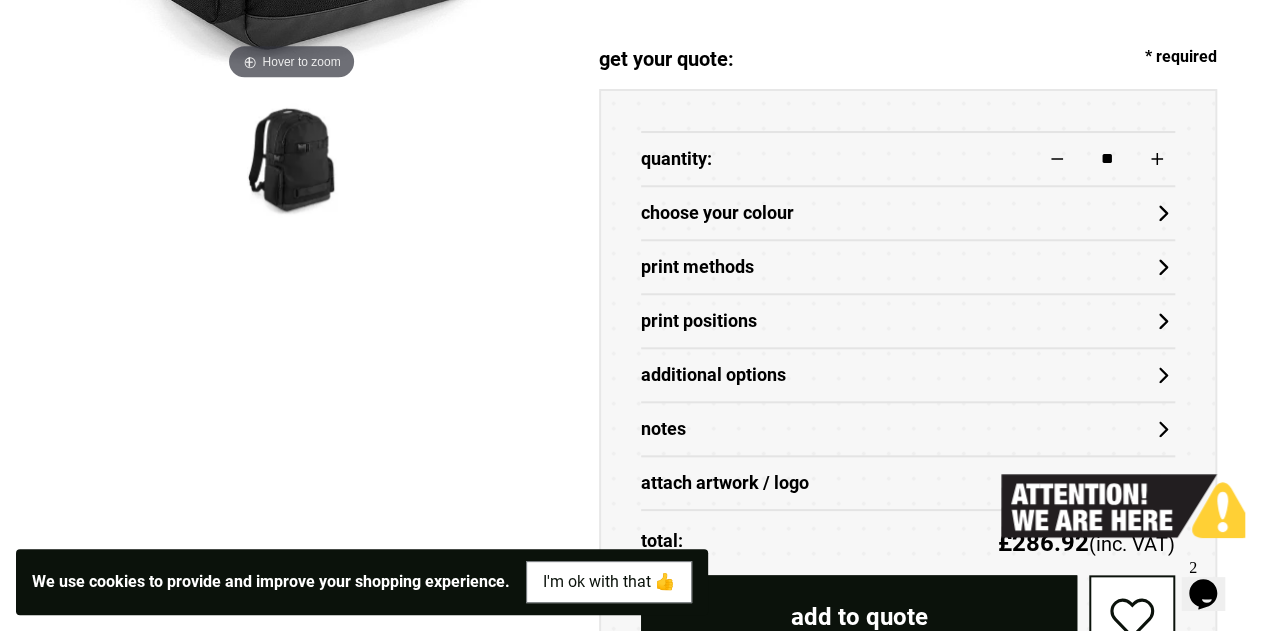 click on "choose your colour" at bounding box center (908, 213) 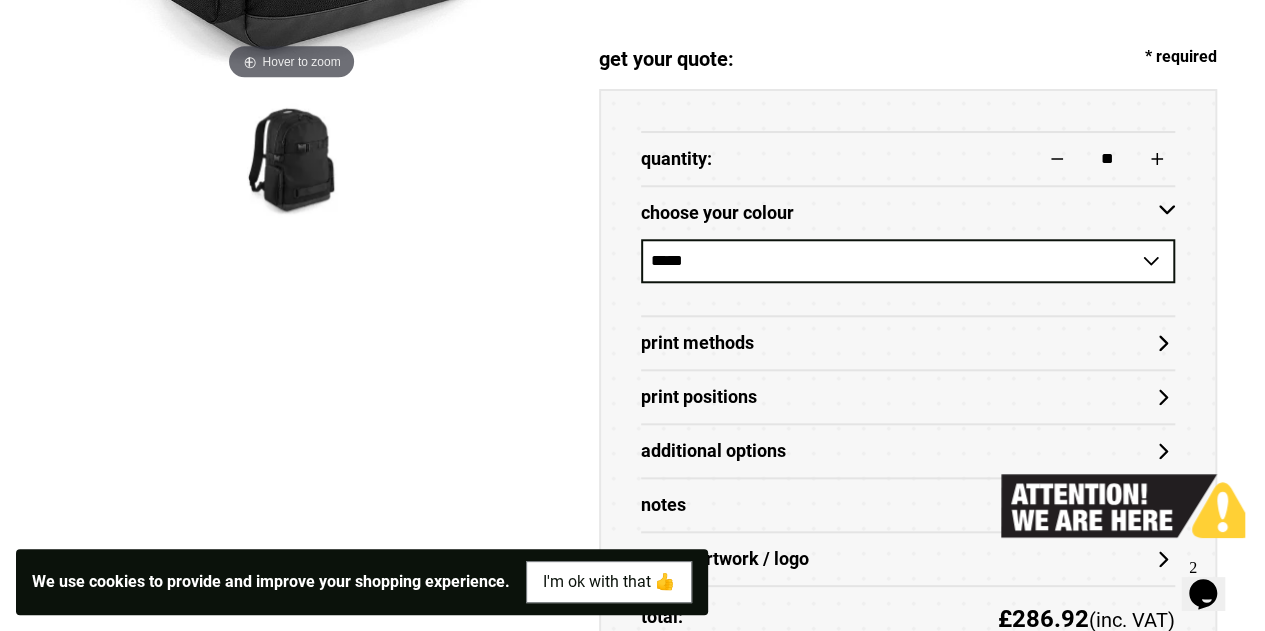 click on "Print Methods" at bounding box center [908, 342] 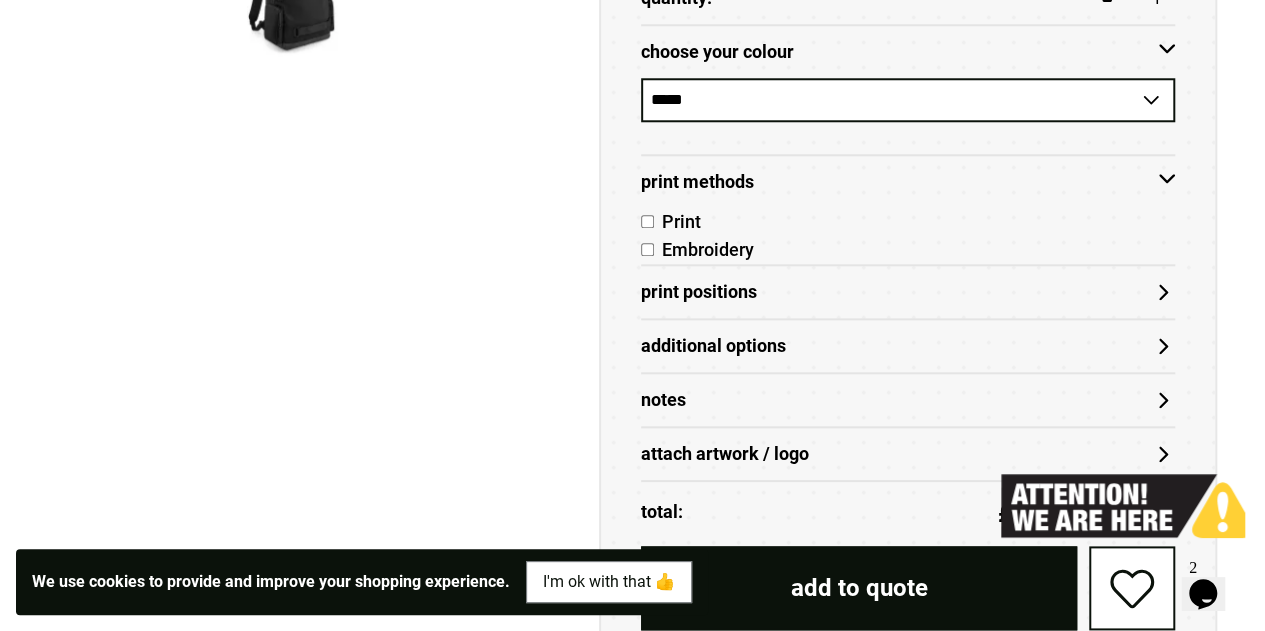scroll, scrollTop: 935, scrollLeft: 0, axis: vertical 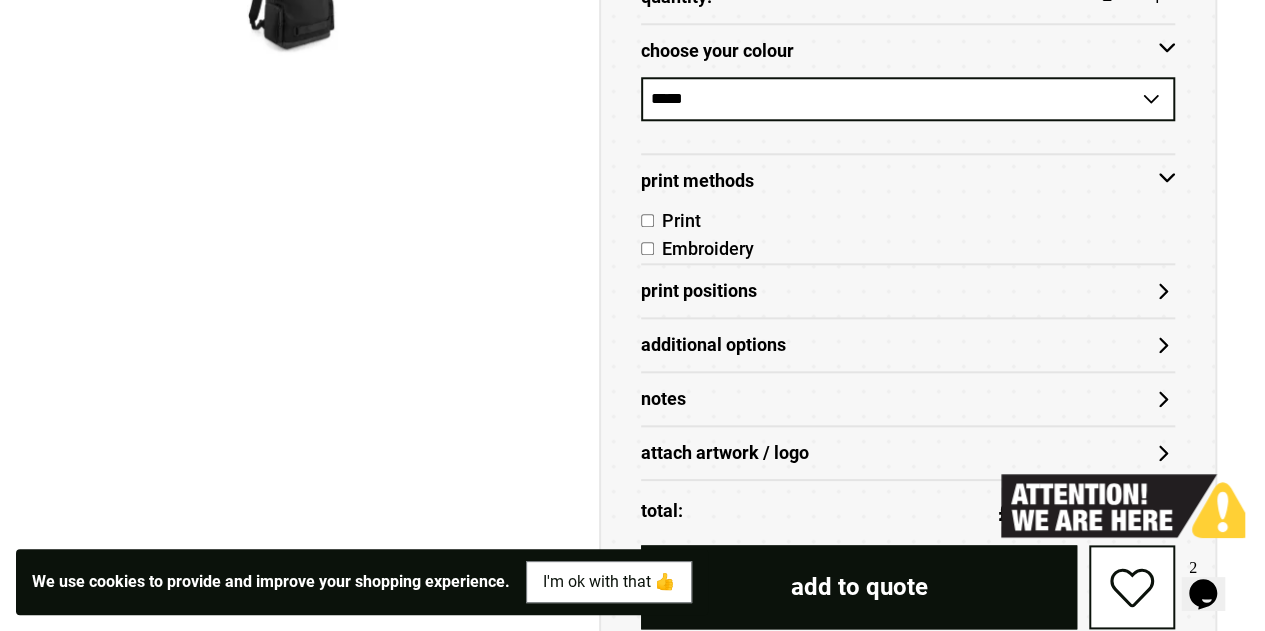 click on "Embroidery" at bounding box center (704, 248) 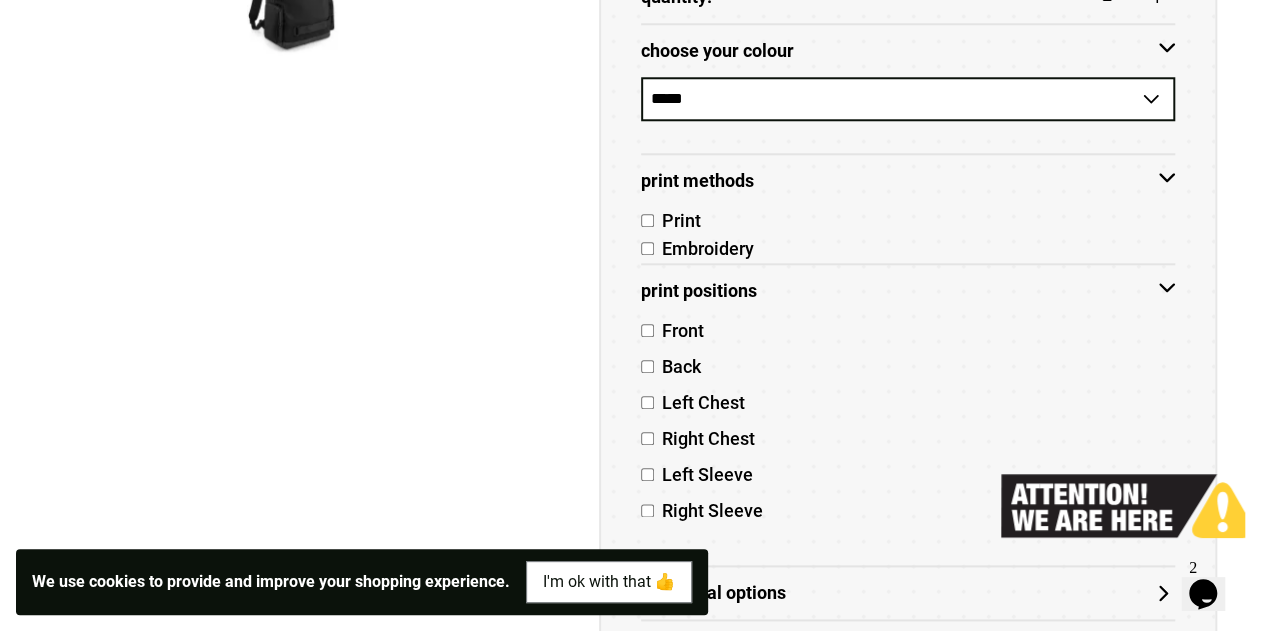 click on "Front" at bounding box center (908, 335) 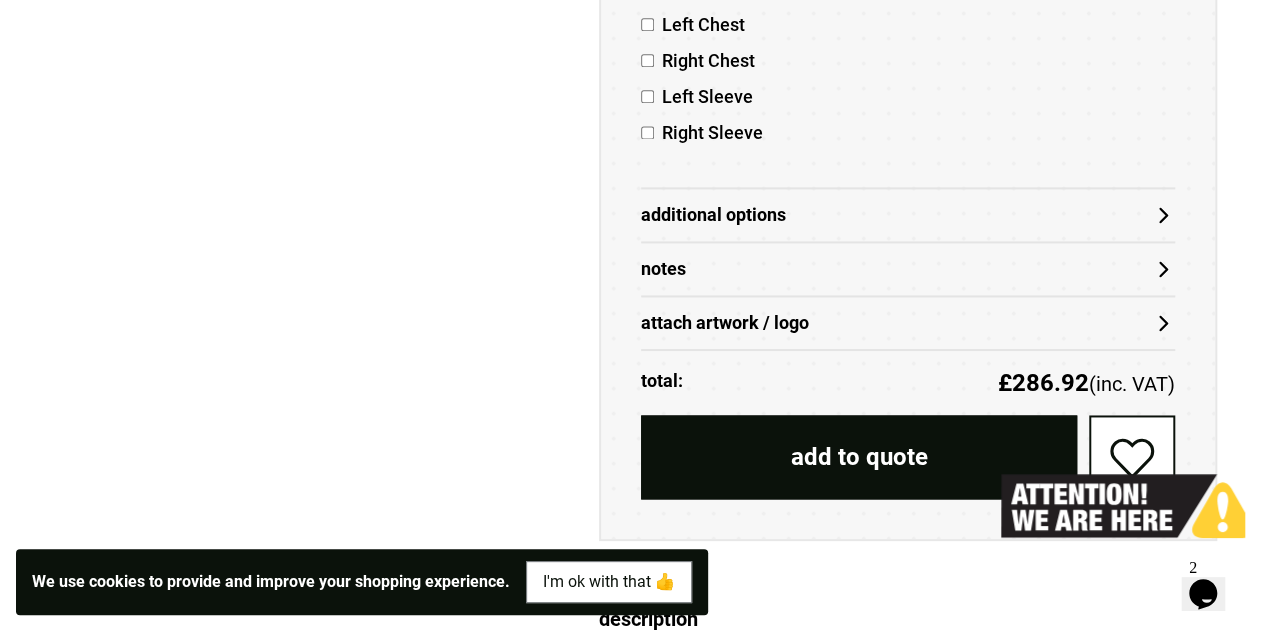 click on "Additional Options" at bounding box center (908, 215) 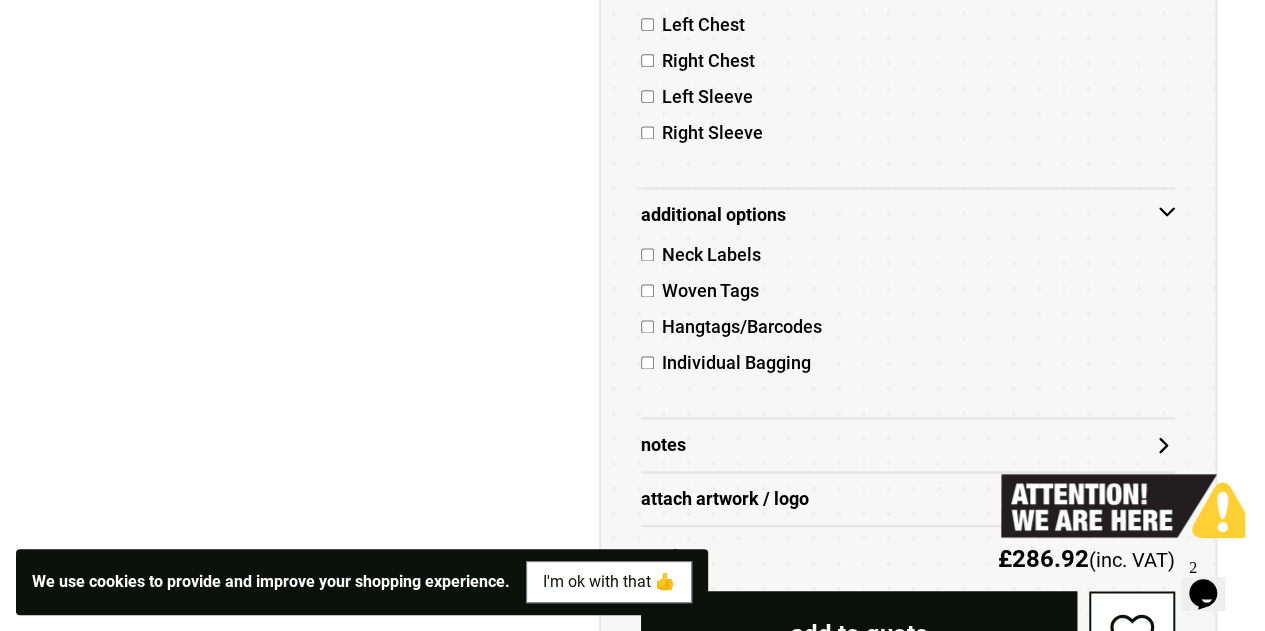 click on "Notes" at bounding box center (908, 445) 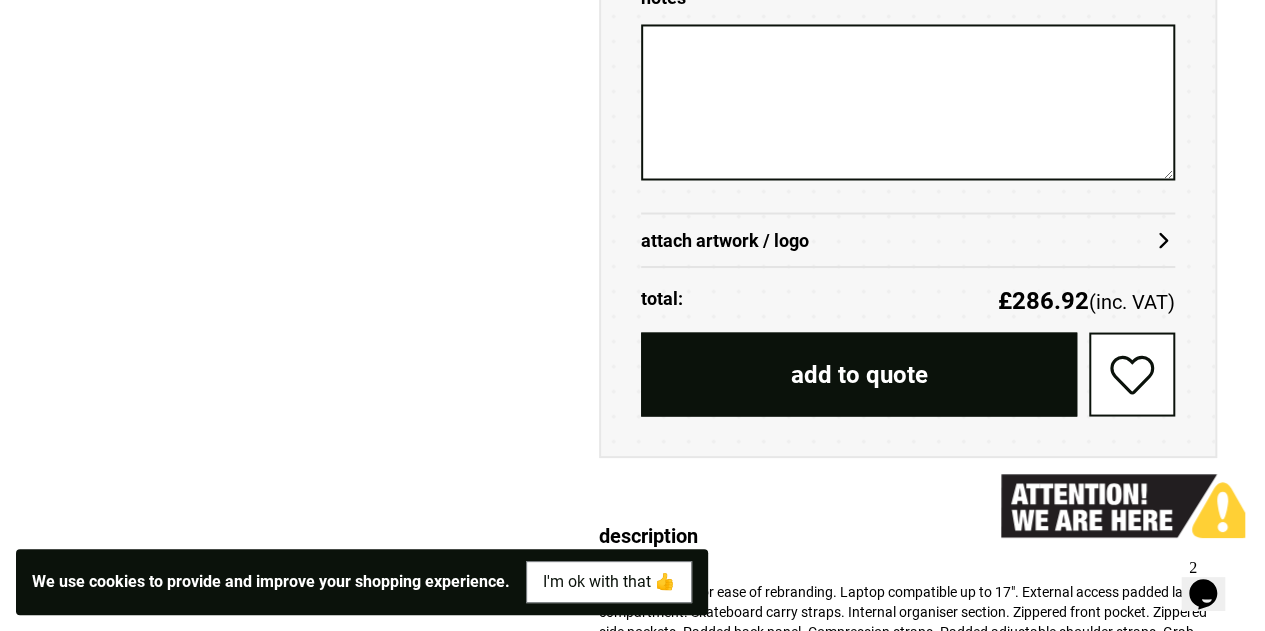 scroll, scrollTop: 1763, scrollLeft: 0, axis: vertical 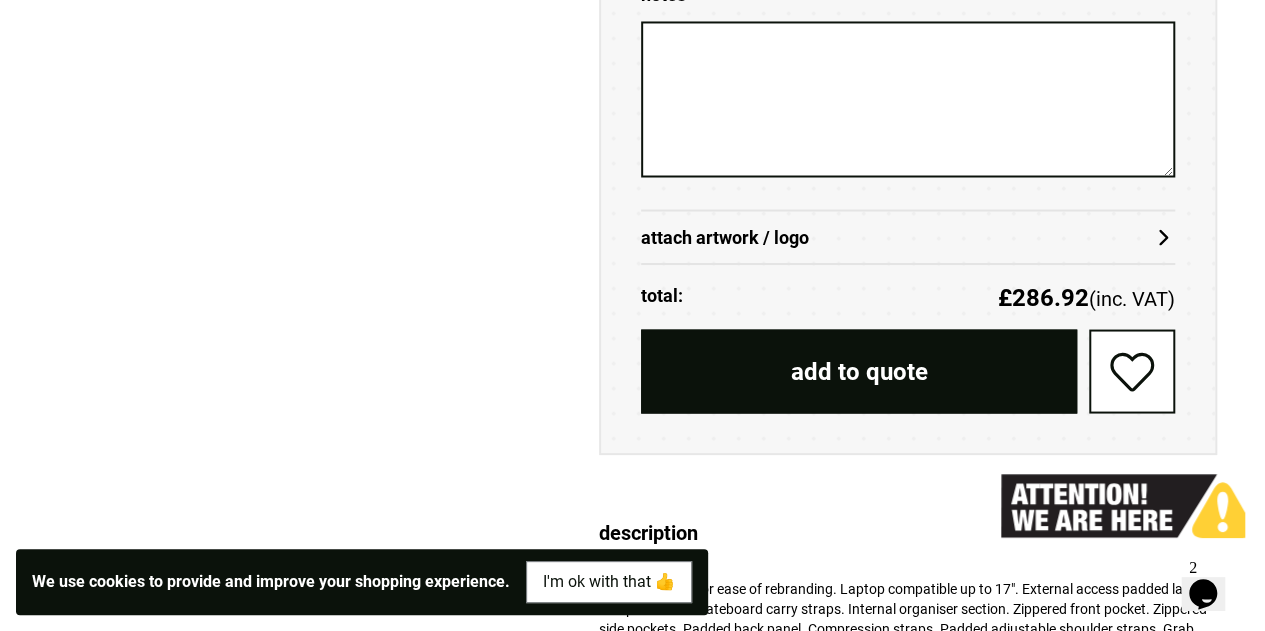 click on "attach artwork / logo" at bounding box center (908, 237) 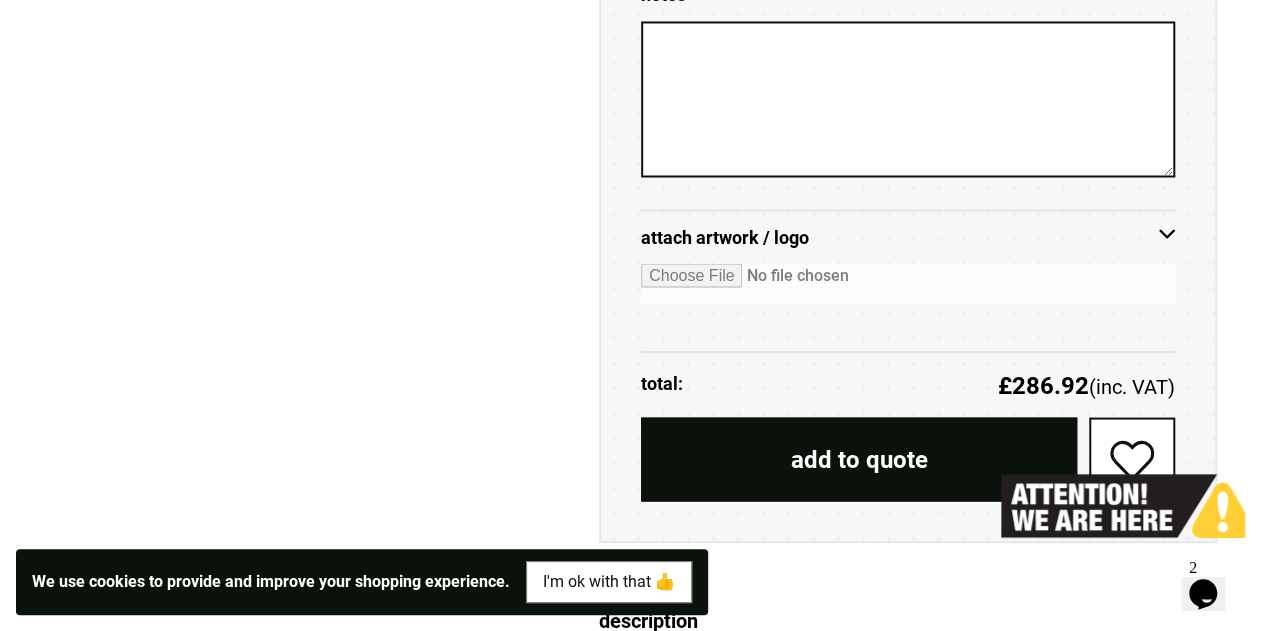 click at bounding box center [908, 283] 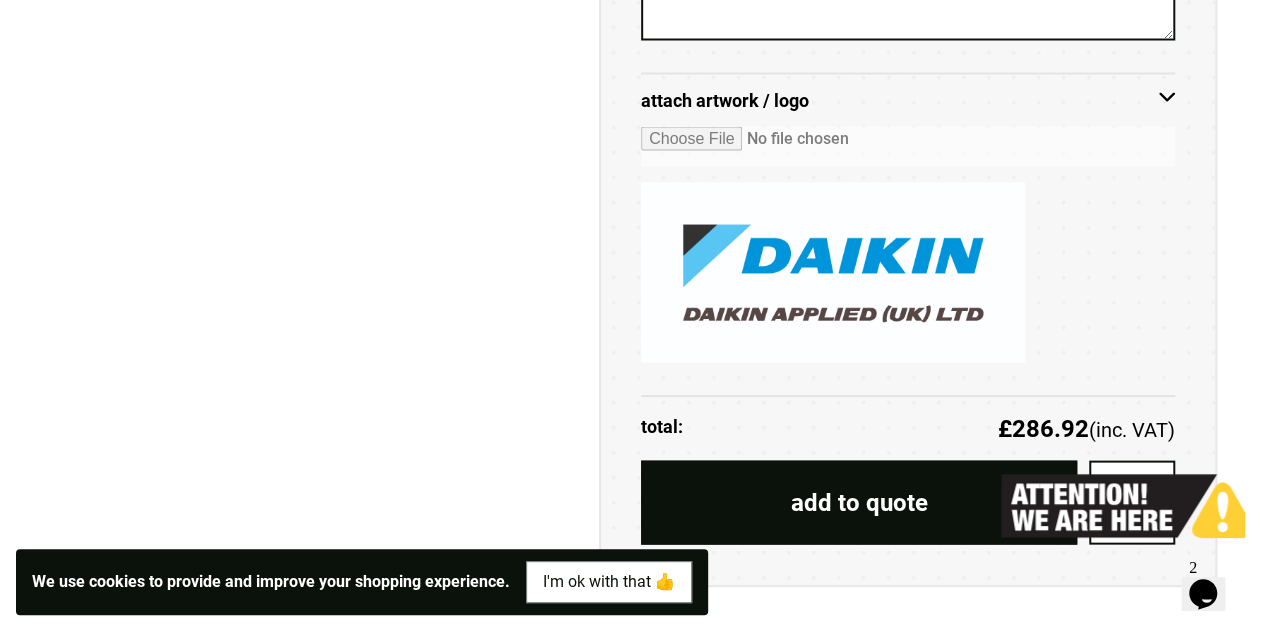 scroll, scrollTop: 1907, scrollLeft: 0, axis: vertical 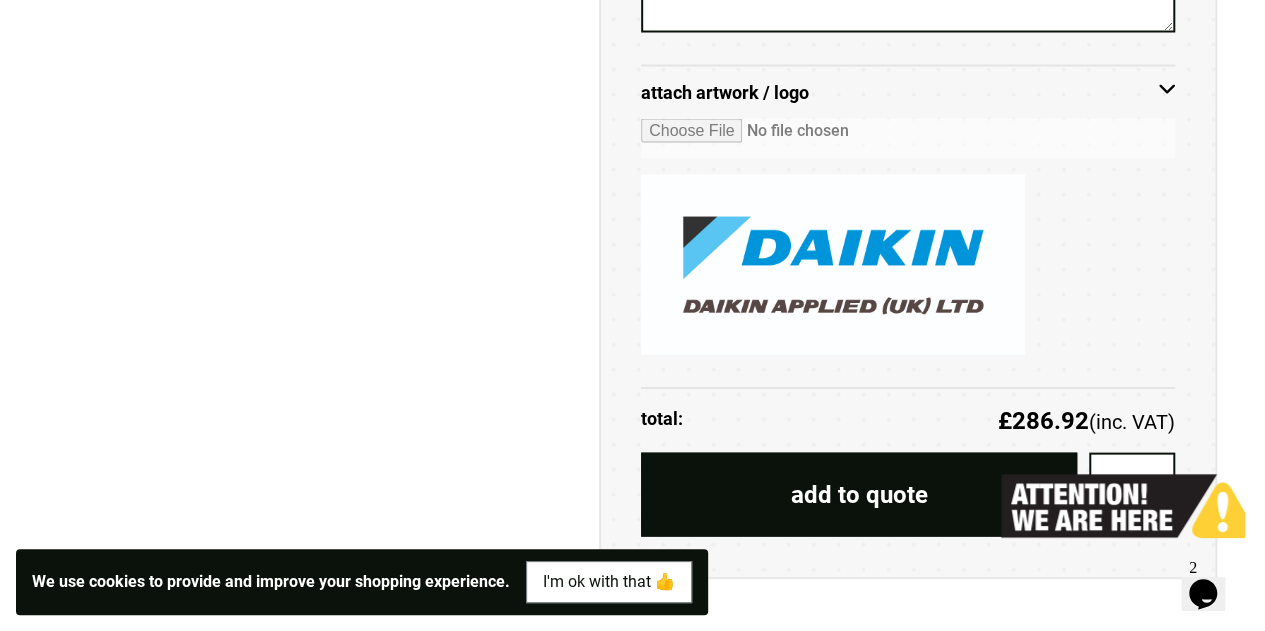 click on "add to quote" at bounding box center [859, 495] 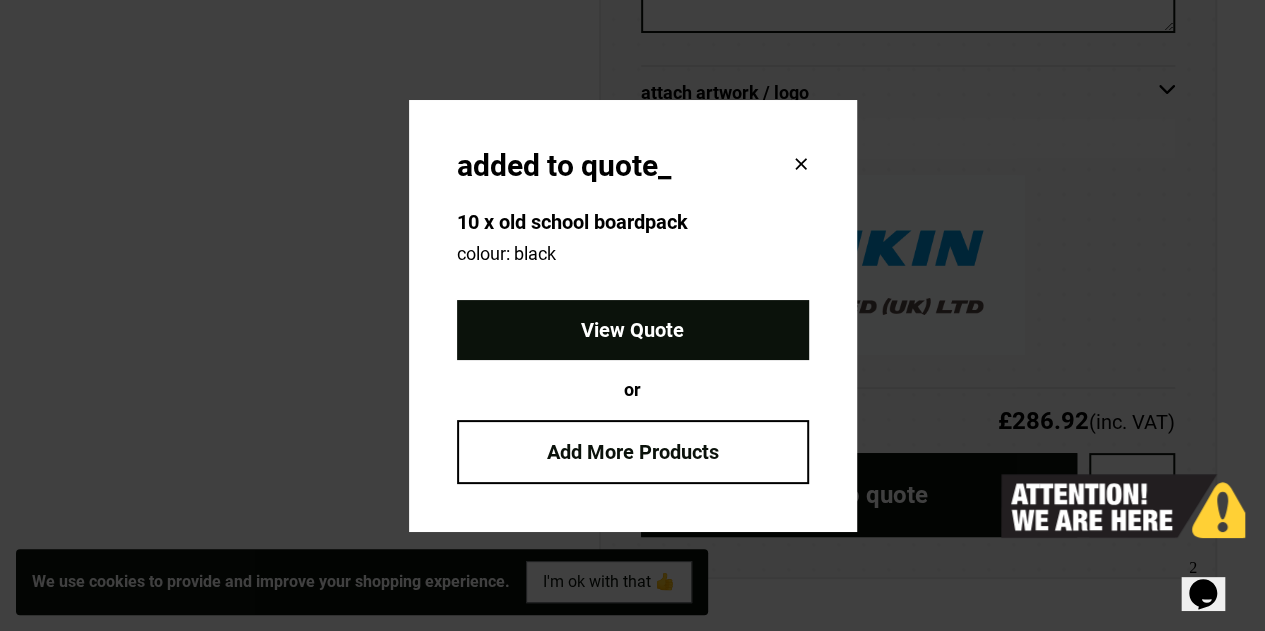 click on "View Quote" at bounding box center (633, 330) 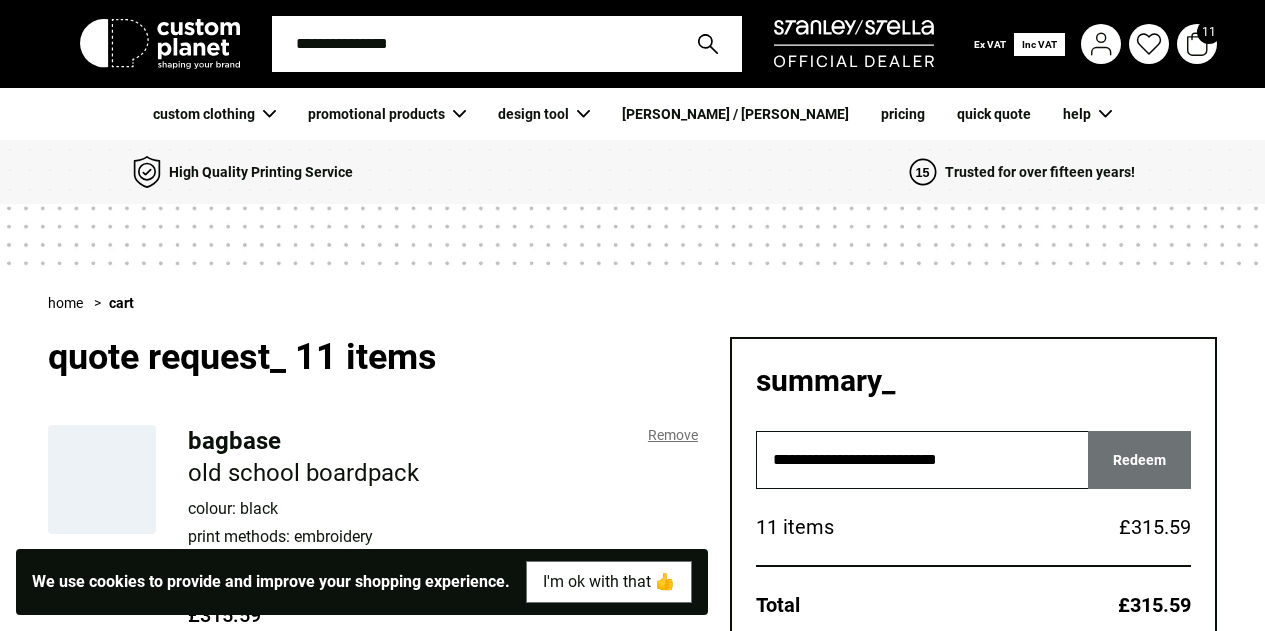 scroll, scrollTop: 0, scrollLeft: 0, axis: both 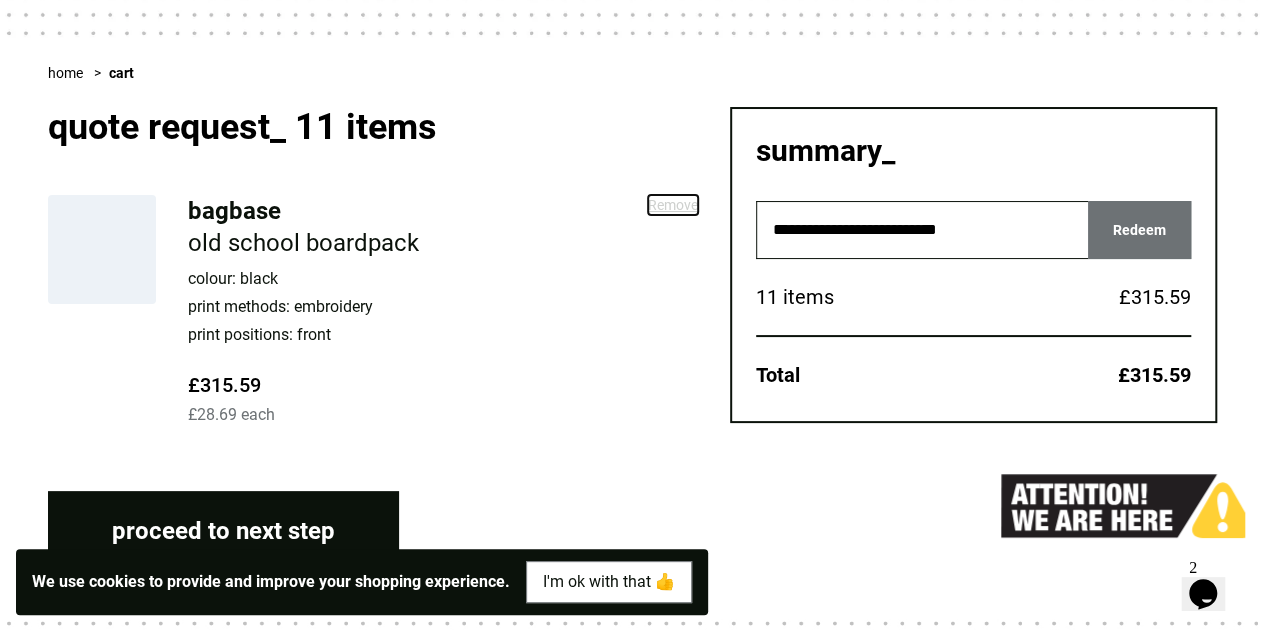 click on "Remove" at bounding box center [673, 205] 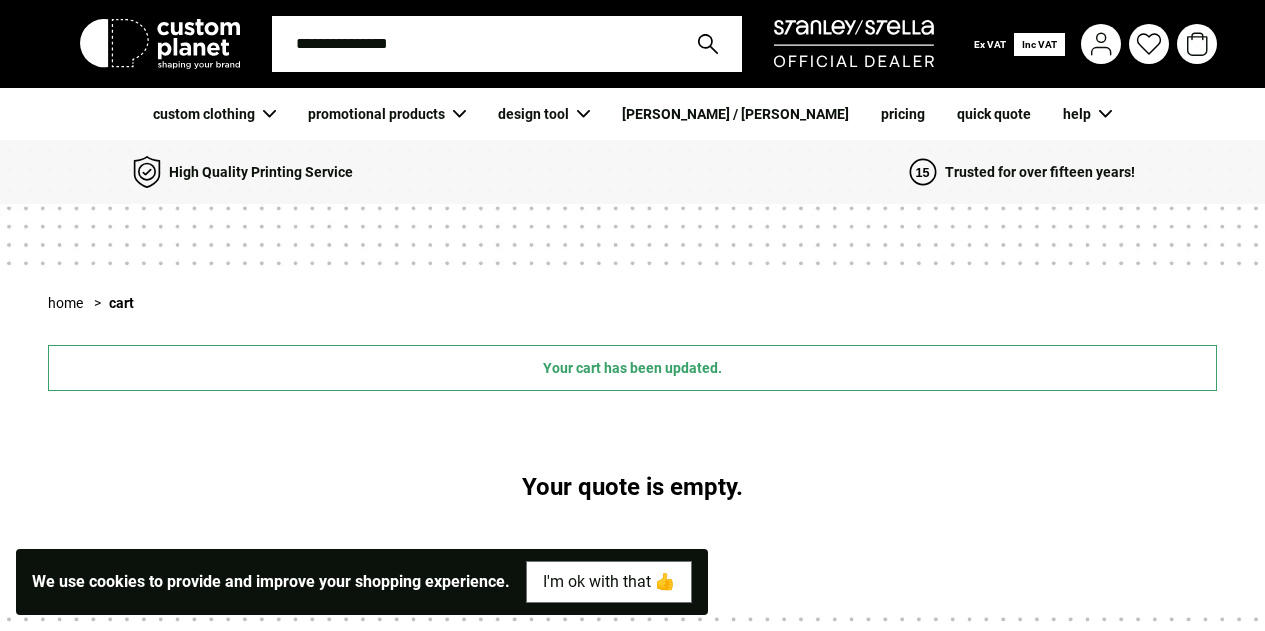 scroll, scrollTop: 0, scrollLeft: 0, axis: both 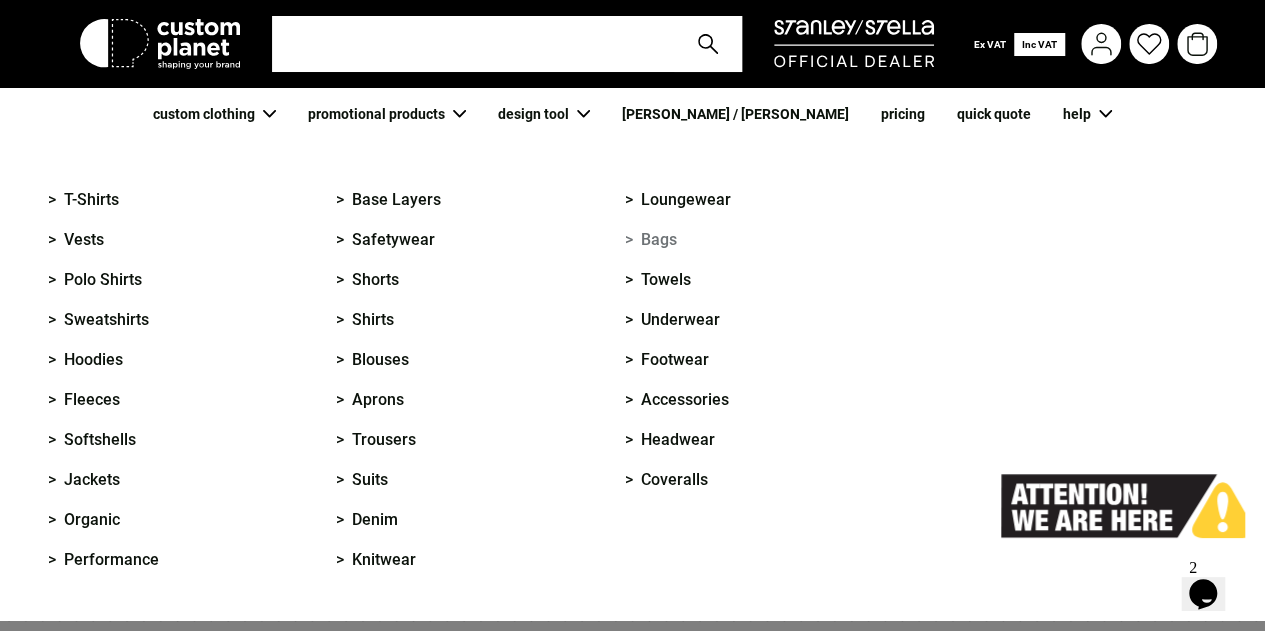 click on ">  Bags" at bounding box center [651, 240] 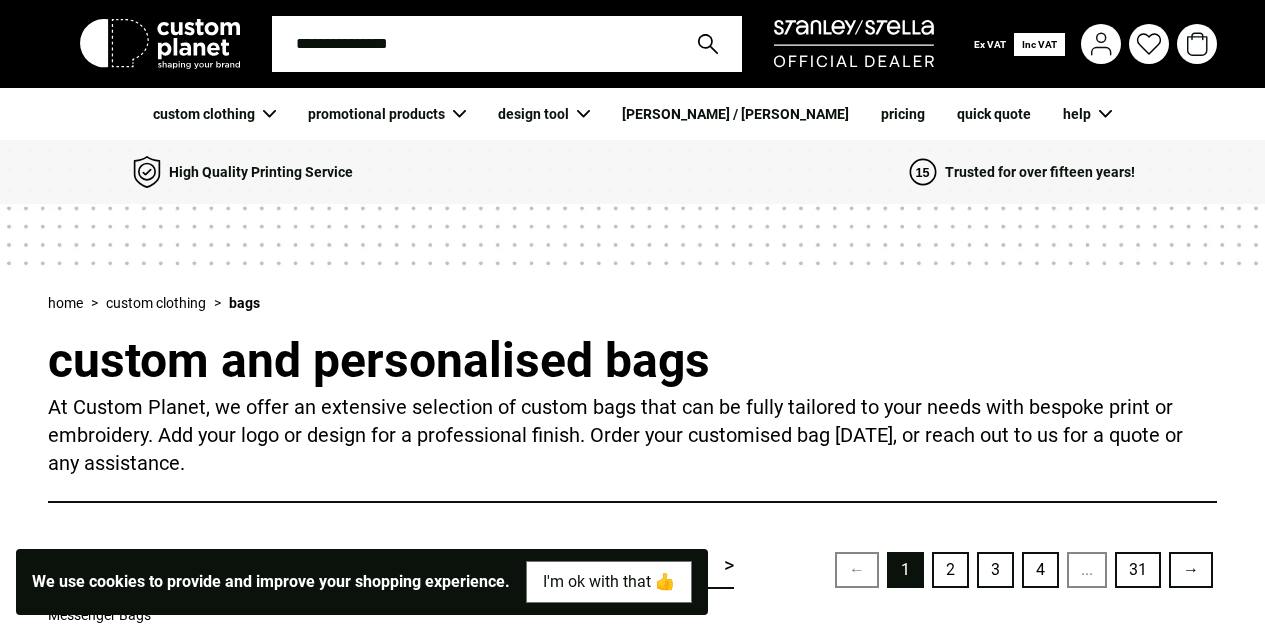 scroll, scrollTop: 0, scrollLeft: 0, axis: both 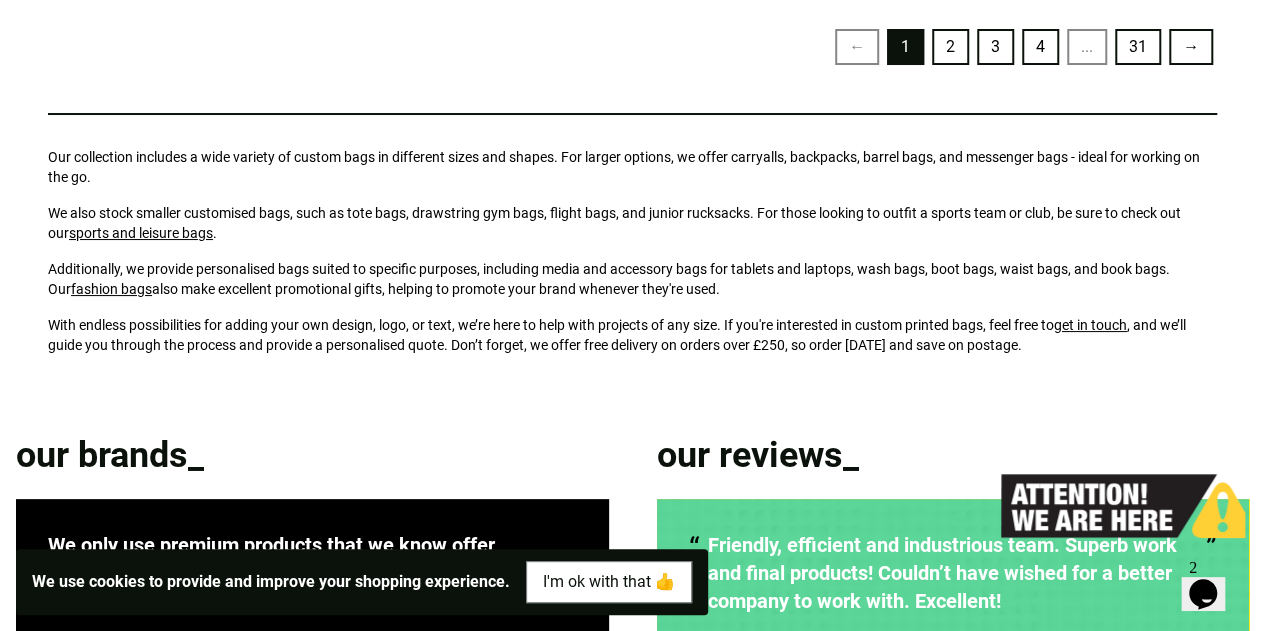 click on "2" at bounding box center (950, 47) 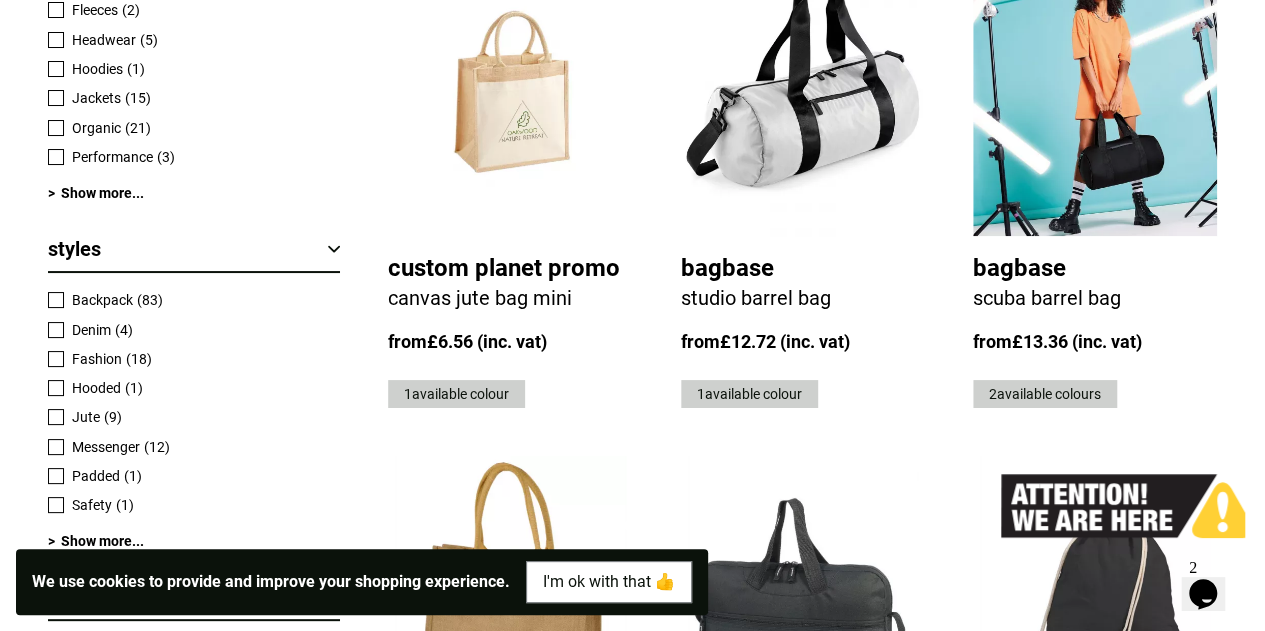 scroll, scrollTop: 1255, scrollLeft: 0, axis: vertical 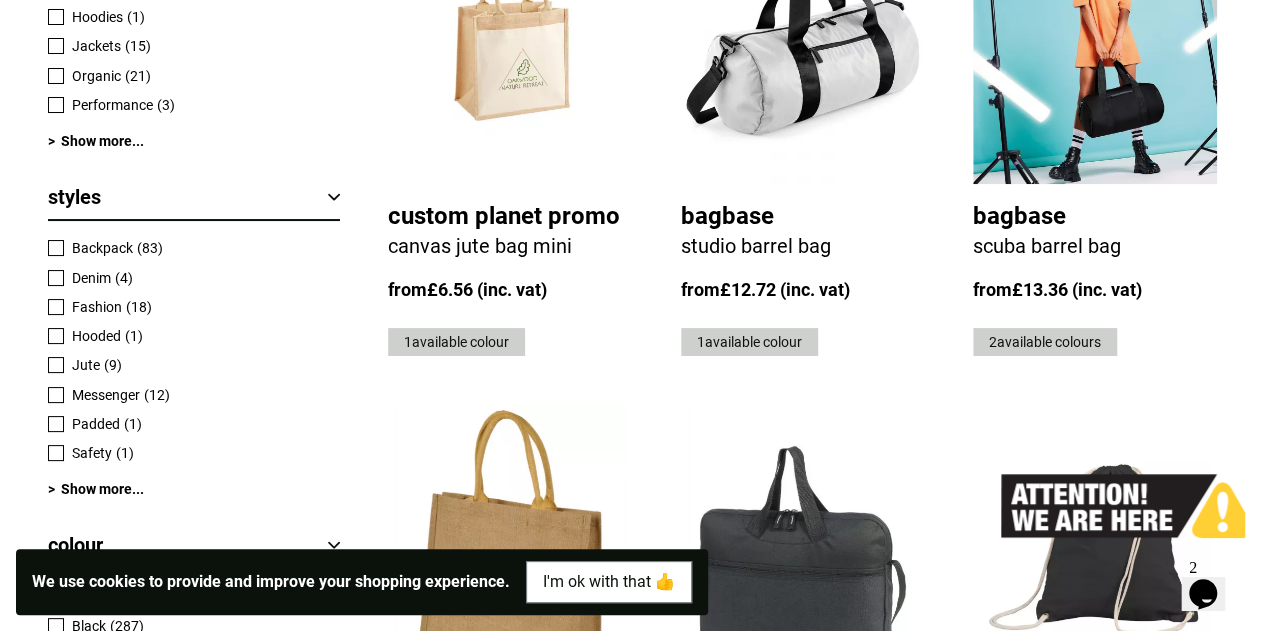 click at bounding box center [56, 248] 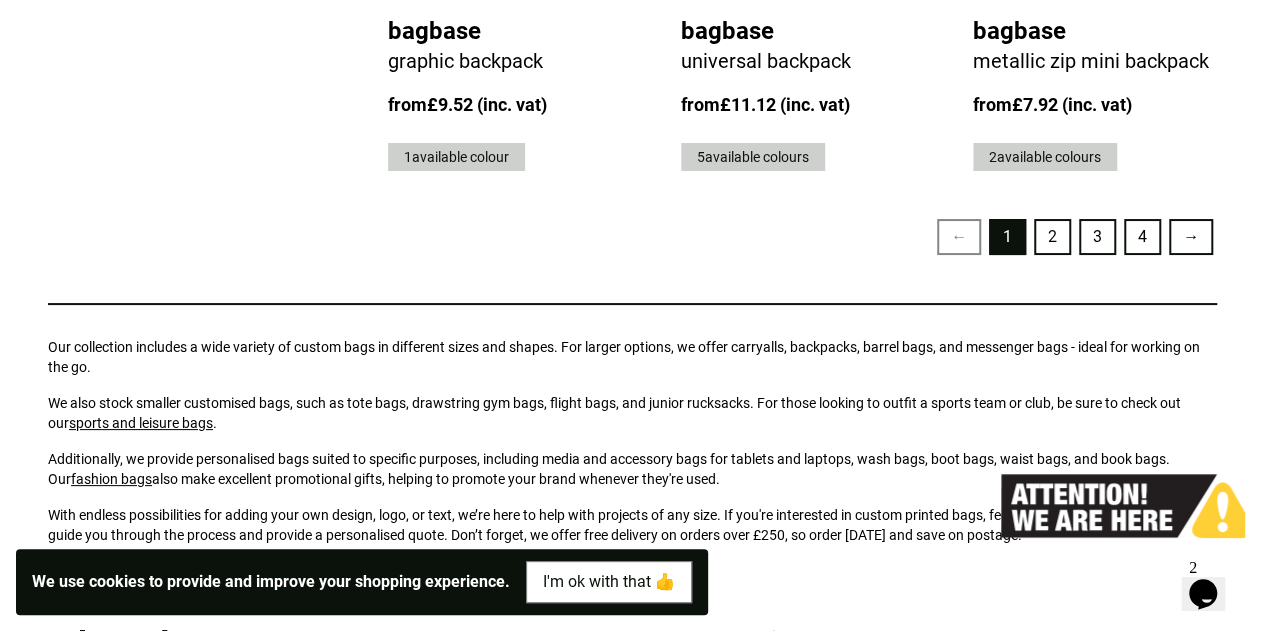 scroll, scrollTop: 4518, scrollLeft: 0, axis: vertical 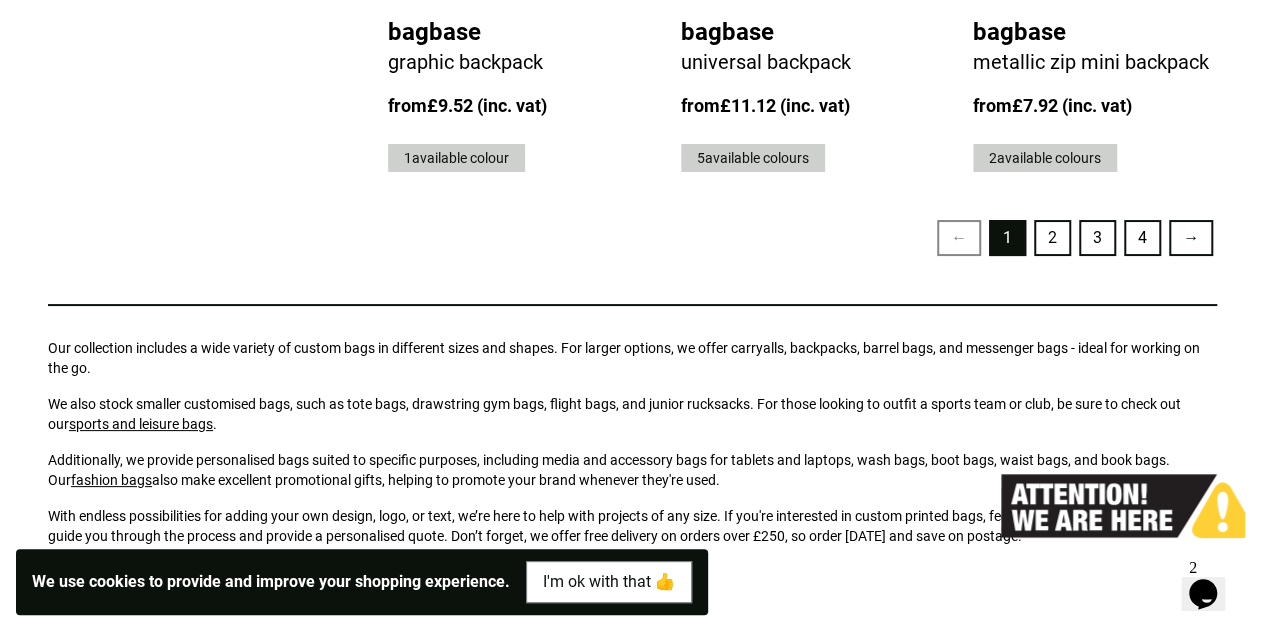 click on "2" at bounding box center [1052, 238] 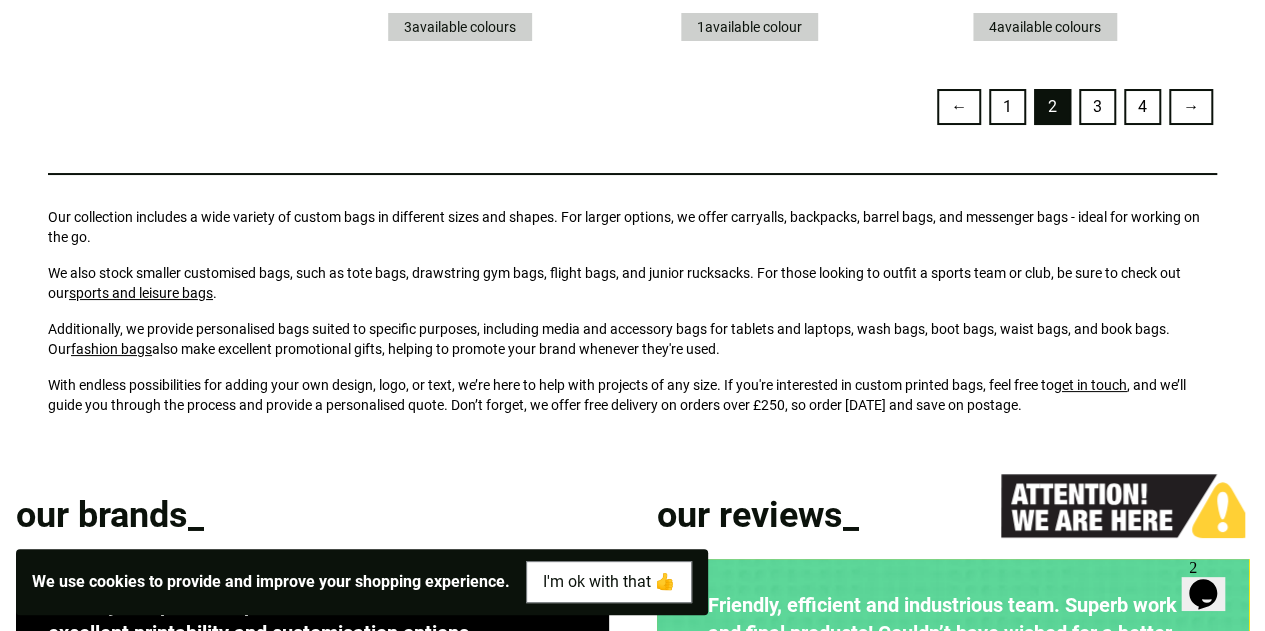scroll, scrollTop: 4650, scrollLeft: 0, axis: vertical 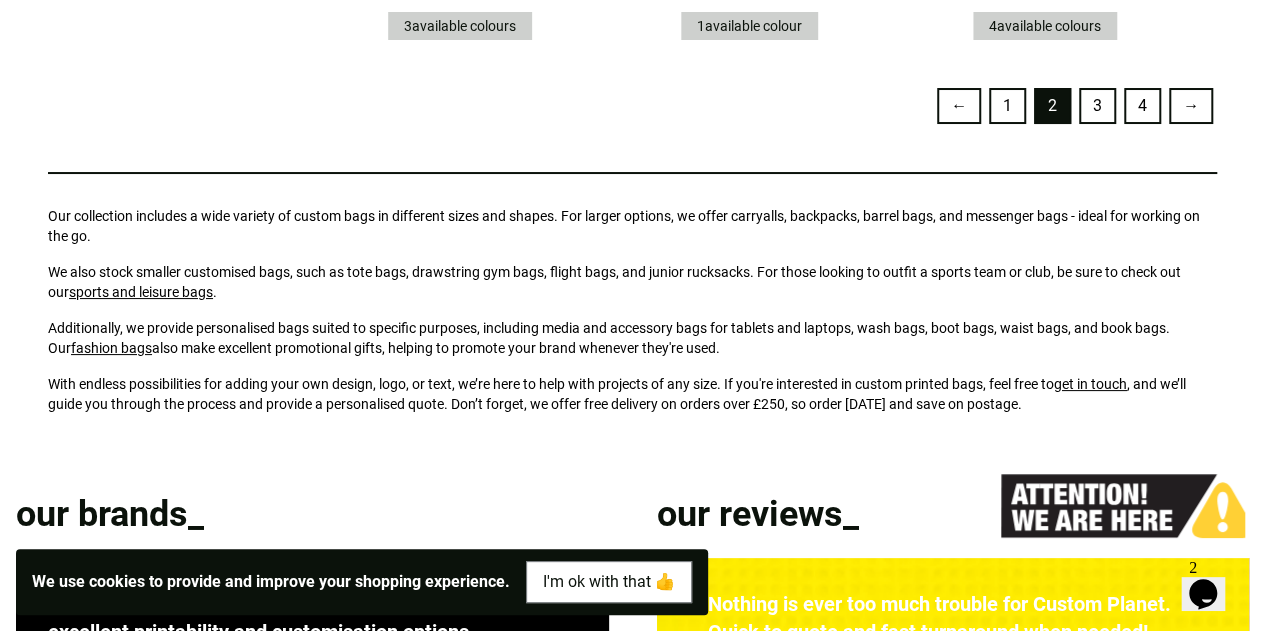 click on "3" at bounding box center (1097, 106) 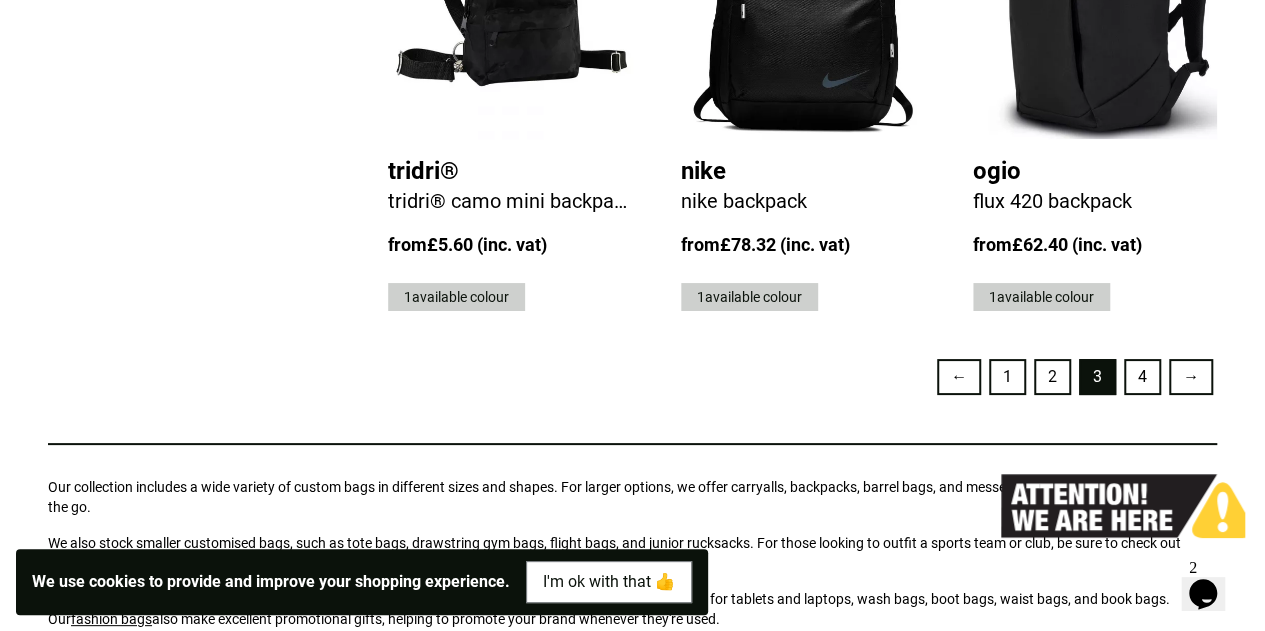 scroll, scrollTop: 4393, scrollLeft: 0, axis: vertical 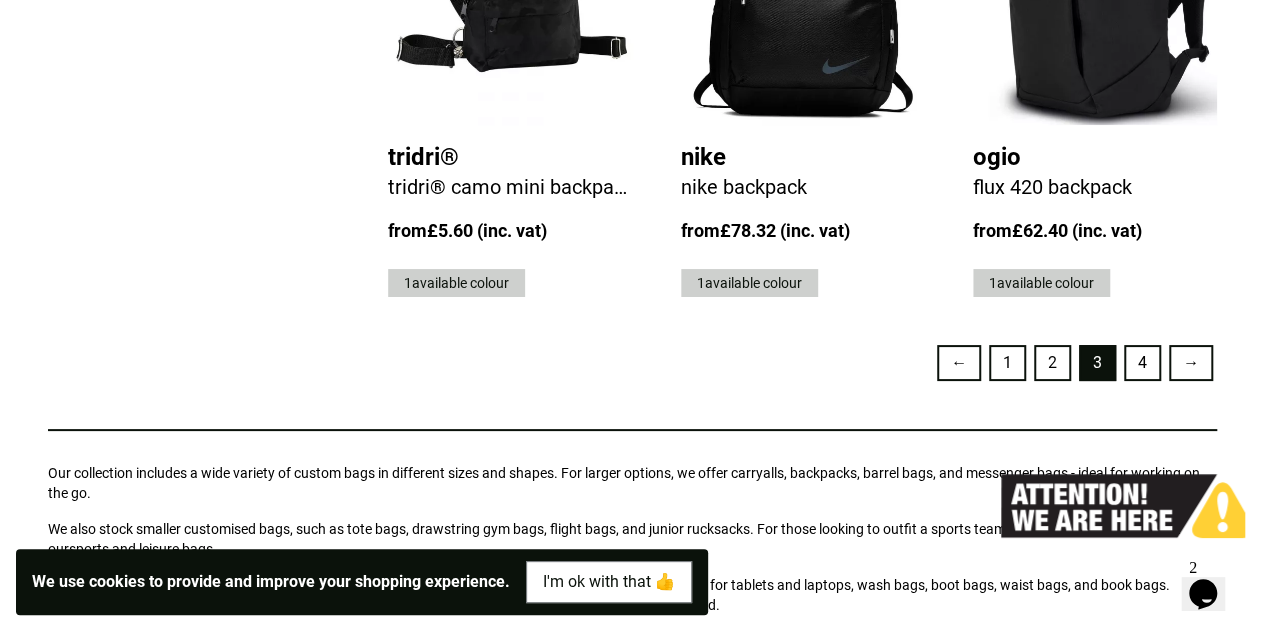 click at bounding box center [1119, 506] 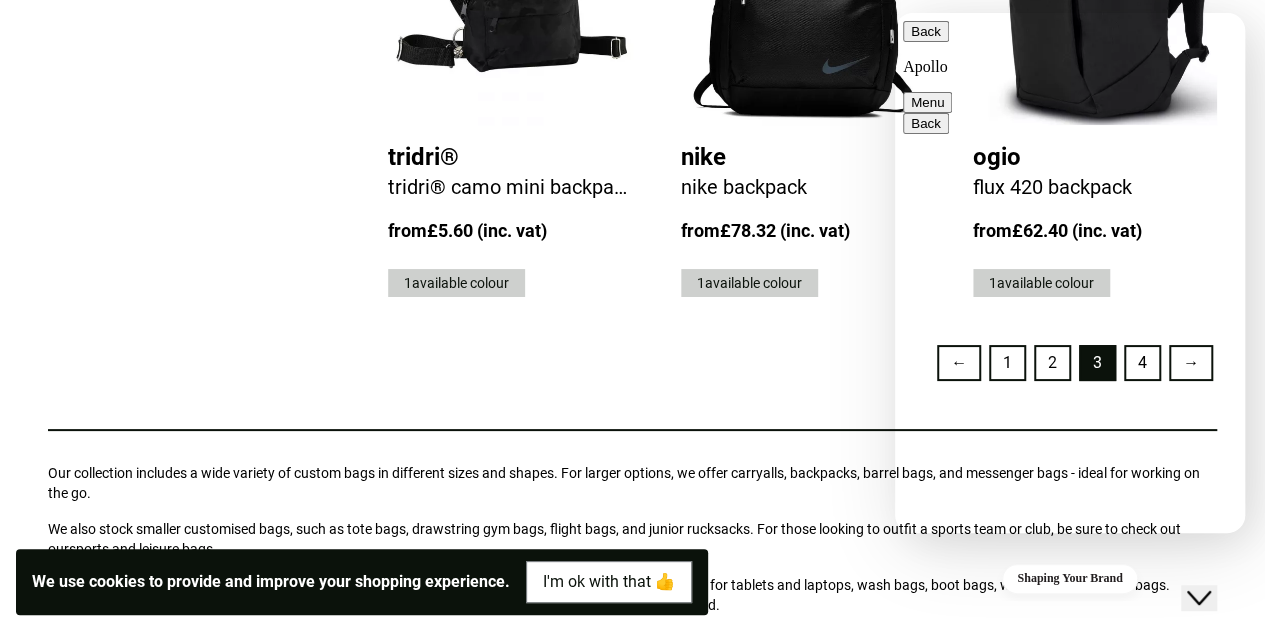 click on "Menu" at bounding box center (927, 102) 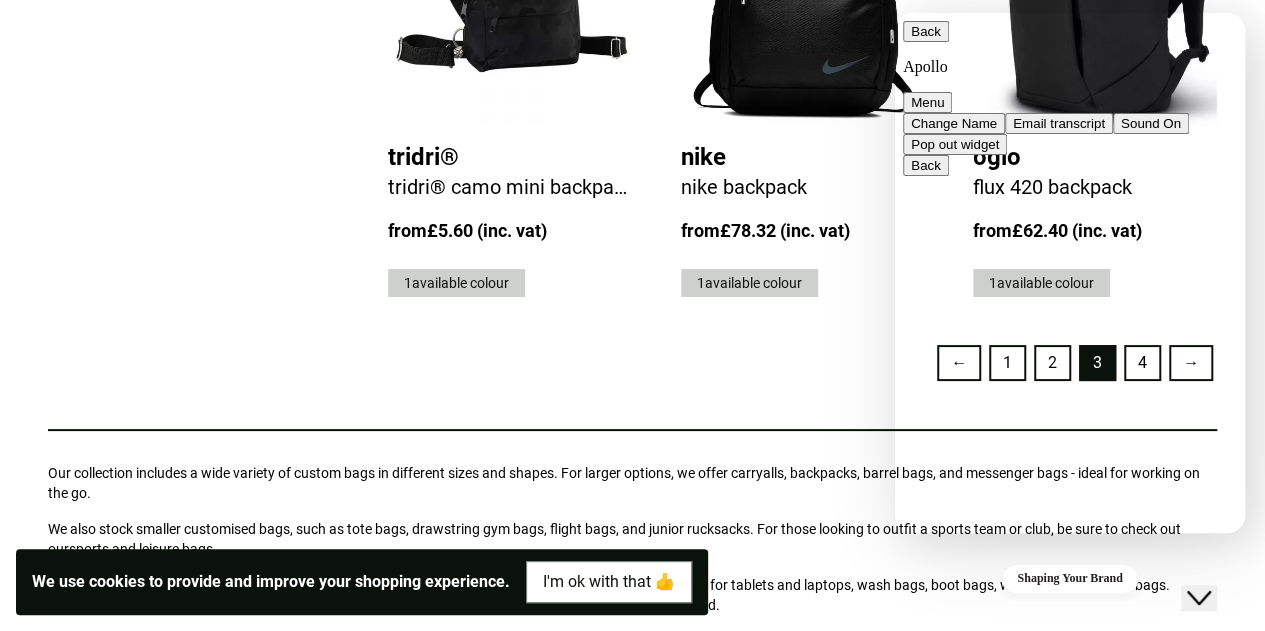 click on "Close Chat This icon closes the chat window." at bounding box center [1199, 598] 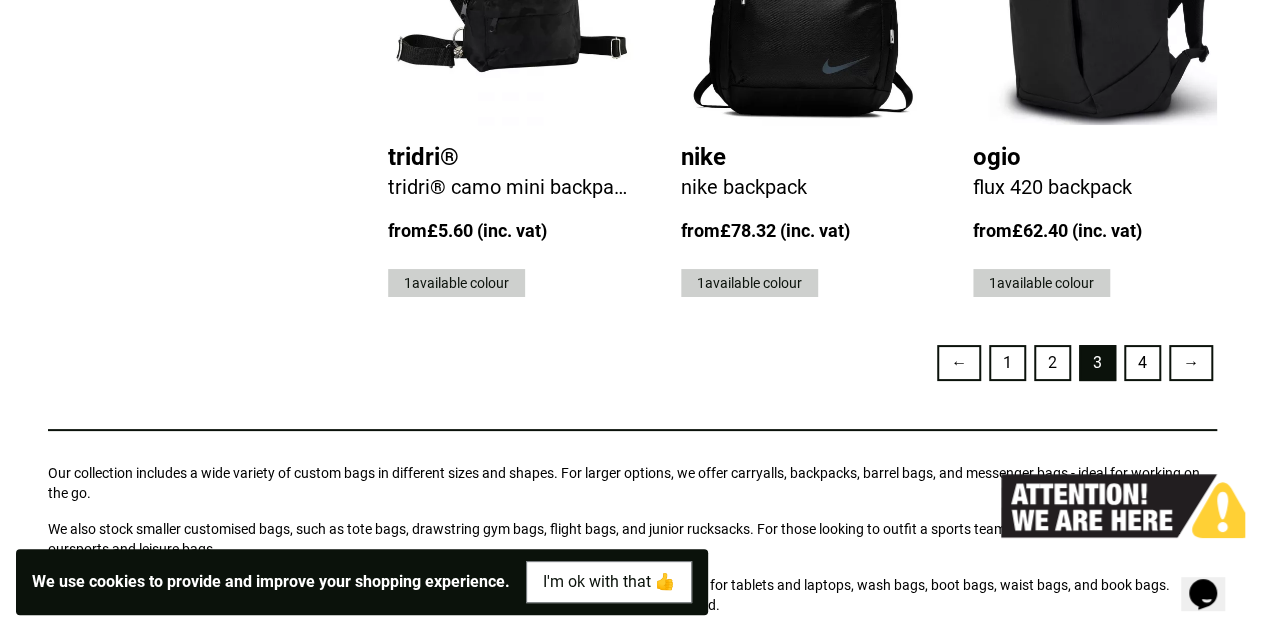 click on "4" at bounding box center [1142, 363] 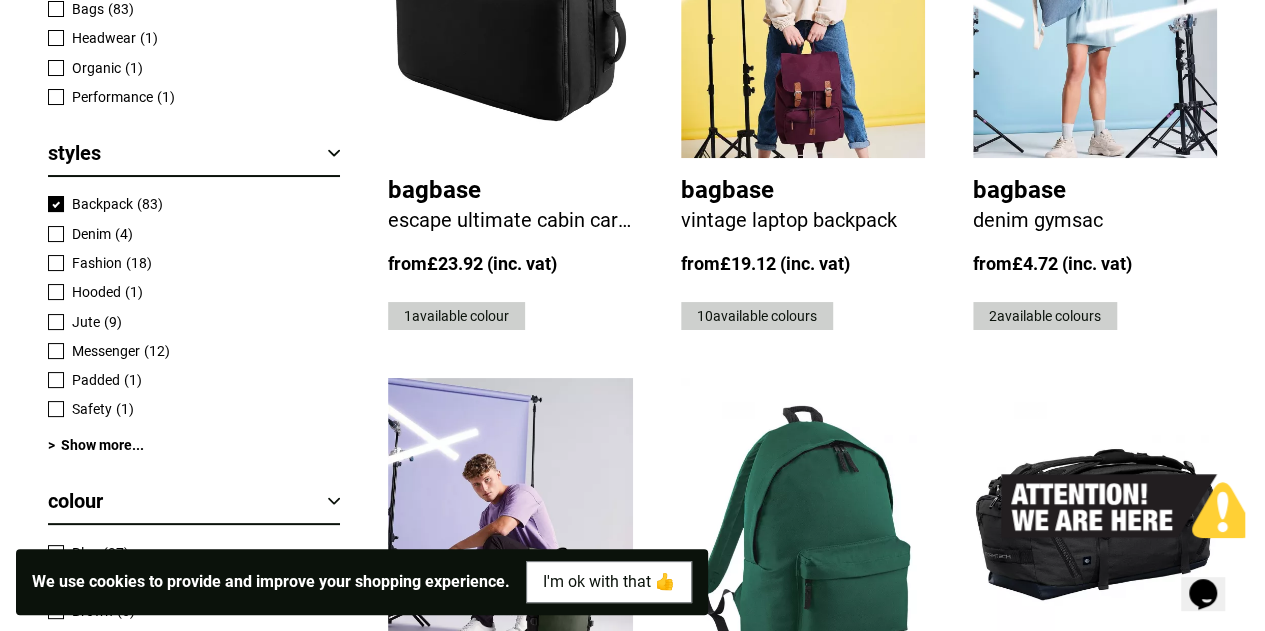 scroll, scrollTop: 1130, scrollLeft: 0, axis: vertical 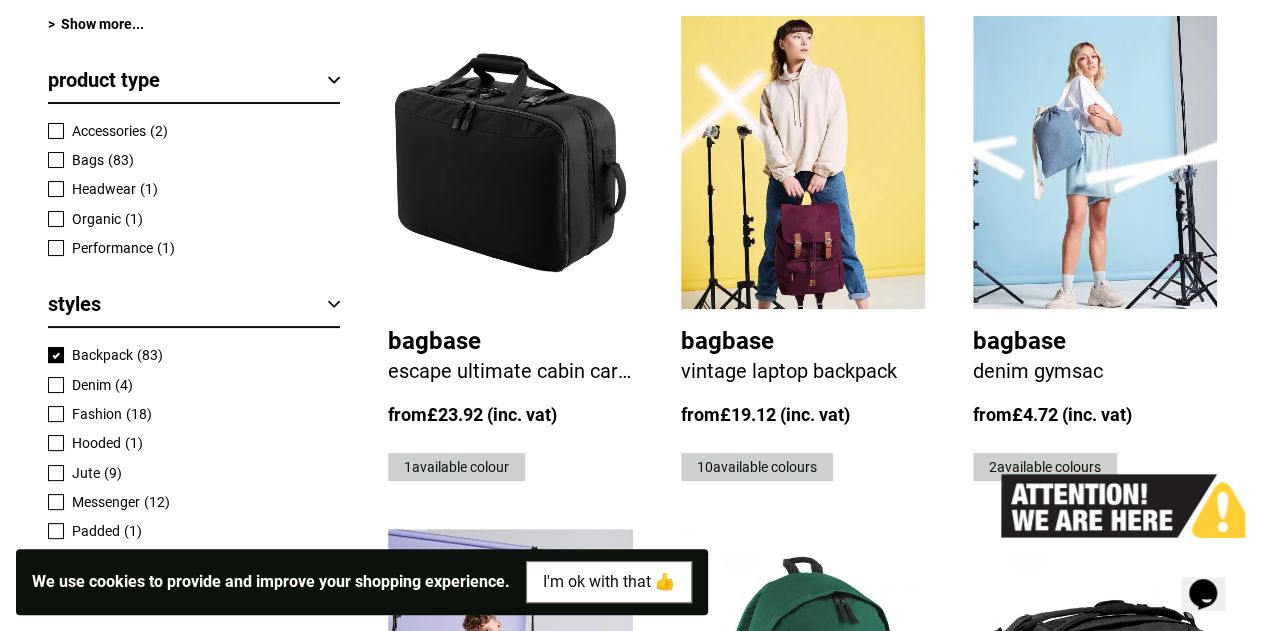 click at bounding box center (56, 160) 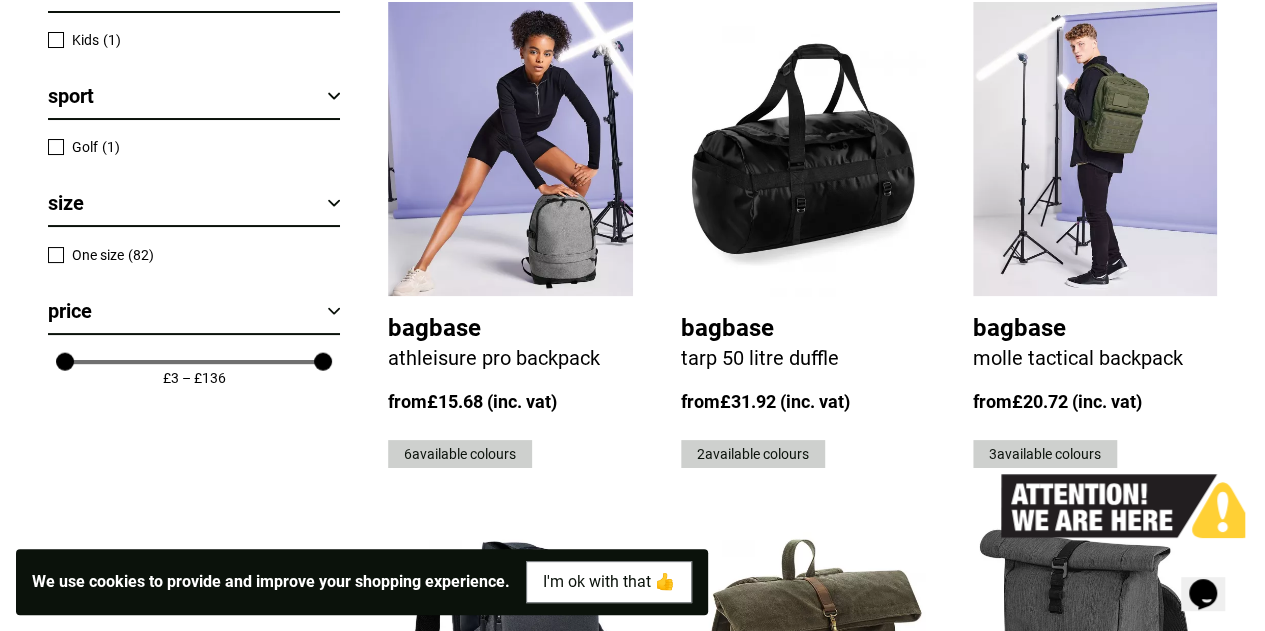 scroll, scrollTop: 2171, scrollLeft: 0, axis: vertical 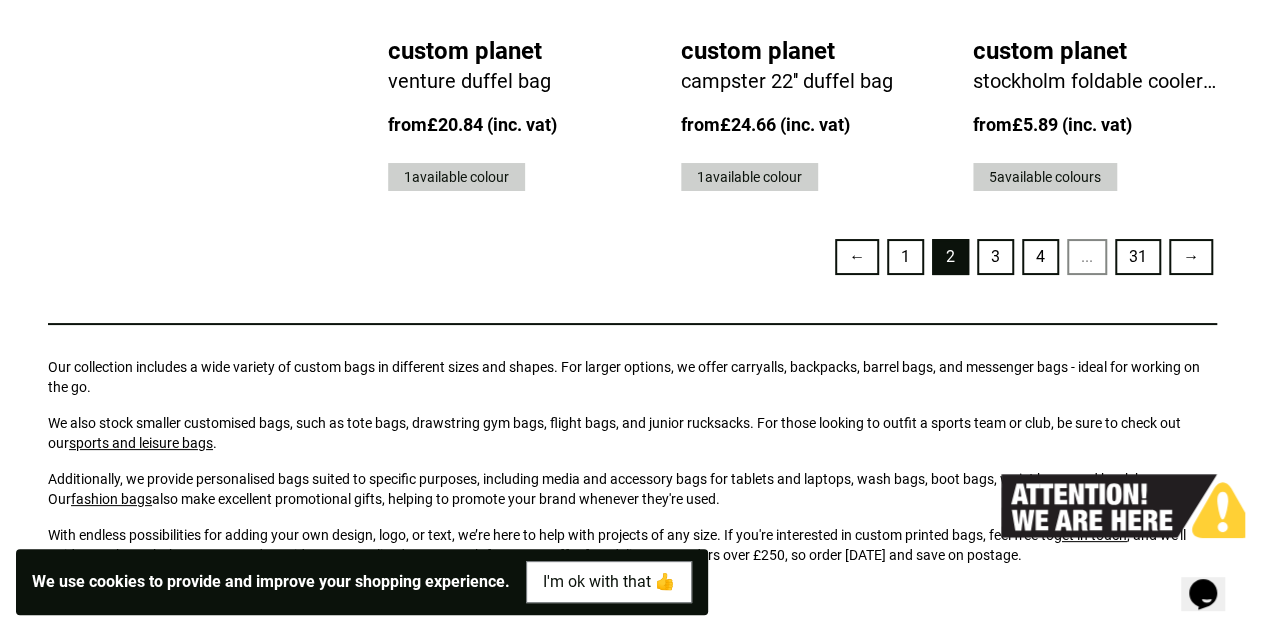 click on "3" at bounding box center (995, 257) 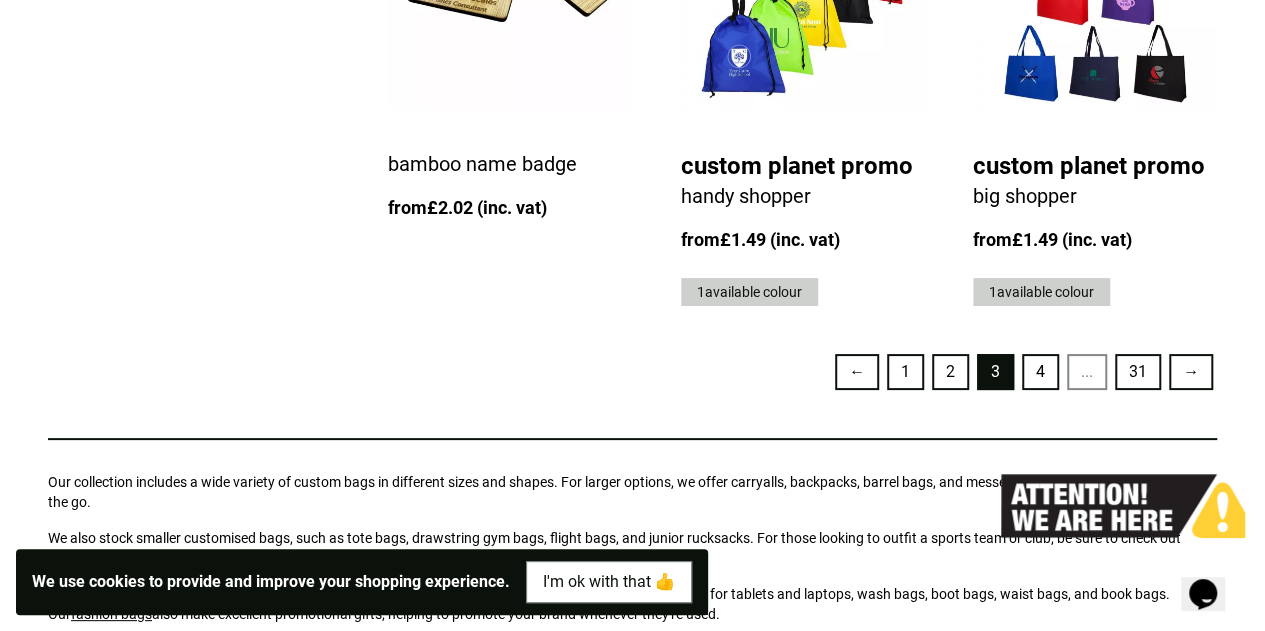 scroll, scrollTop: 4636, scrollLeft: 0, axis: vertical 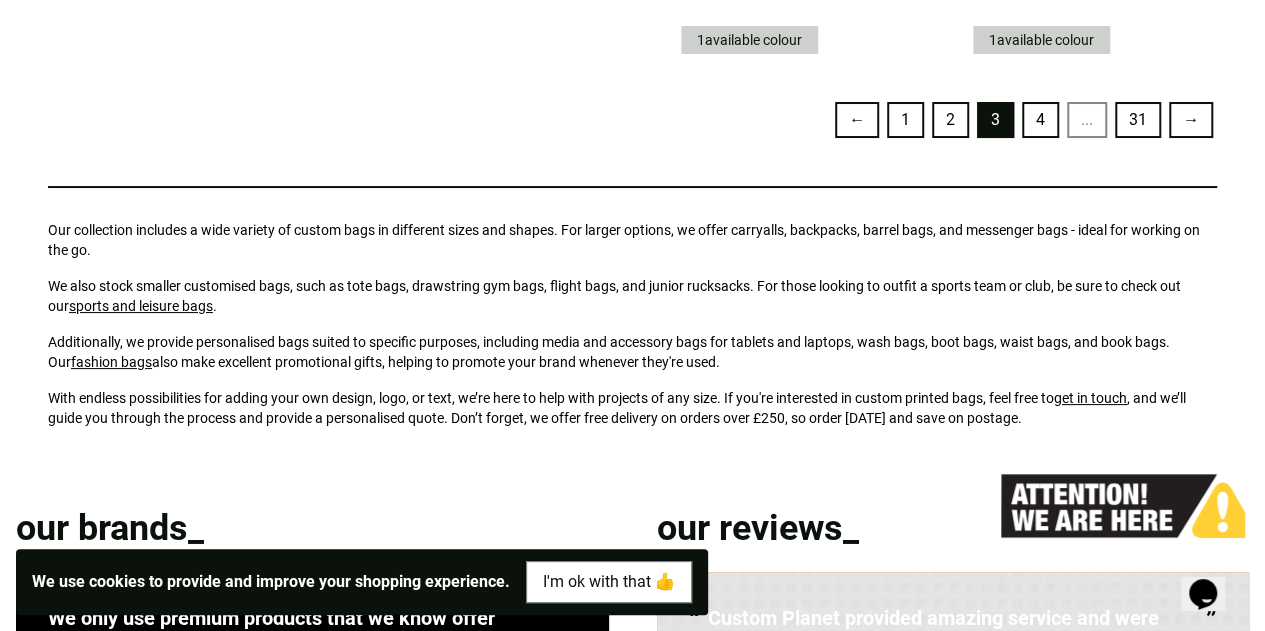 click on "1" at bounding box center [905, 120] 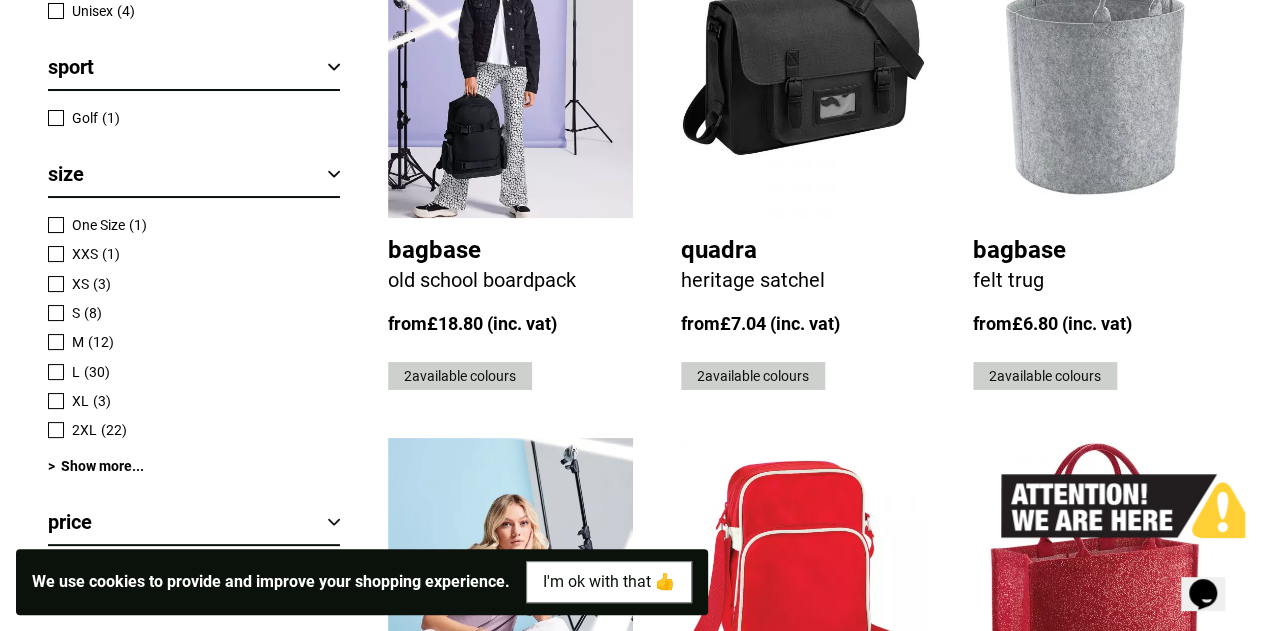 scroll, scrollTop: 2248, scrollLeft: 0, axis: vertical 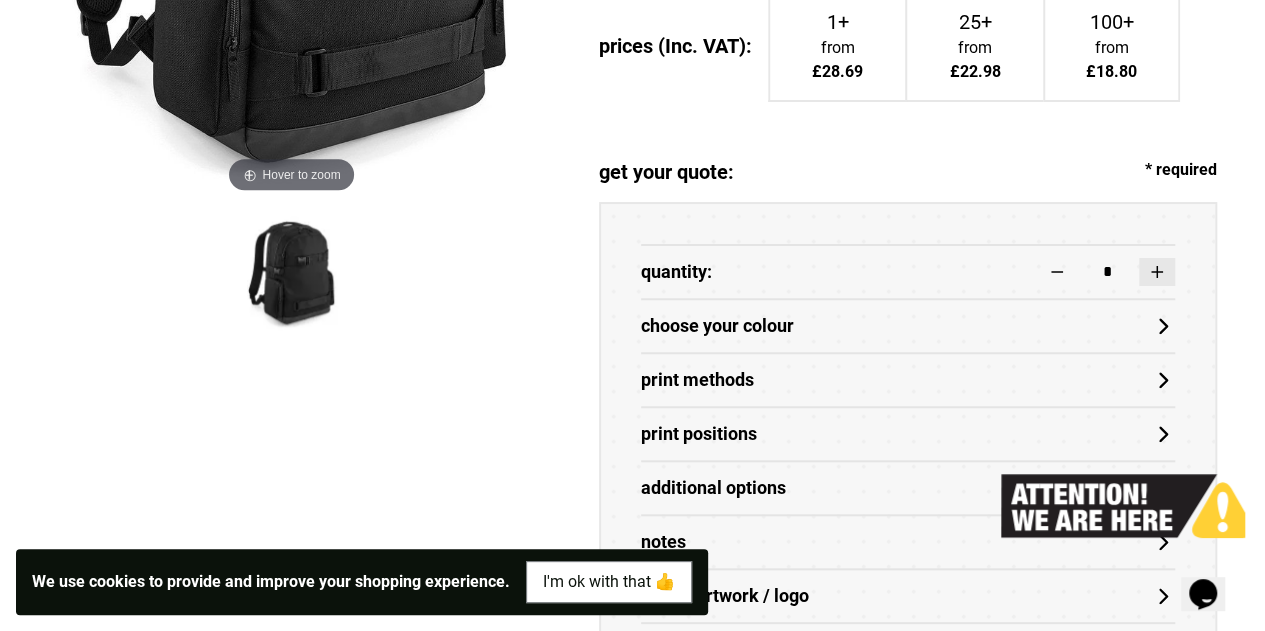 click at bounding box center [1157, 272] 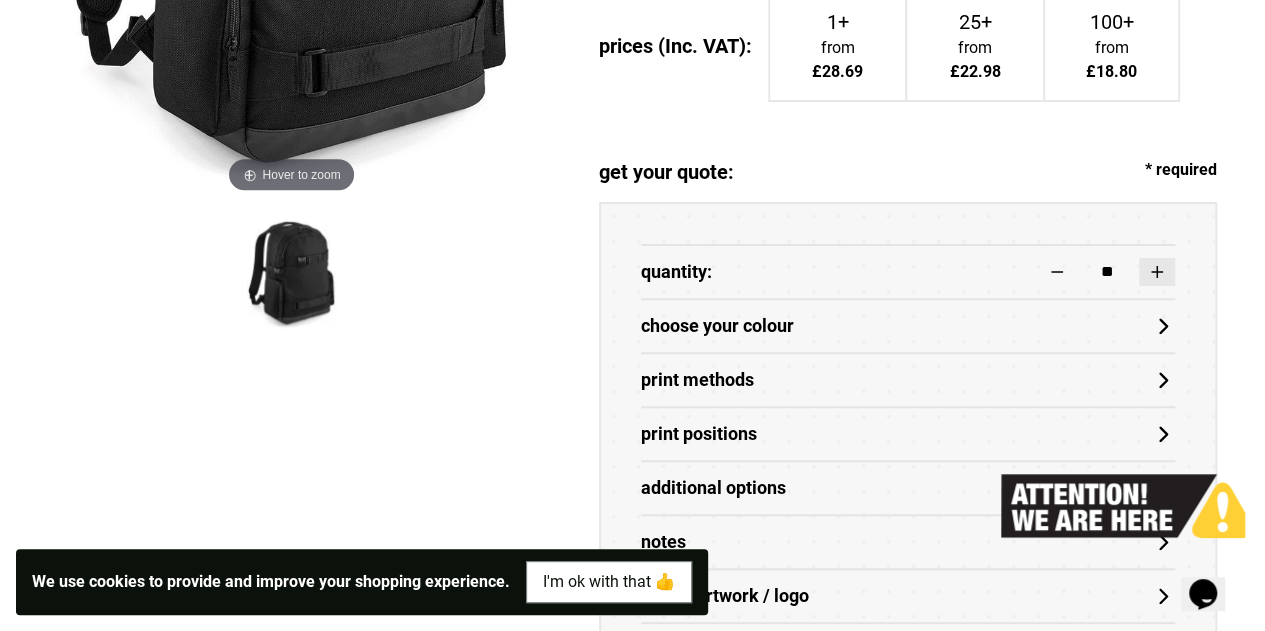 click at bounding box center (1157, 272) 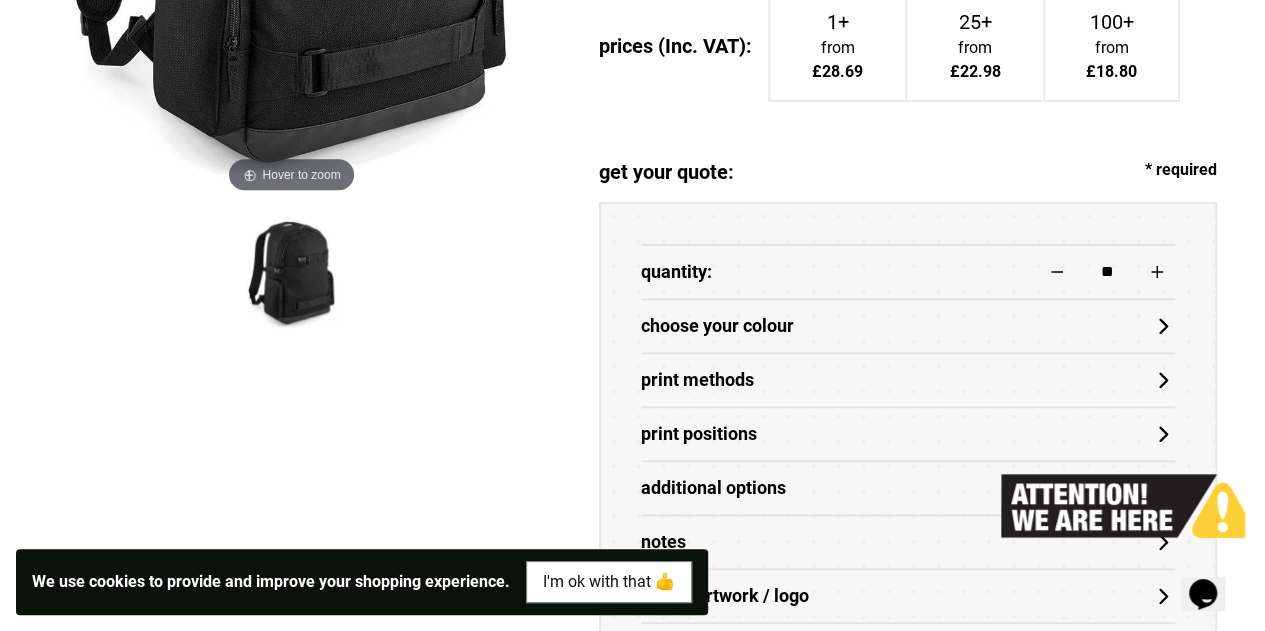 click on "choose your colour" at bounding box center (908, 326) 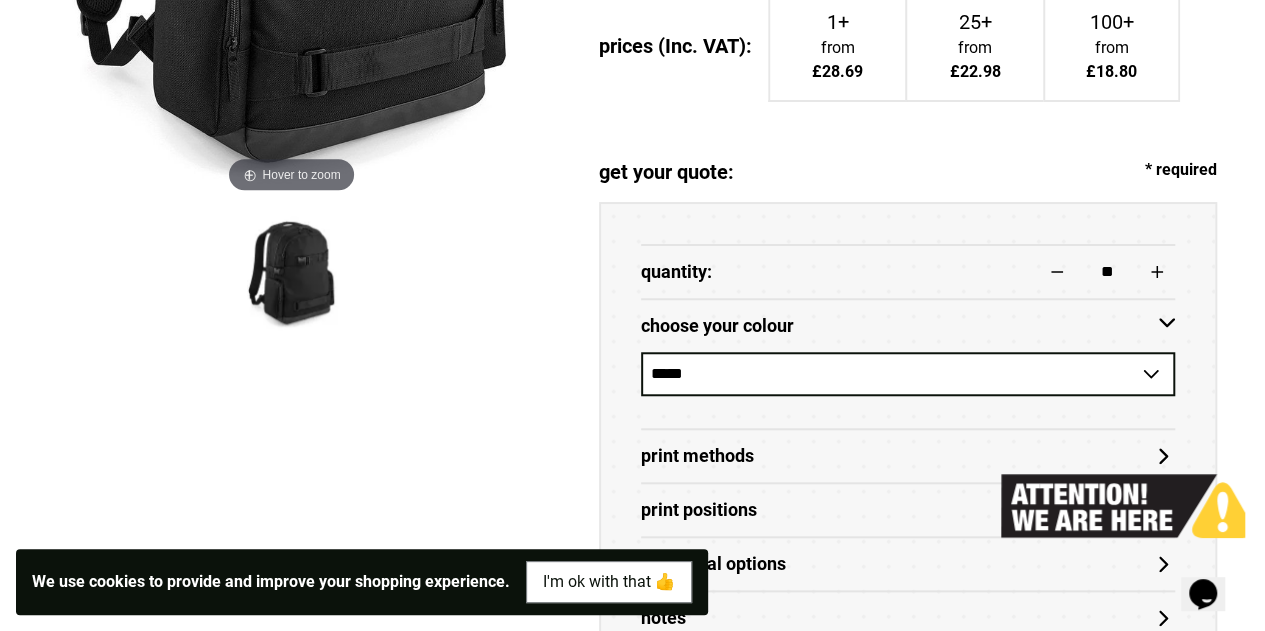 click on "**********" at bounding box center [908, 374] 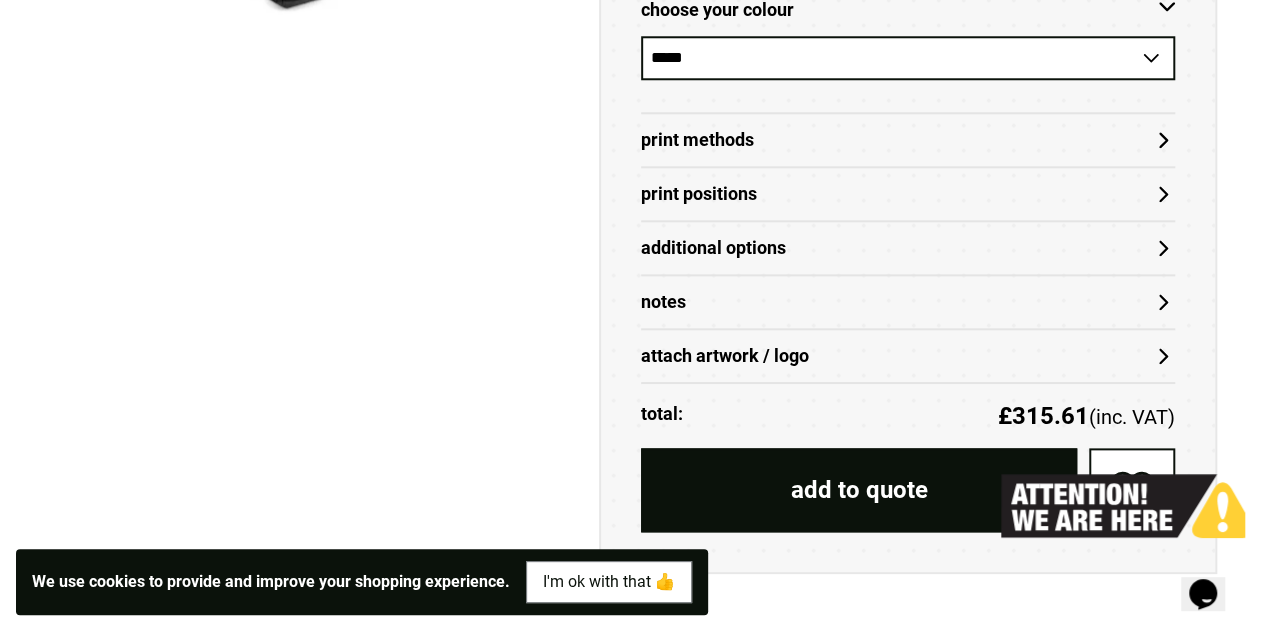 click on "Print Positions" at bounding box center [908, 194] 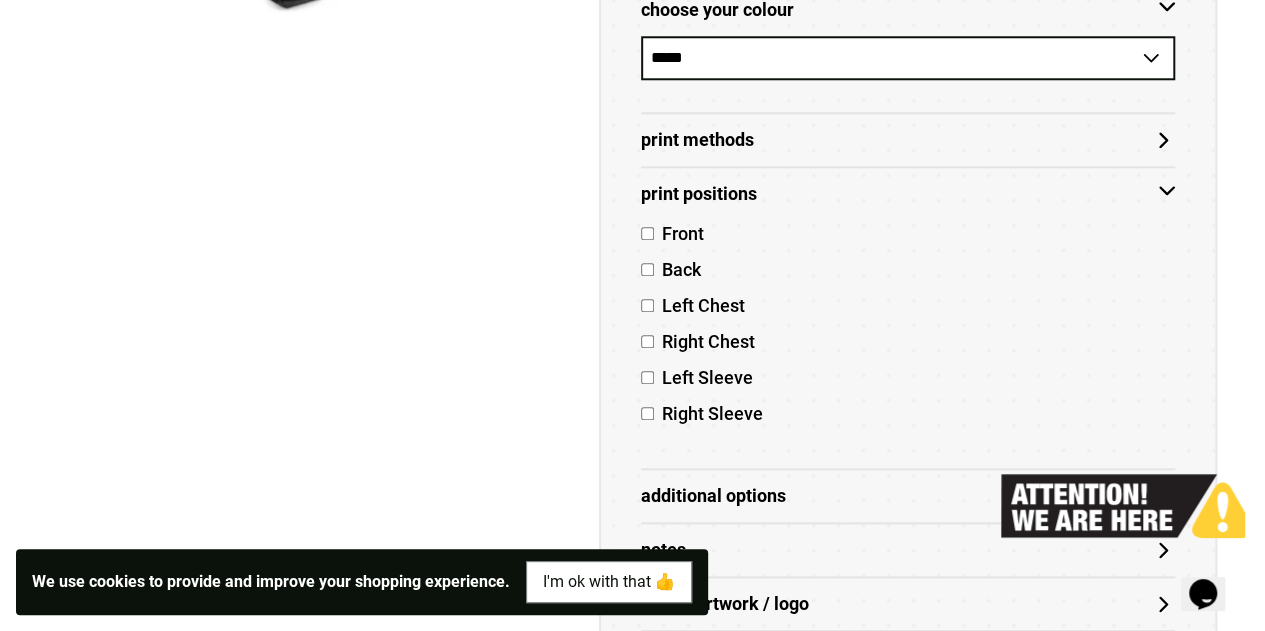 click on "Front" at bounding box center (908, 238) 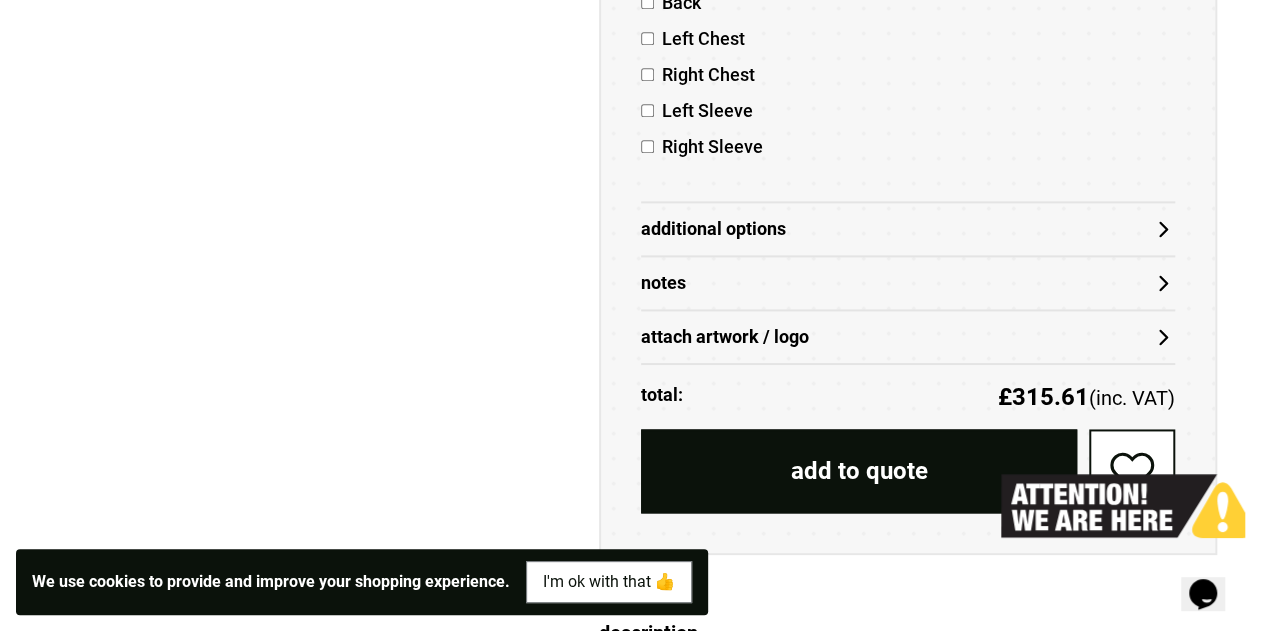 scroll, scrollTop: 1244, scrollLeft: 0, axis: vertical 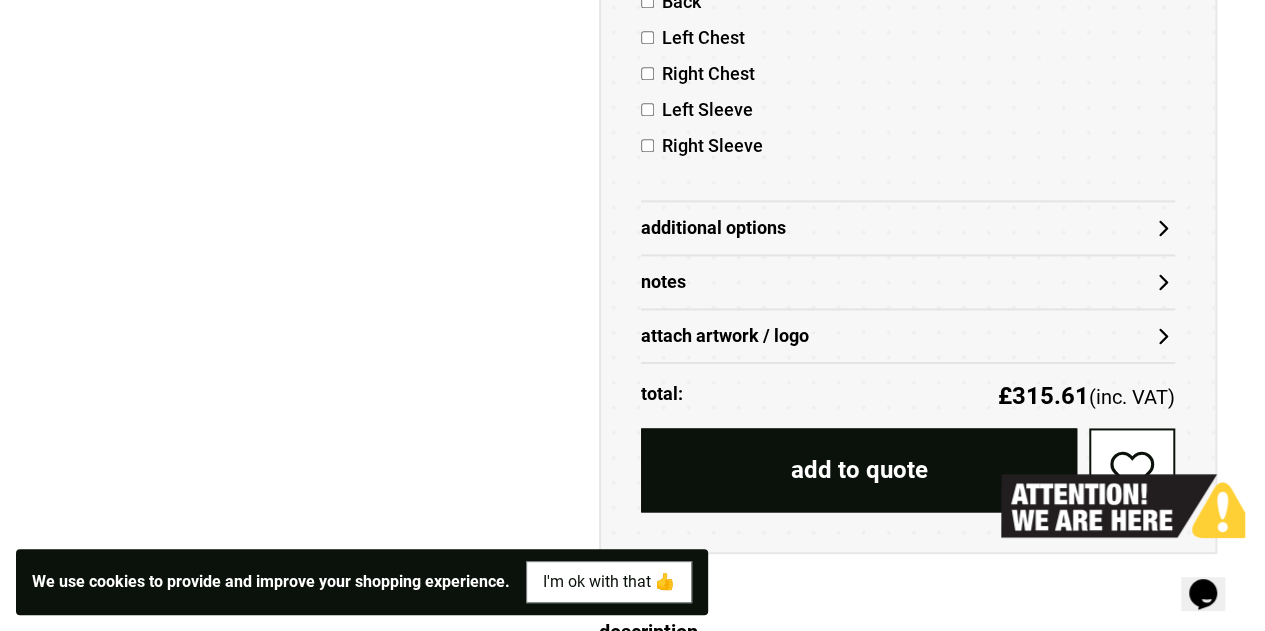 click on "attach artwork / logo" at bounding box center [908, 336] 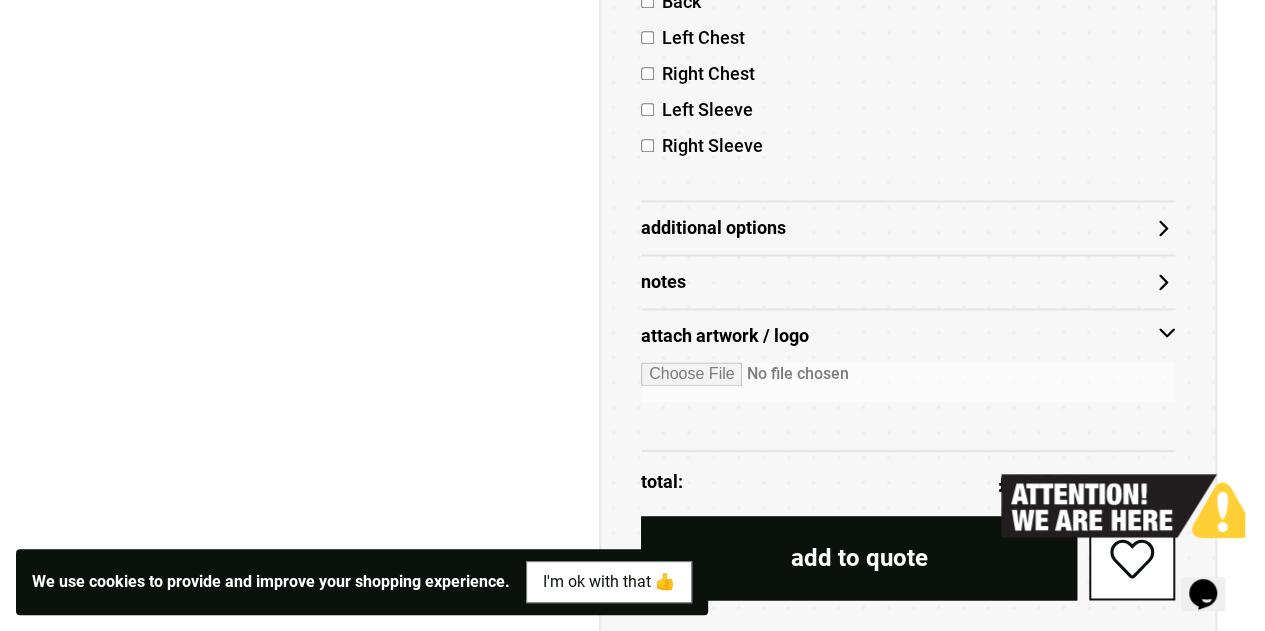 click at bounding box center (908, 382) 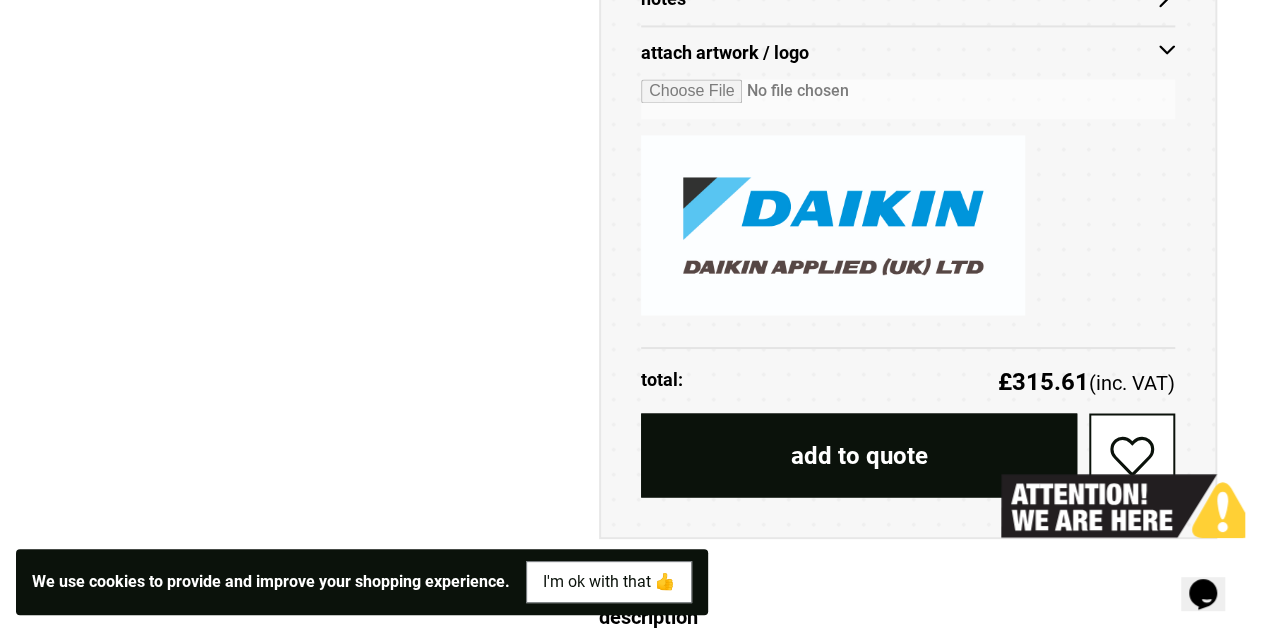 scroll, scrollTop: 1537, scrollLeft: 0, axis: vertical 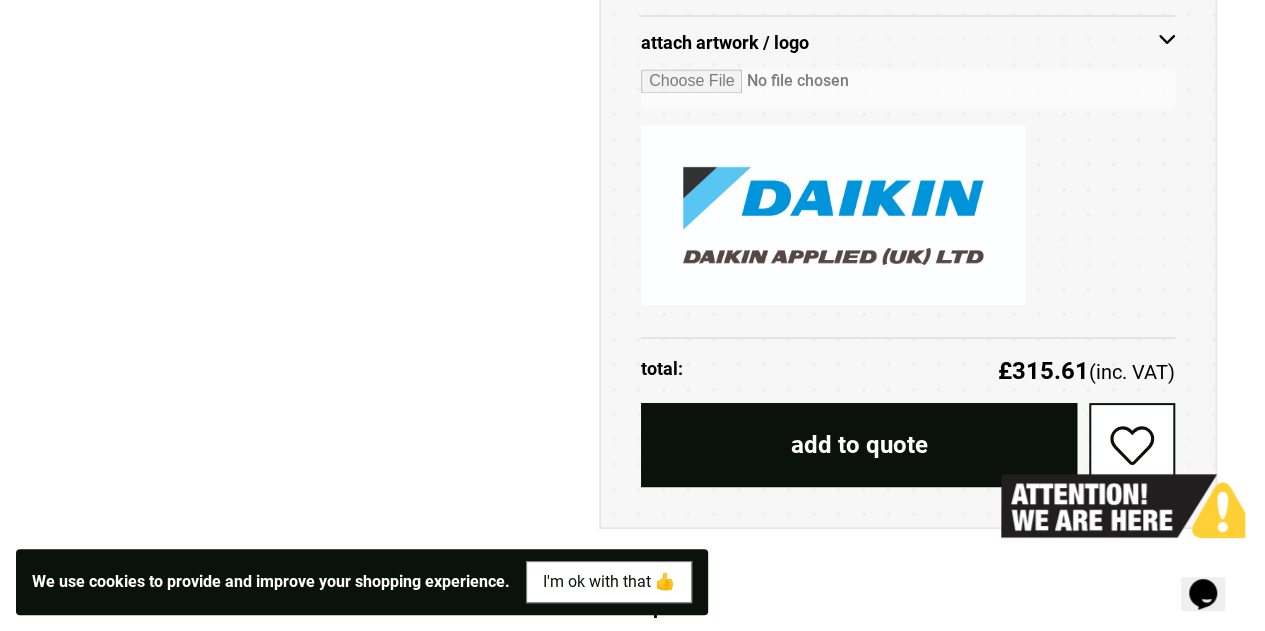 click on "add to quote" at bounding box center [859, 445] 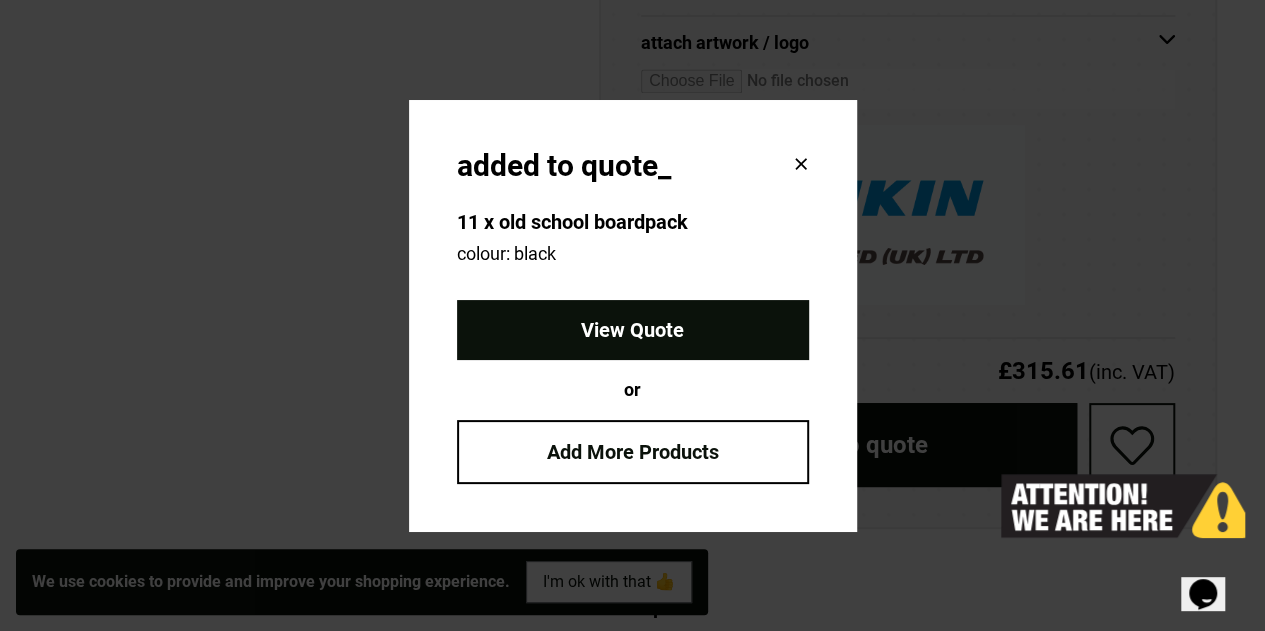 click on "View Quote" at bounding box center (633, 330) 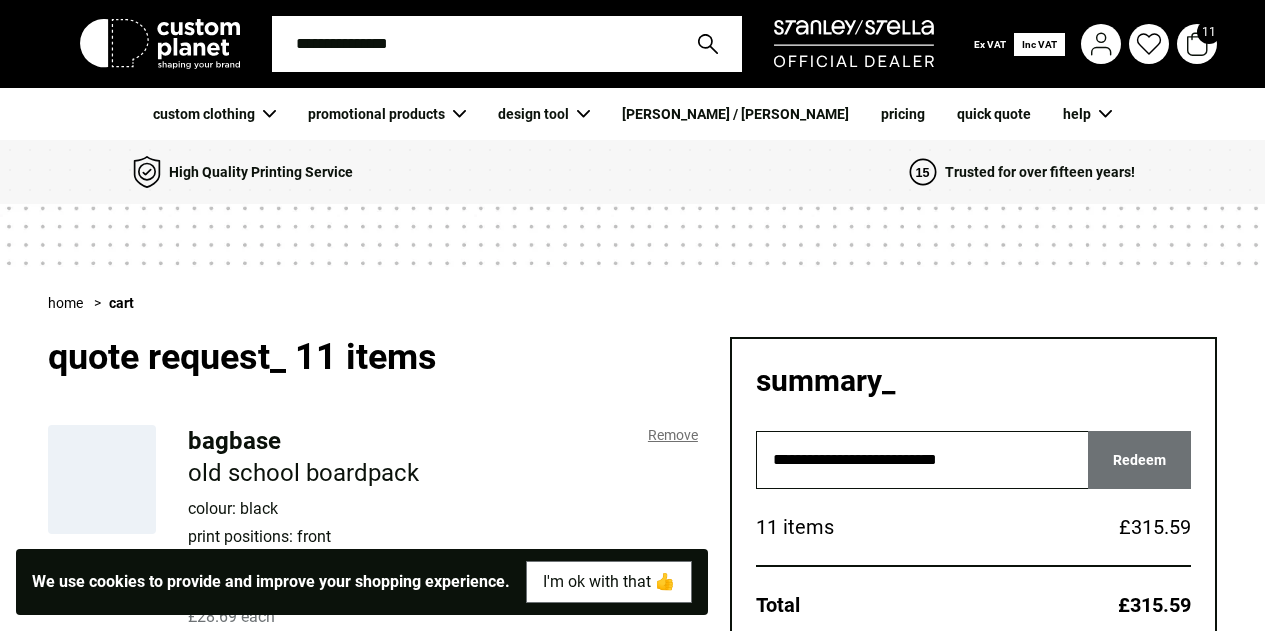 scroll, scrollTop: 0, scrollLeft: 0, axis: both 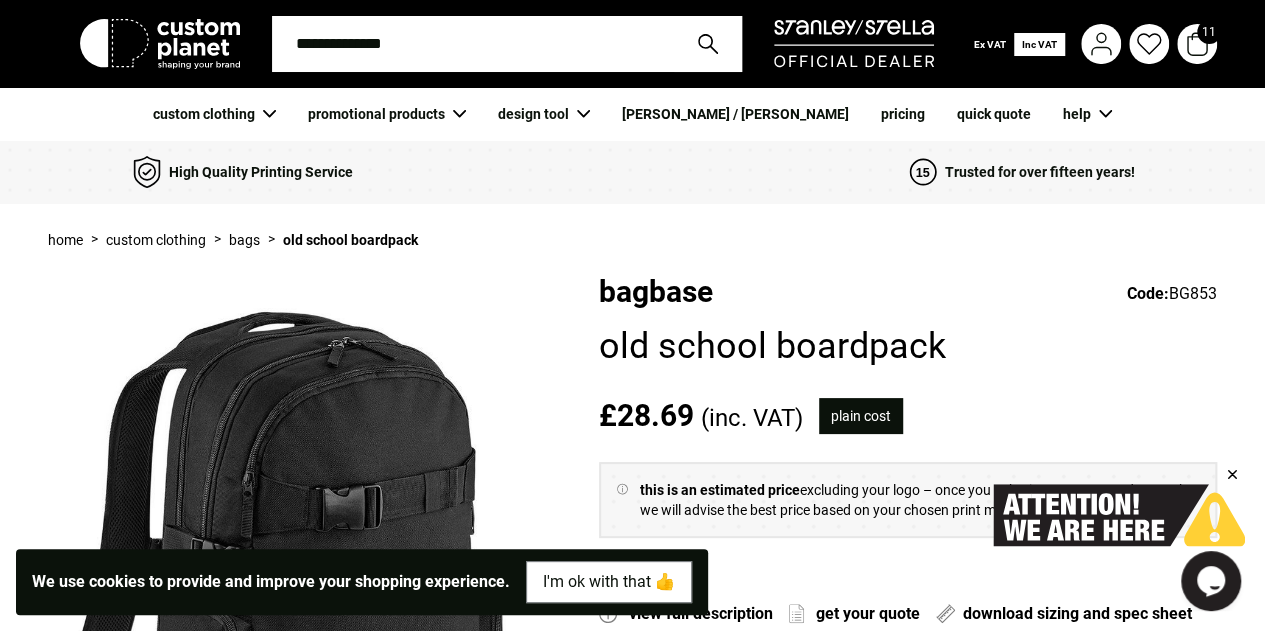 click 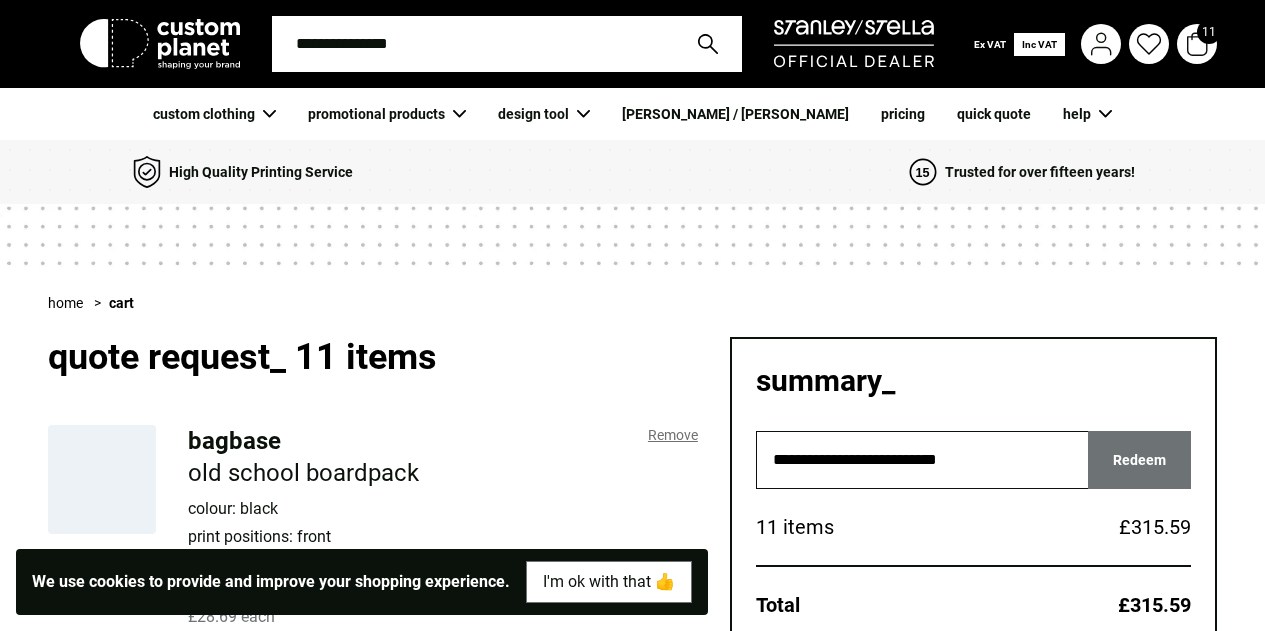scroll, scrollTop: 0, scrollLeft: 0, axis: both 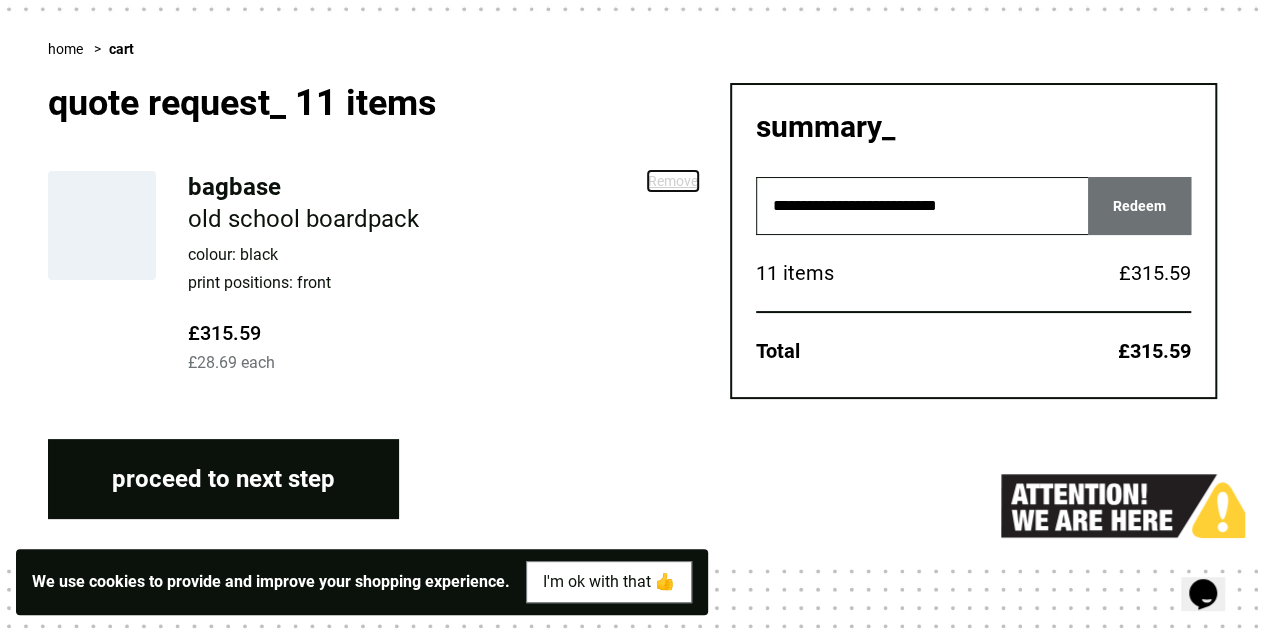 click on "Remove" at bounding box center (673, 181) 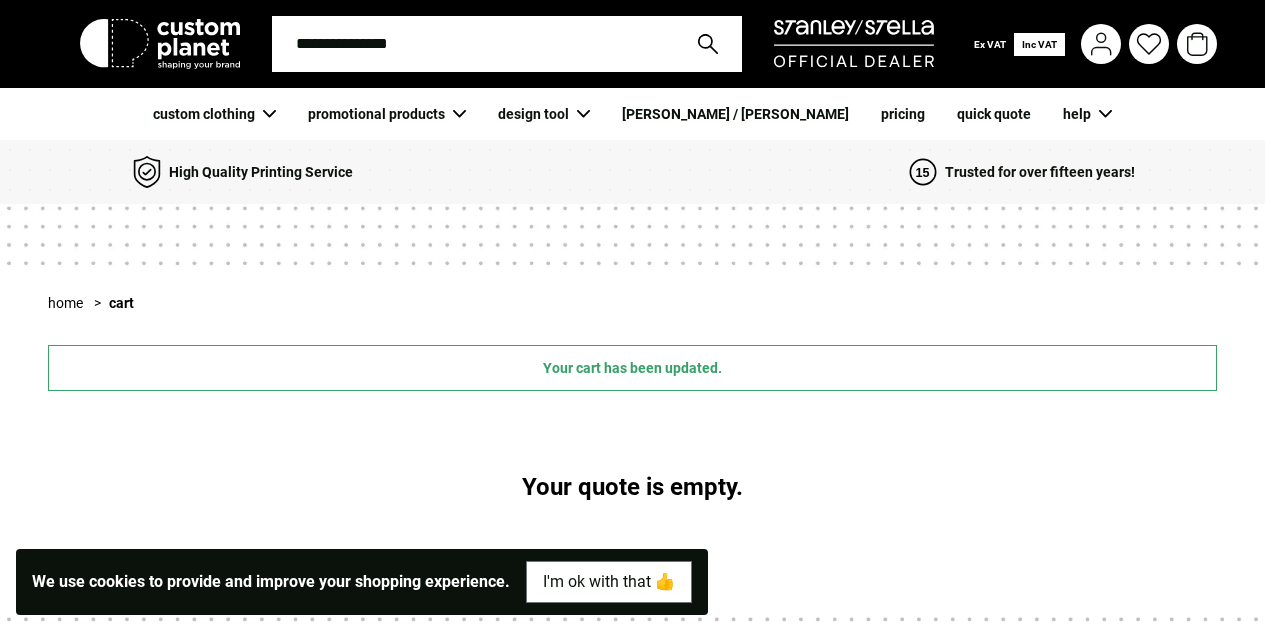 scroll, scrollTop: 0, scrollLeft: 0, axis: both 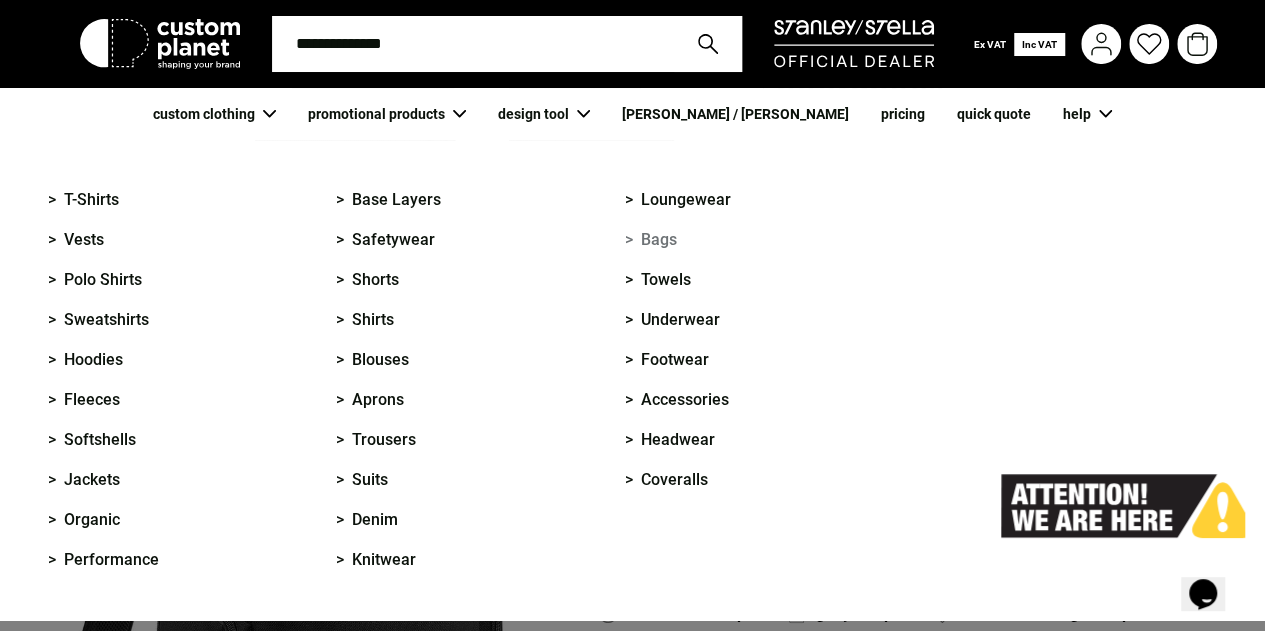 click on ">  Bags" at bounding box center [651, 240] 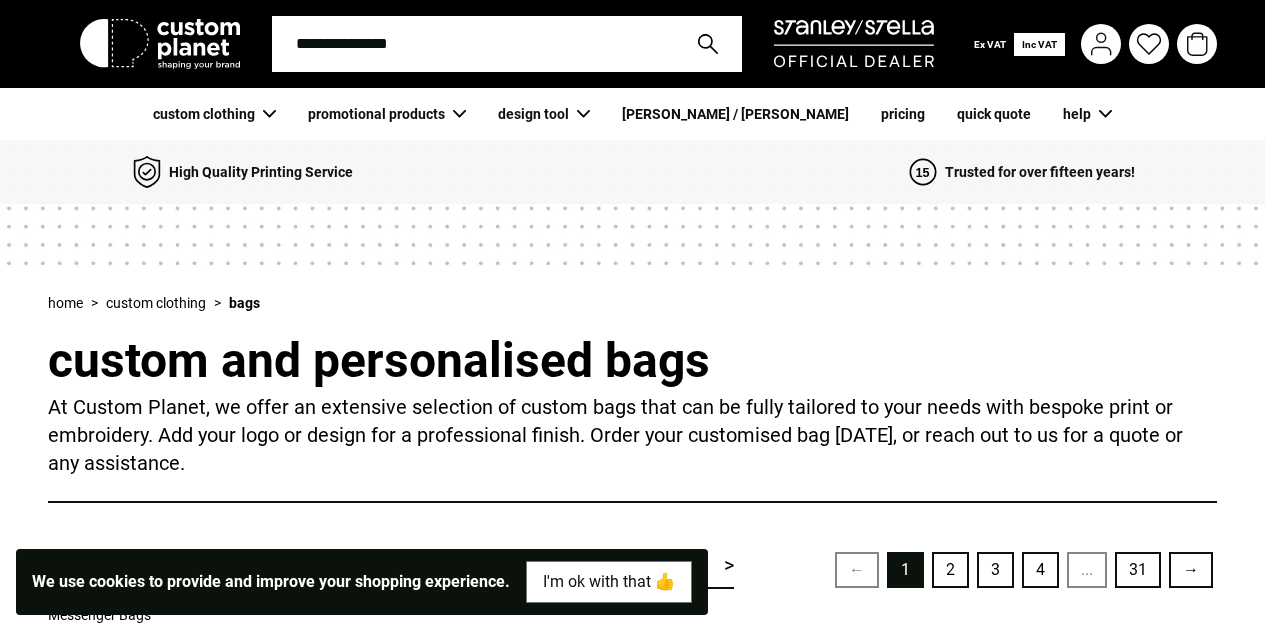 scroll, scrollTop: 0, scrollLeft: 0, axis: both 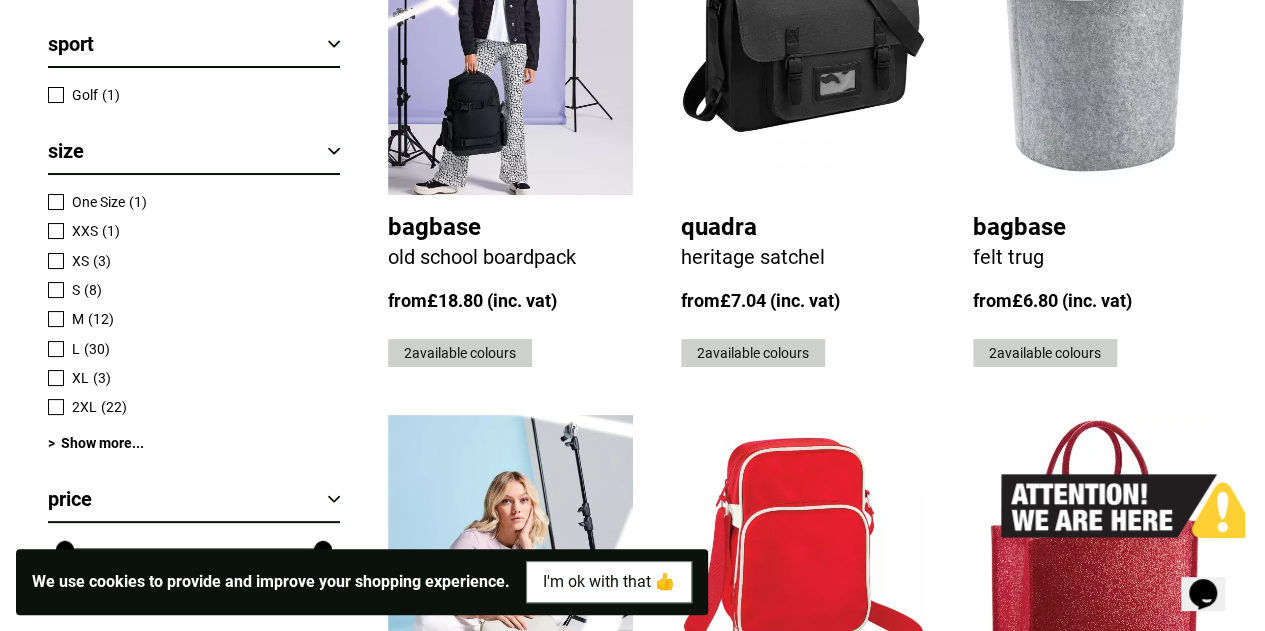 click at bounding box center [510, 47] 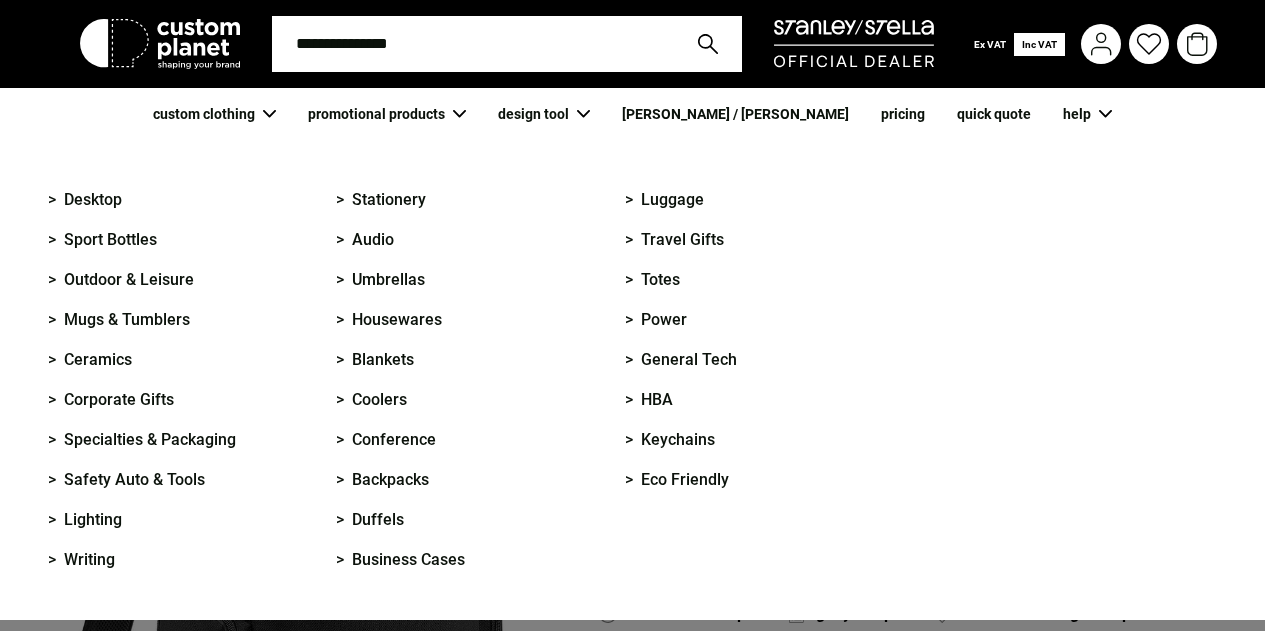 scroll, scrollTop: 0, scrollLeft: 0, axis: both 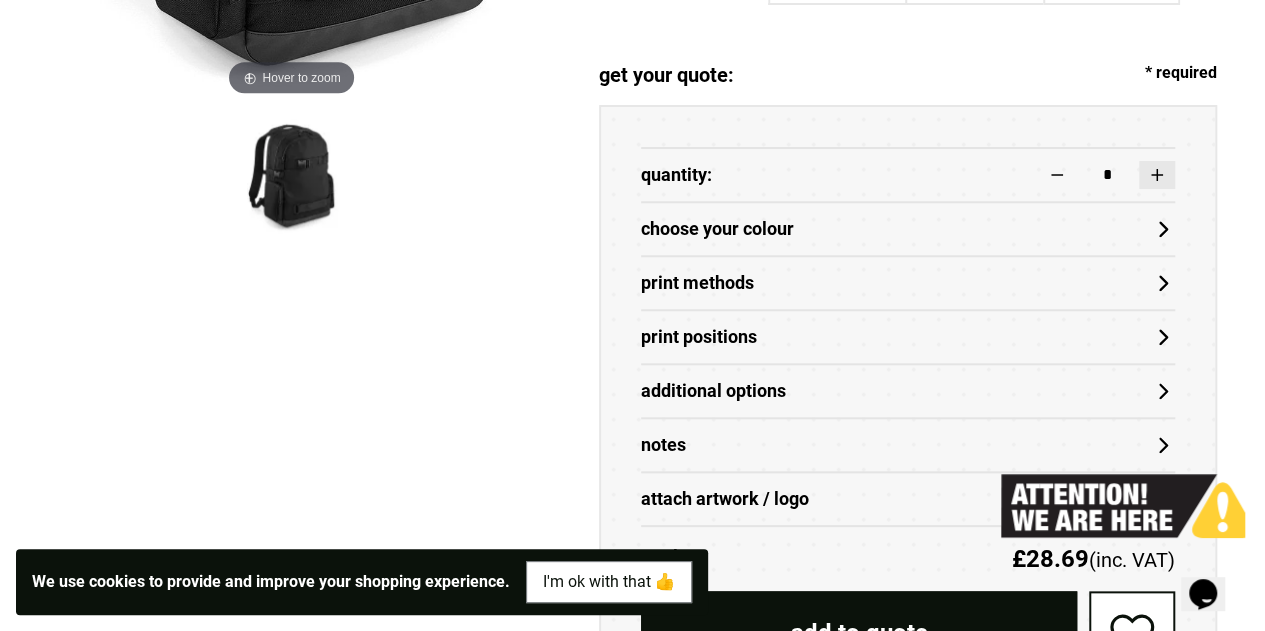 click at bounding box center [1157, 175] 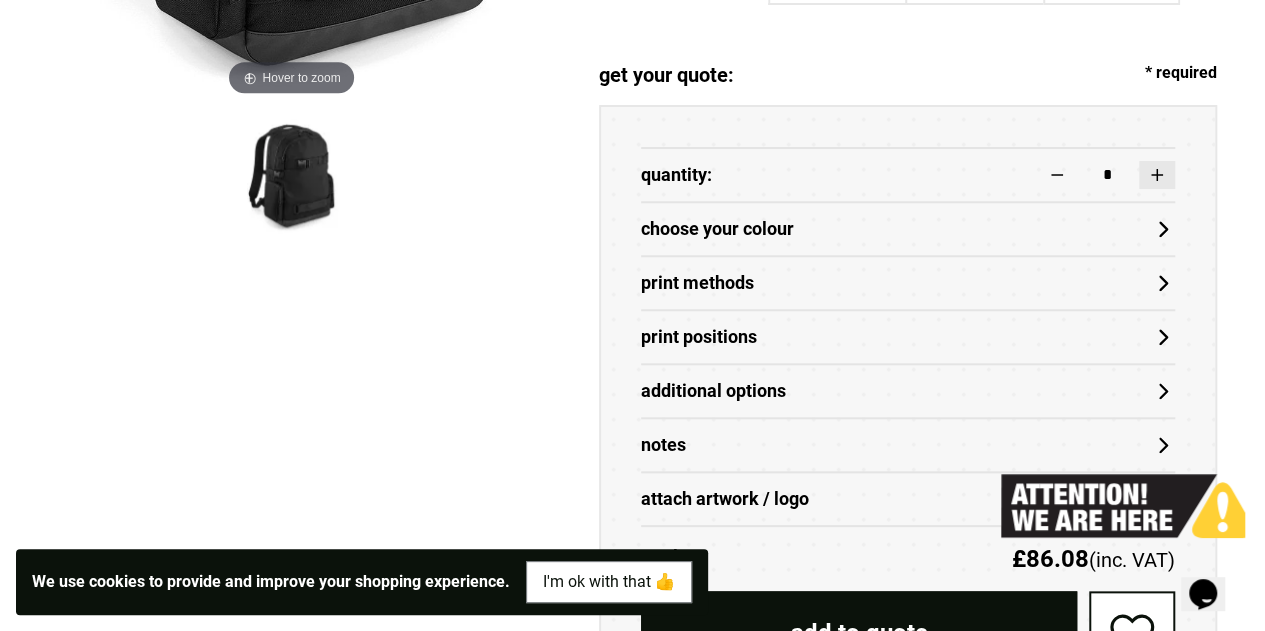 click at bounding box center (1157, 175) 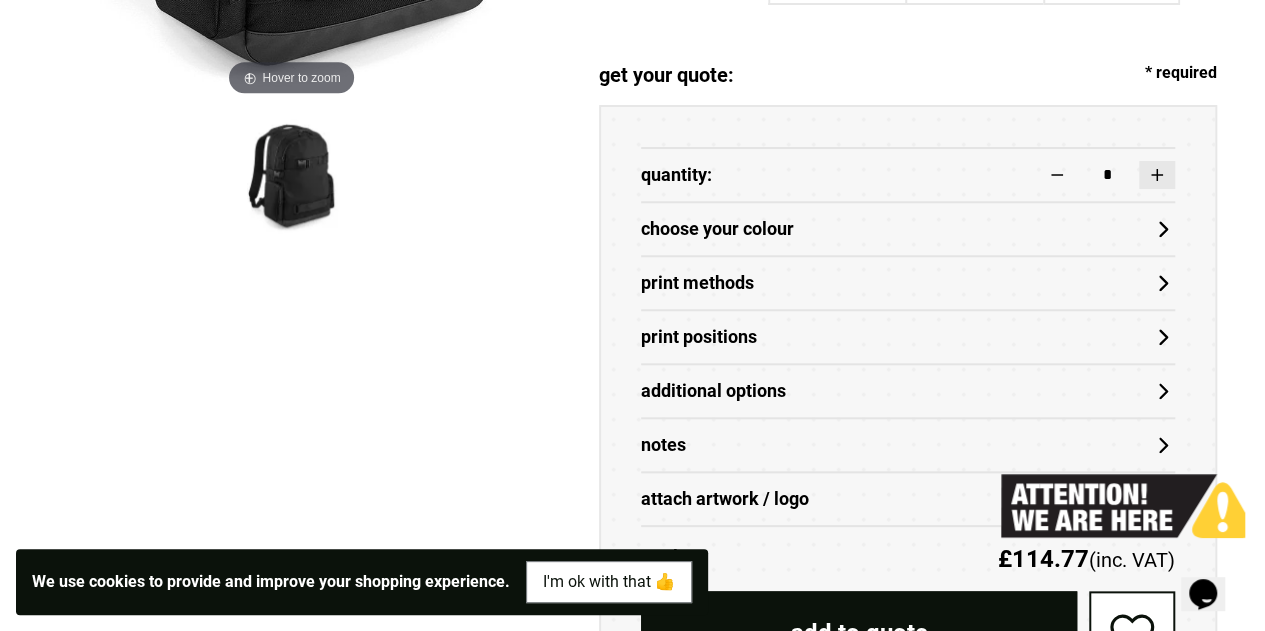 click at bounding box center [1157, 175] 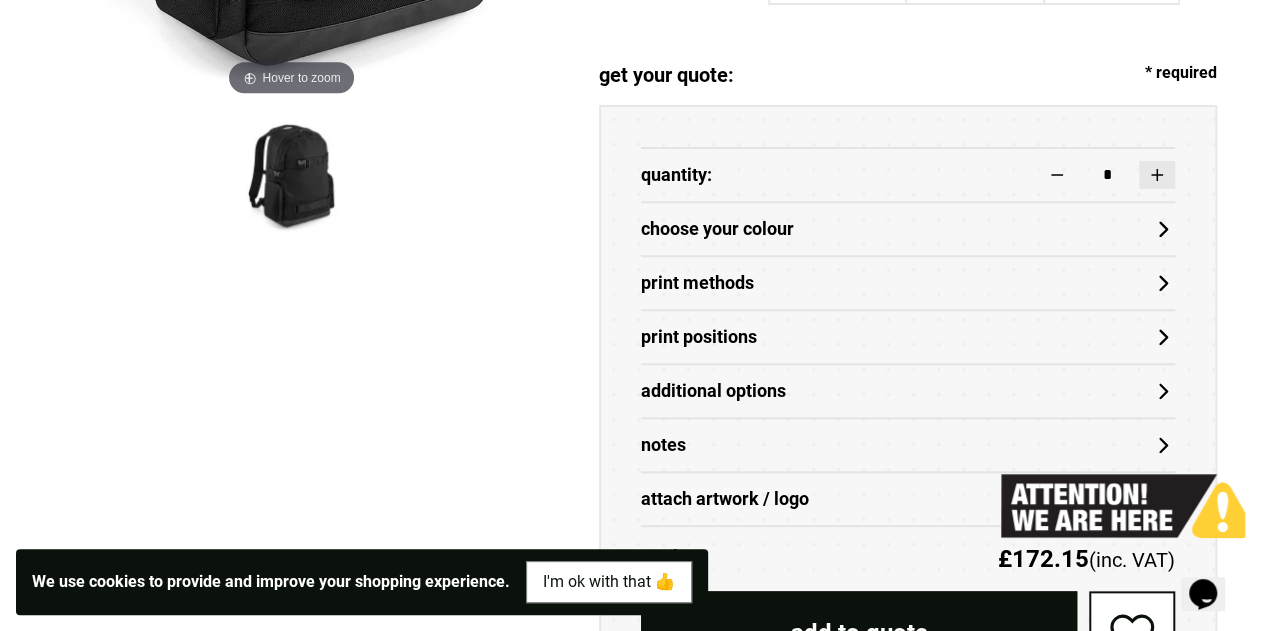 click at bounding box center (1157, 175) 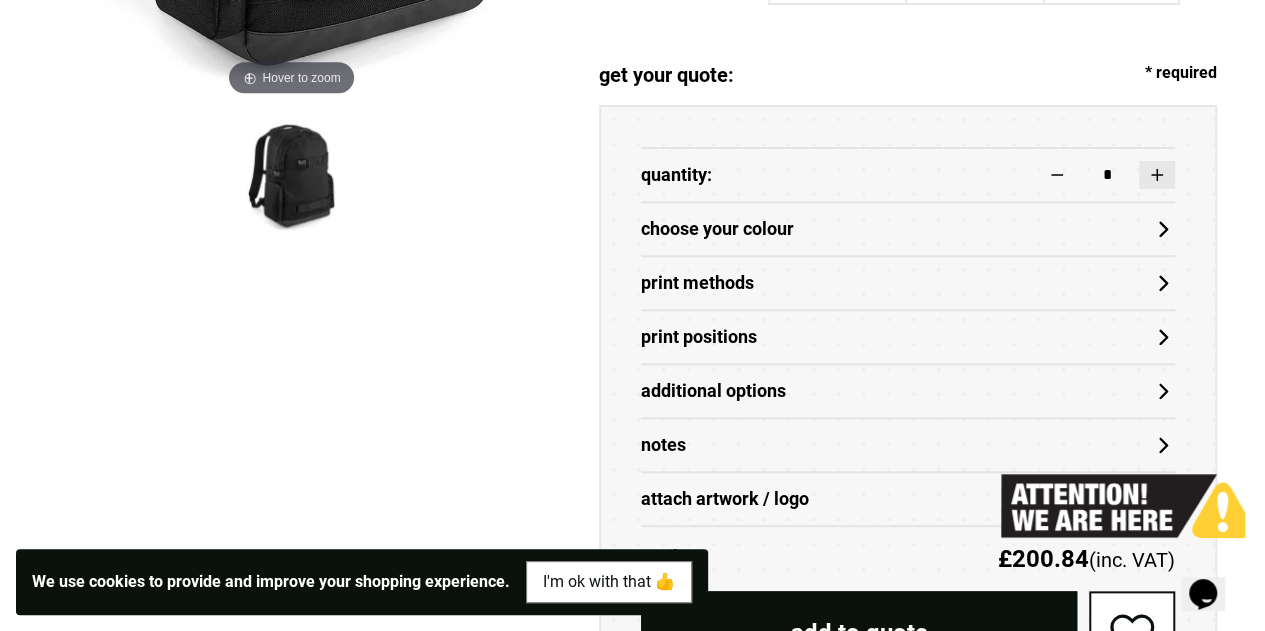 click at bounding box center (1157, 175) 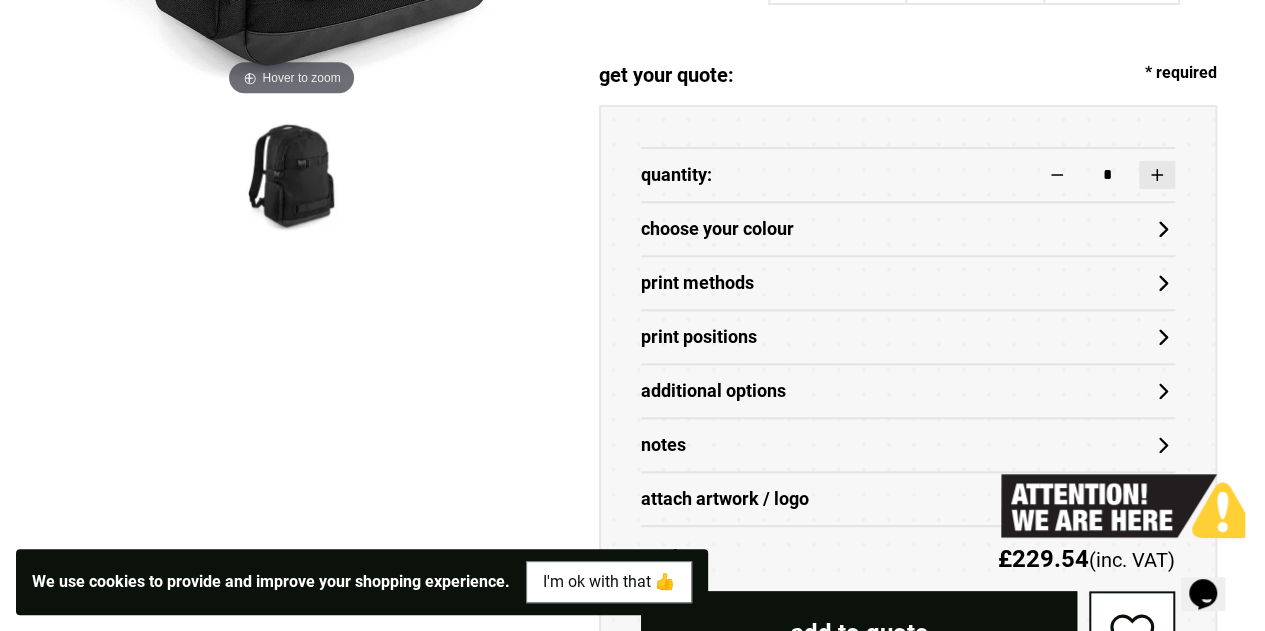click at bounding box center [1157, 175] 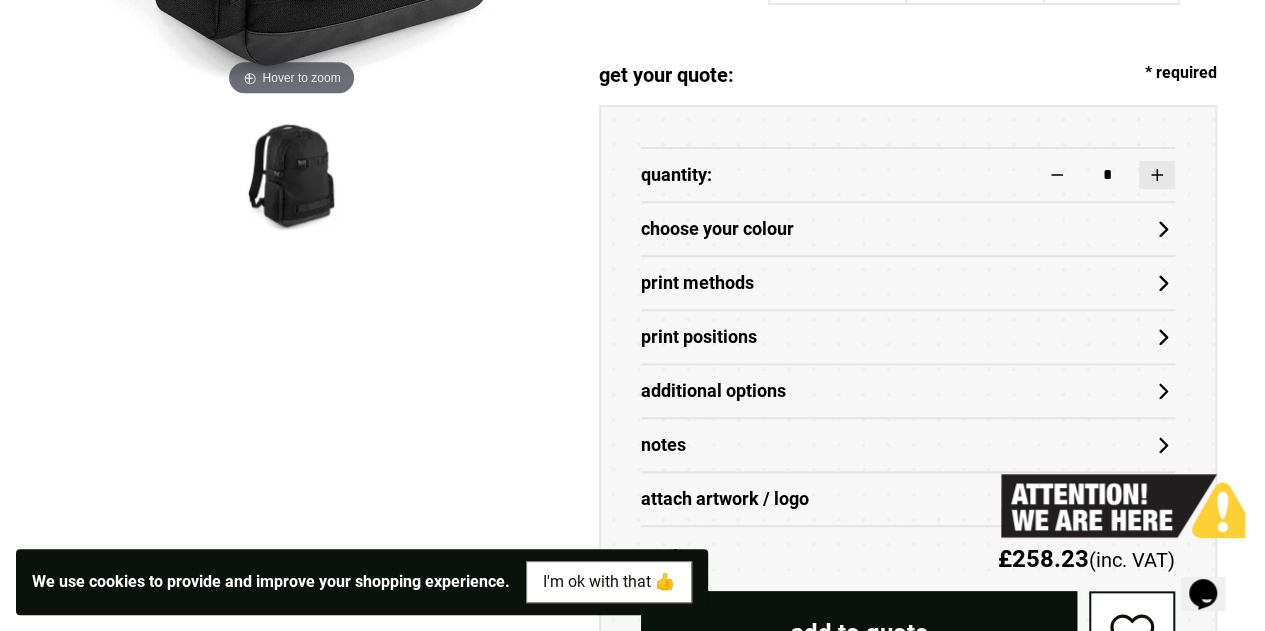 click at bounding box center [1157, 175] 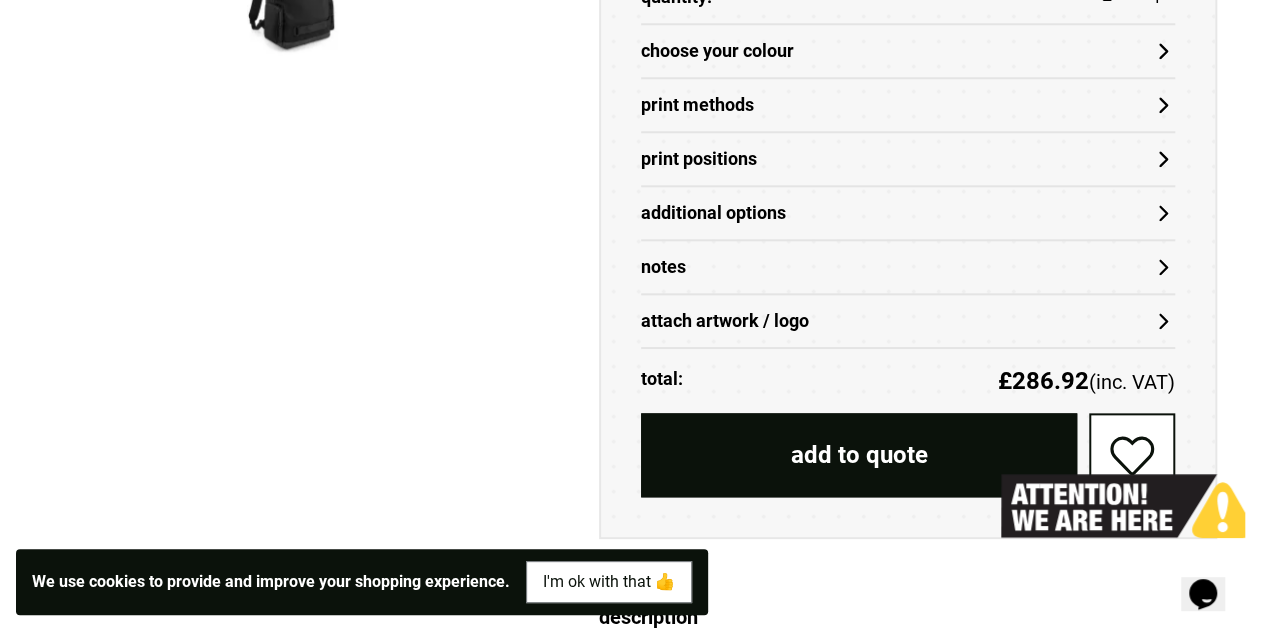 scroll, scrollTop: 933, scrollLeft: 0, axis: vertical 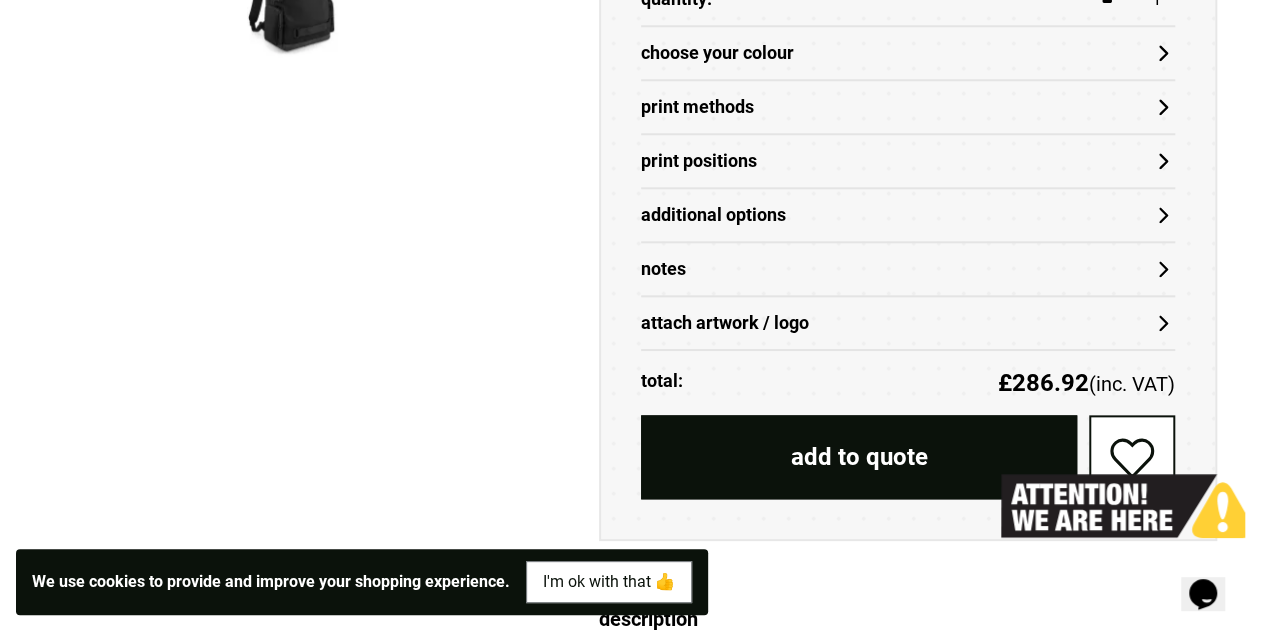 click on "attach artwork / logo" at bounding box center (908, 323) 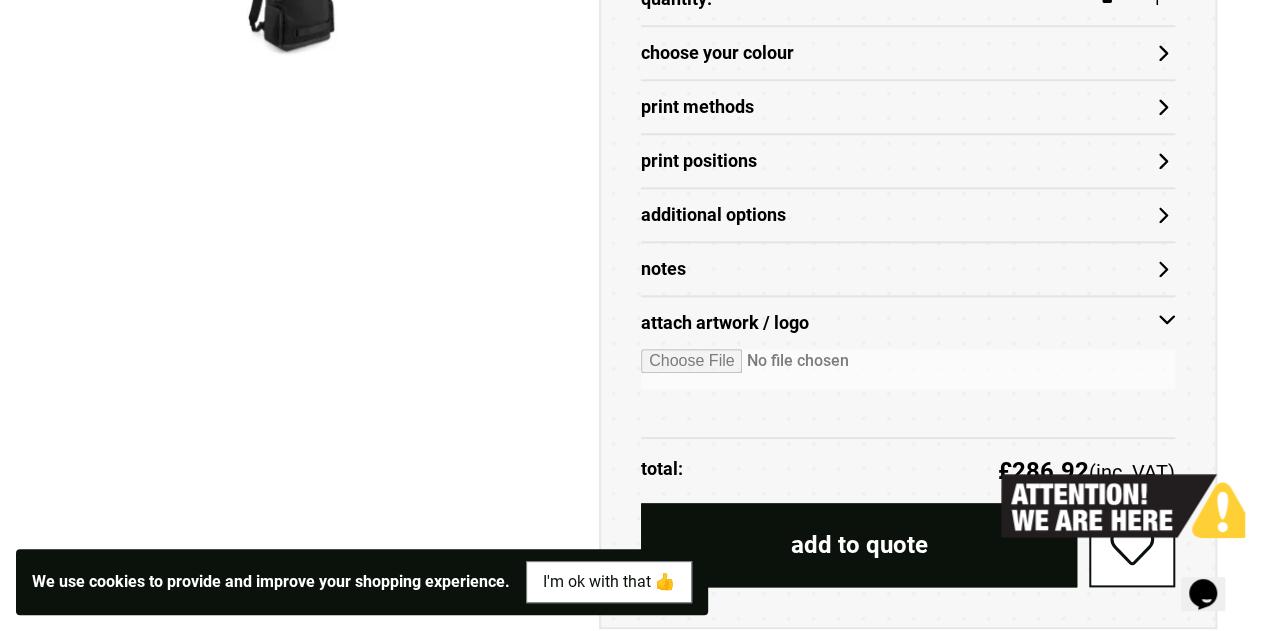 click at bounding box center [908, 369] 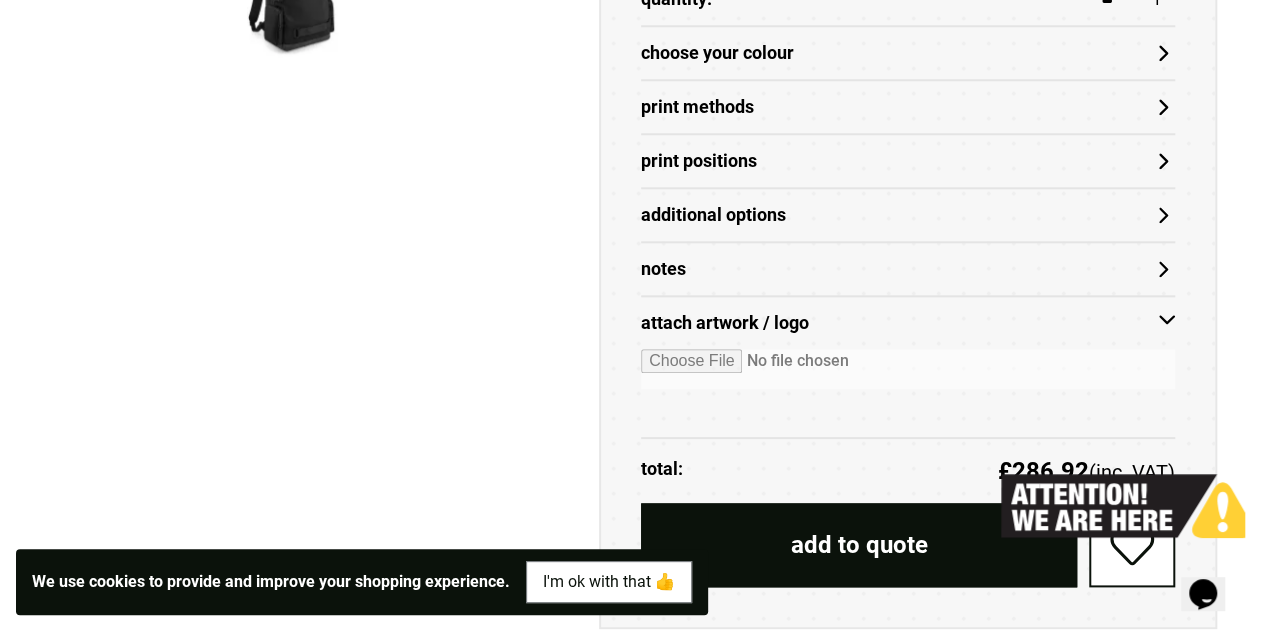 type on "**********" 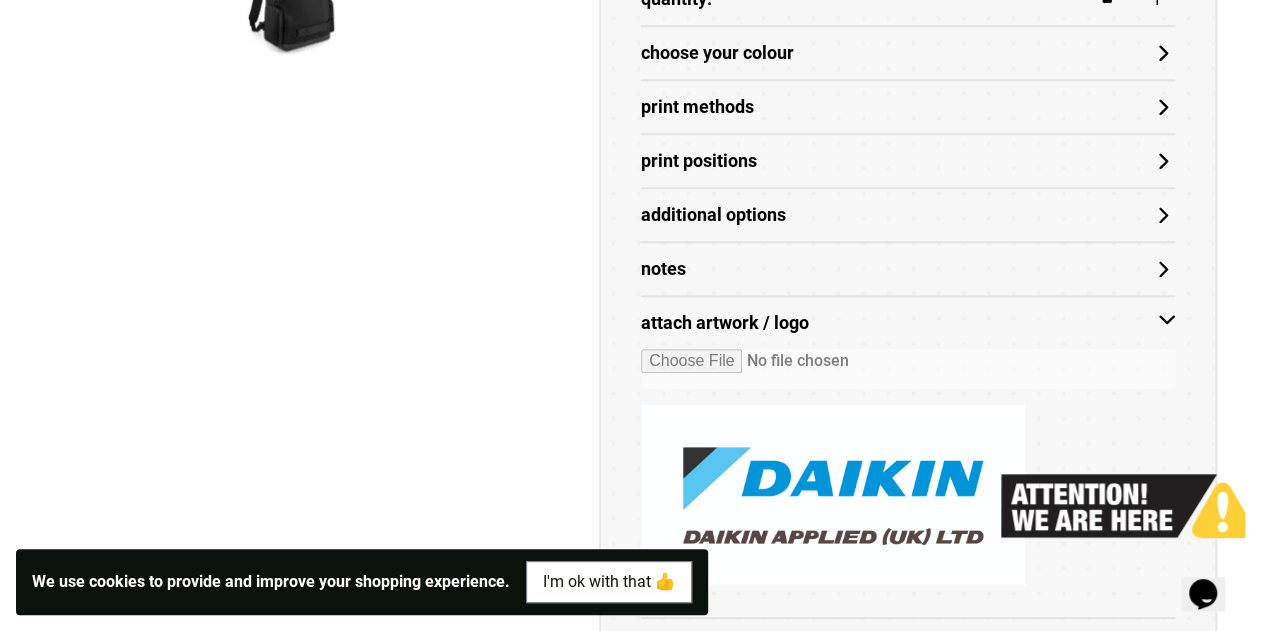 click on "Print Positions" at bounding box center [908, 161] 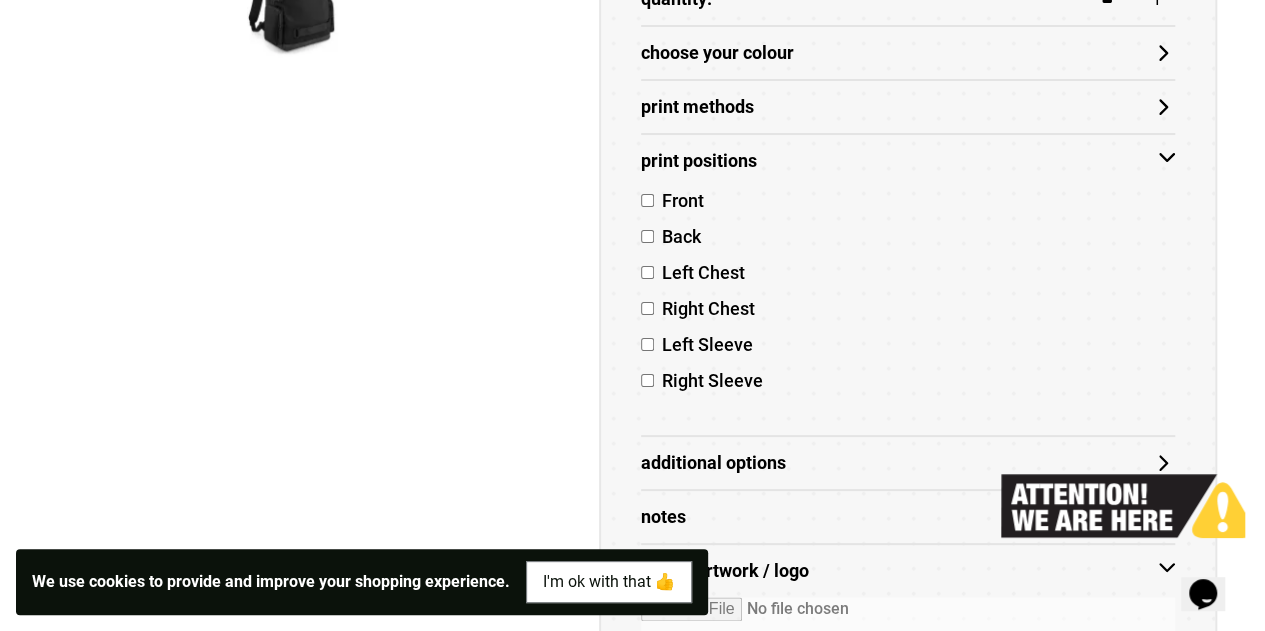 click on "choose your colour" at bounding box center [908, 53] 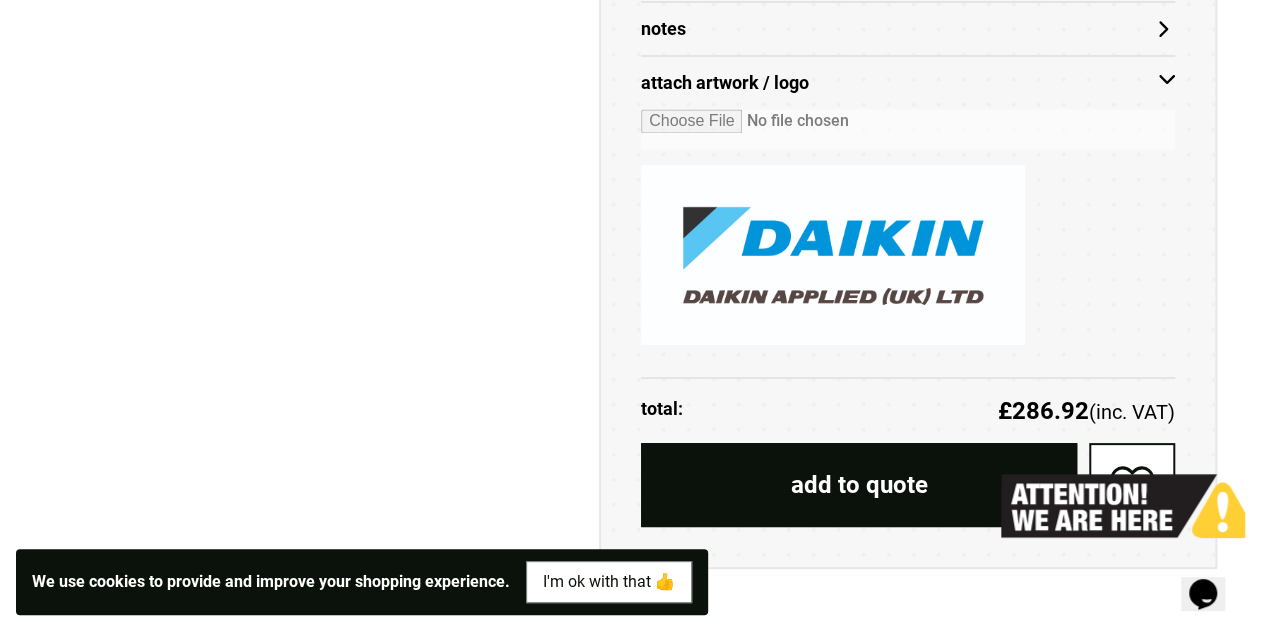 scroll, scrollTop: 1498, scrollLeft: 0, axis: vertical 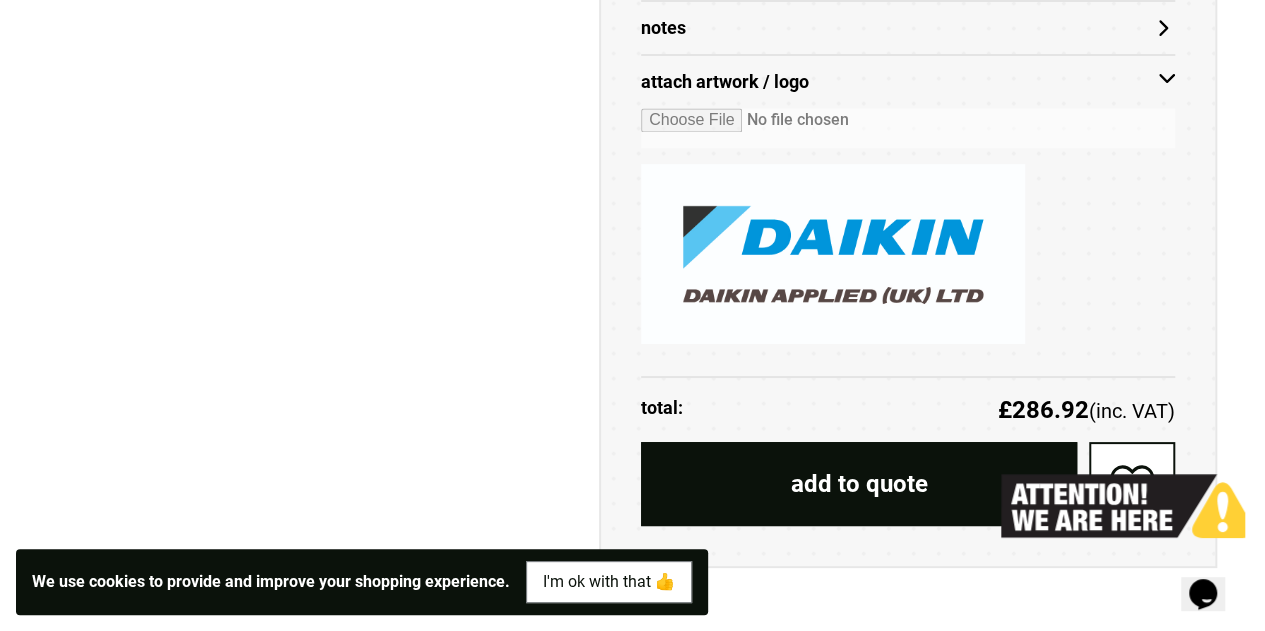 click on "add to quote" at bounding box center [859, 484] 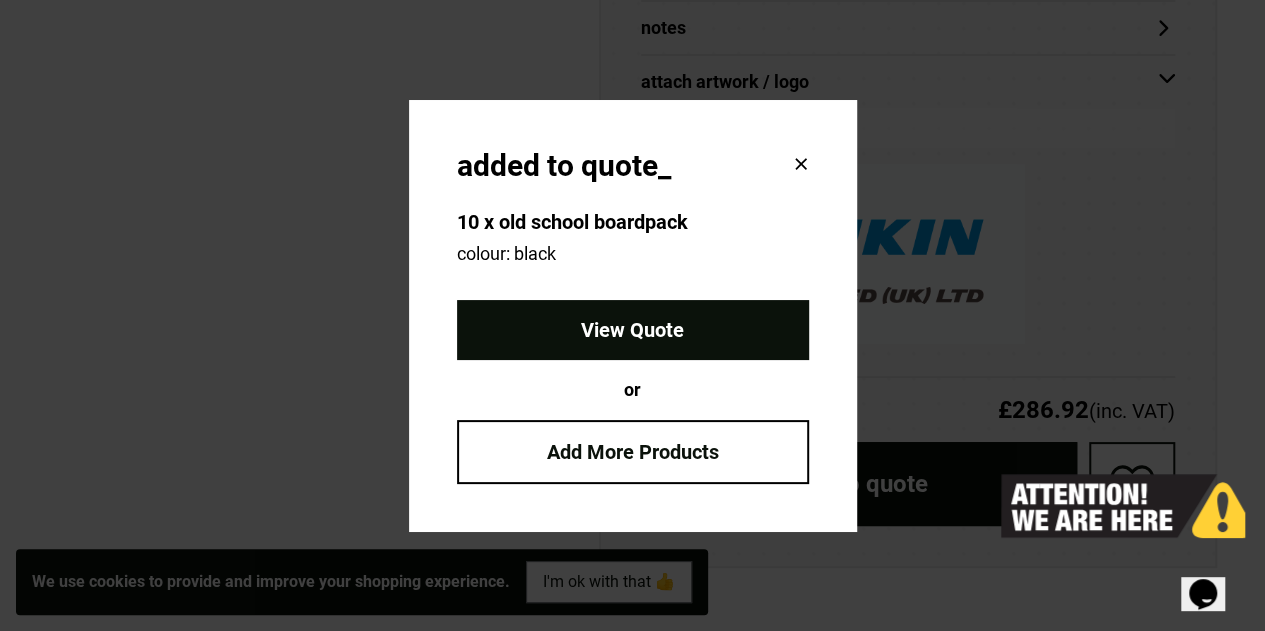 click on "View Quote" at bounding box center (633, 330) 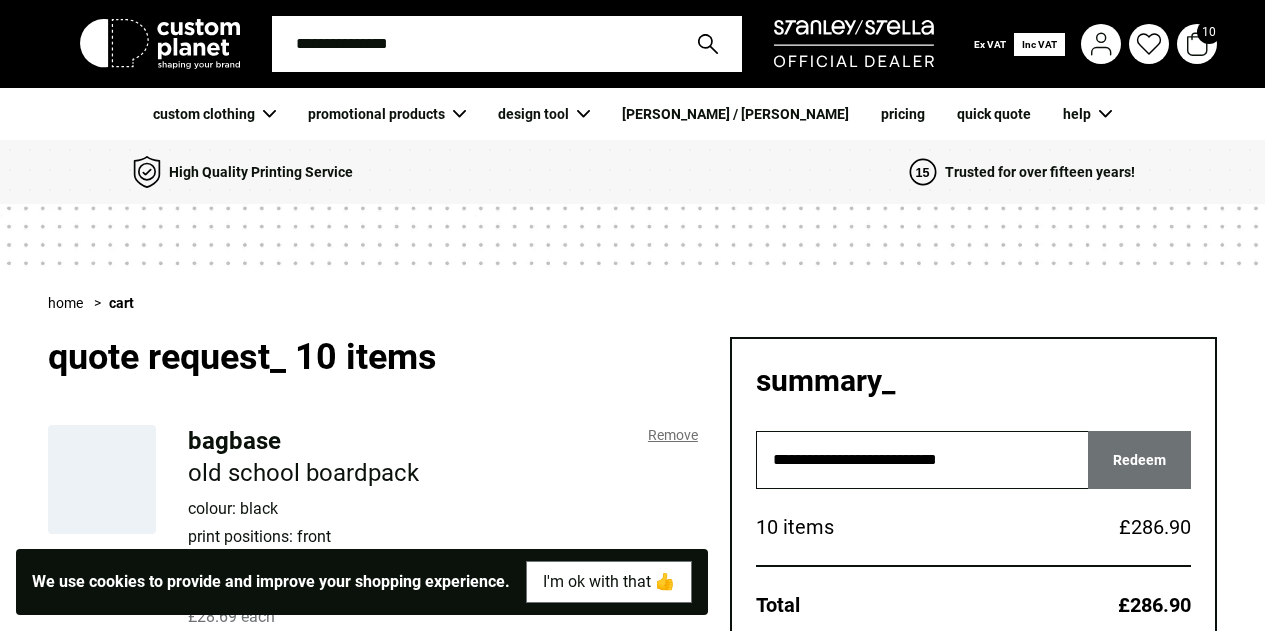 scroll, scrollTop: 0, scrollLeft: 0, axis: both 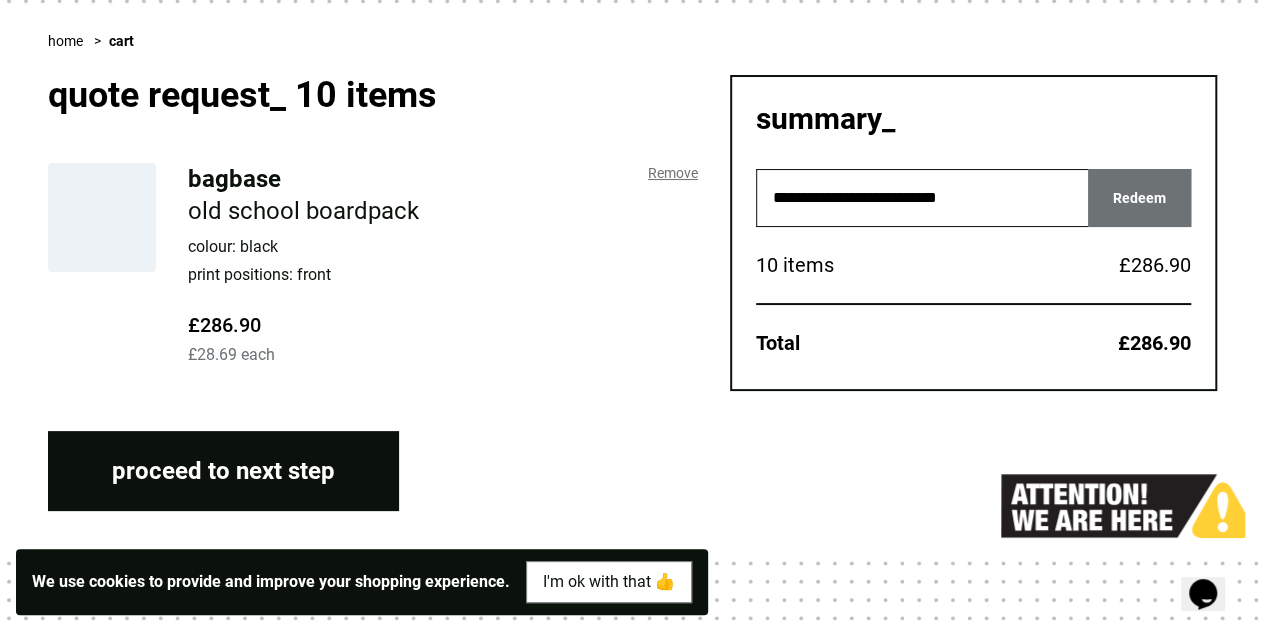 click at bounding box center [102, 217] 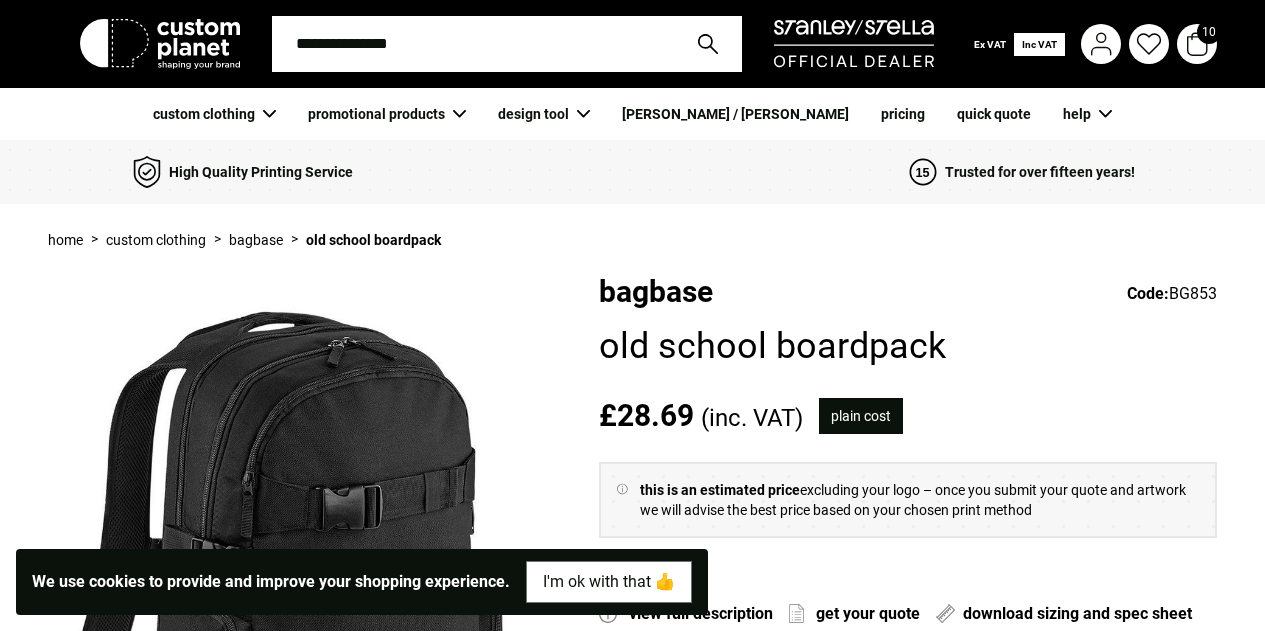 scroll, scrollTop: 307, scrollLeft: 0, axis: vertical 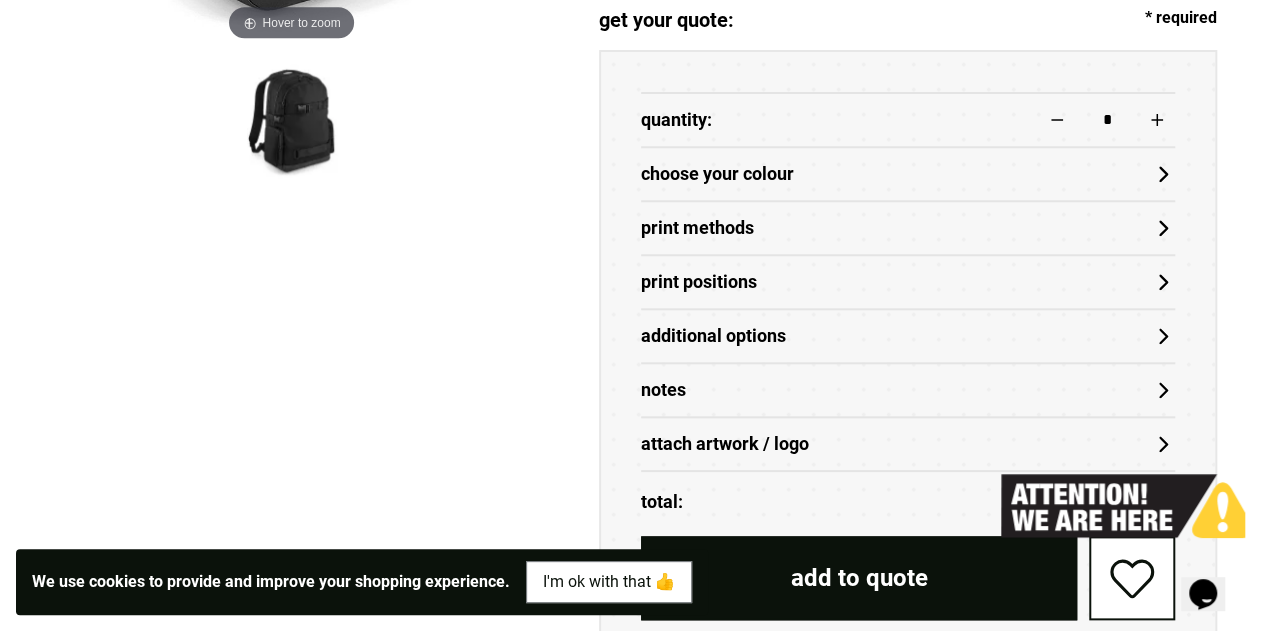 click on "Print Methods" at bounding box center (908, 227) 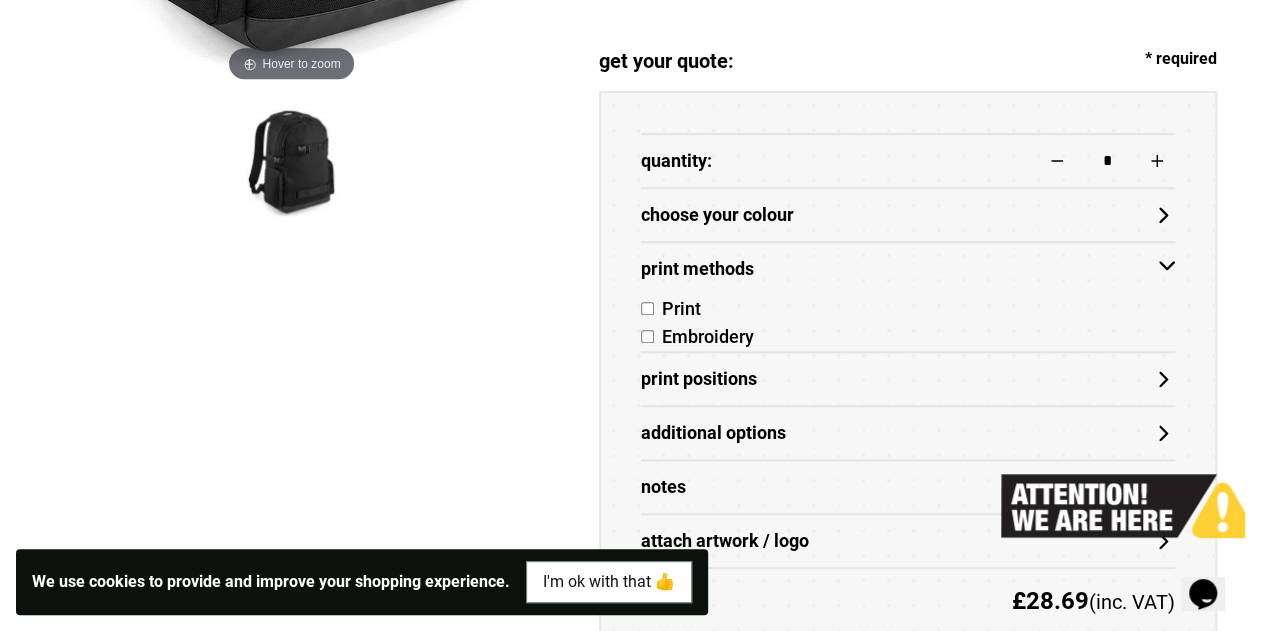 scroll, scrollTop: 770, scrollLeft: 0, axis: vertical 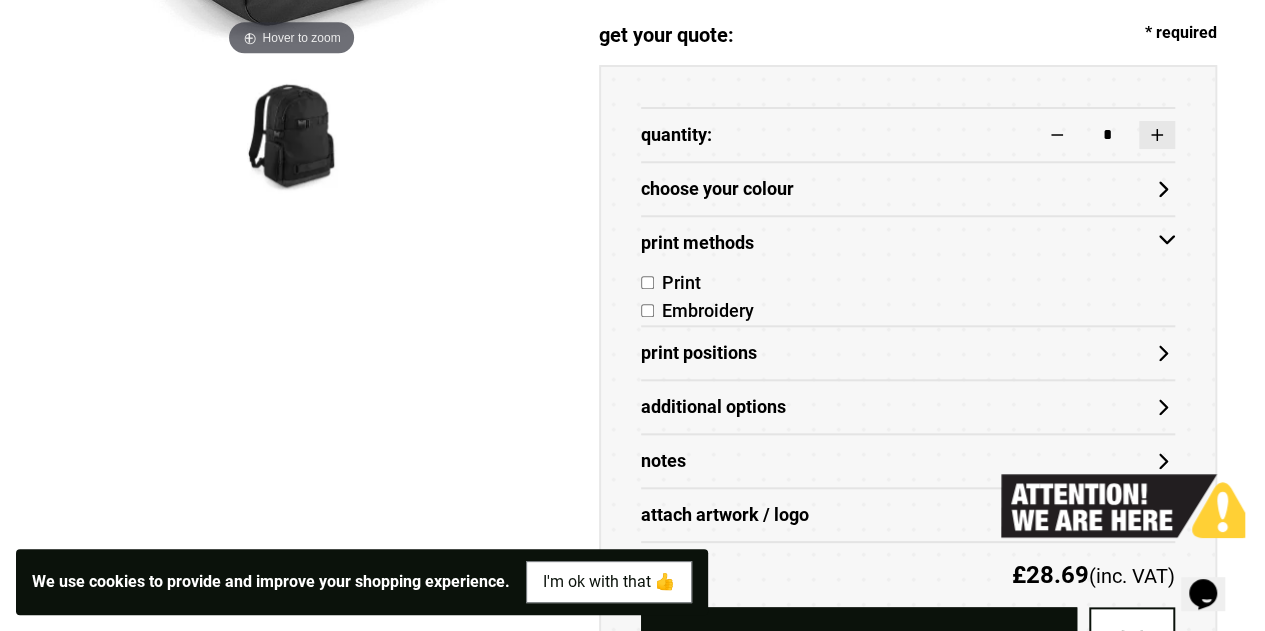 click at bounding box center [1157, 135] 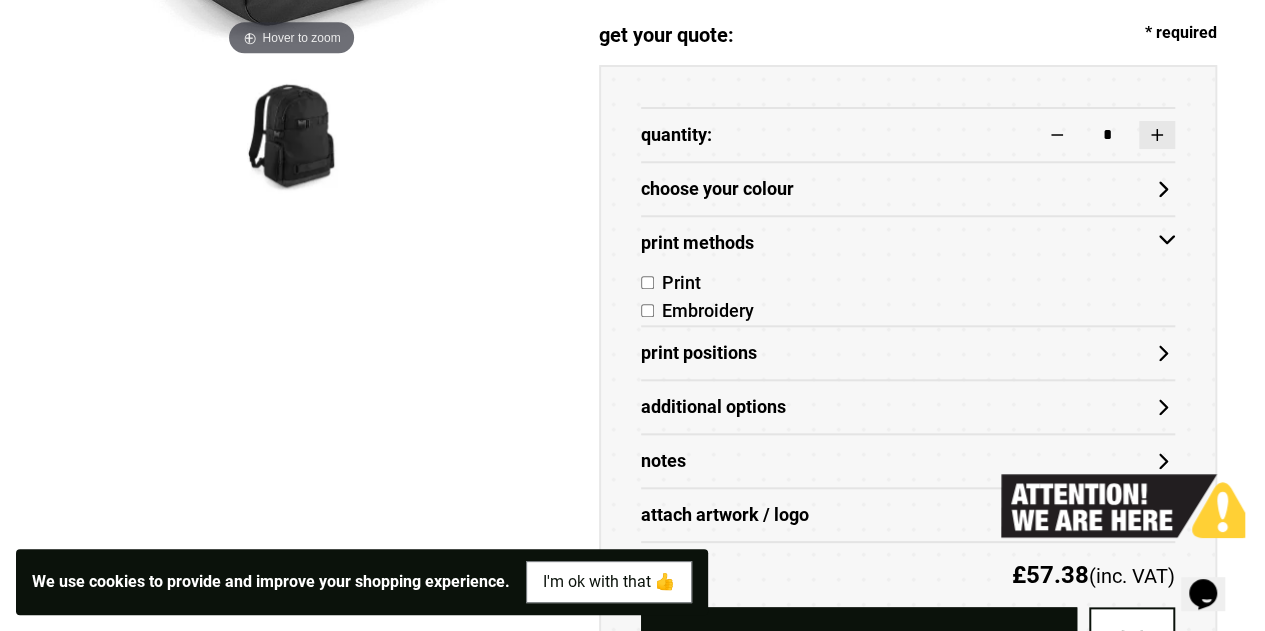 click at bounding box center [1157, 135] 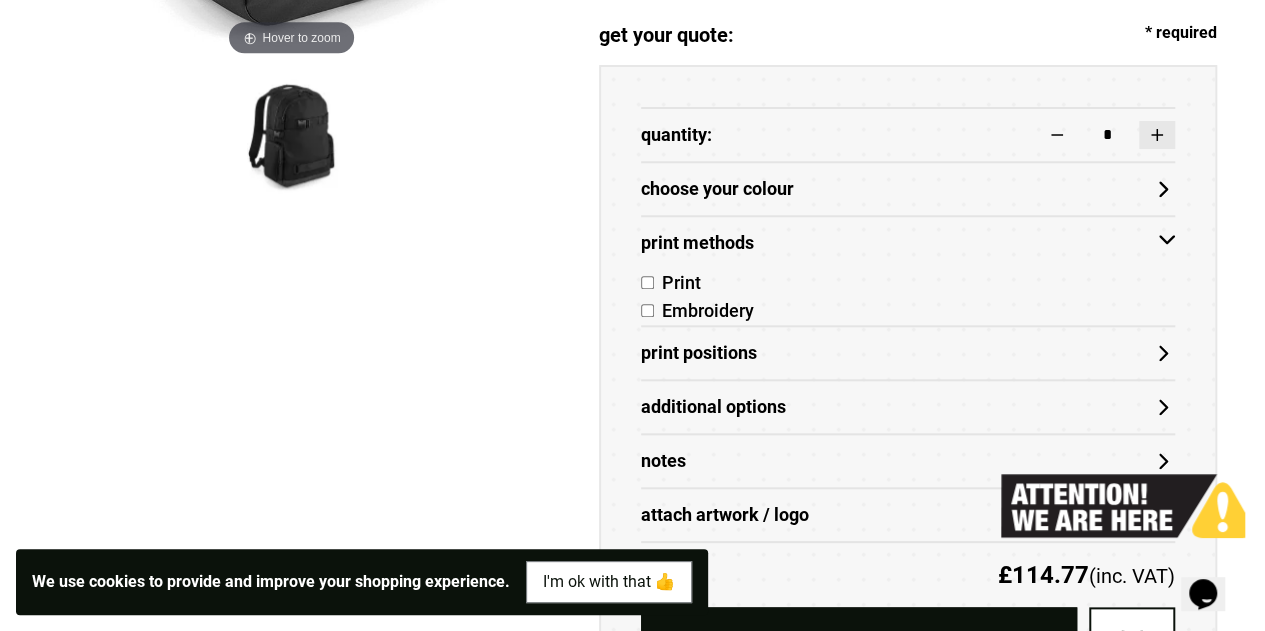 click at bounding box center (1157, 135) 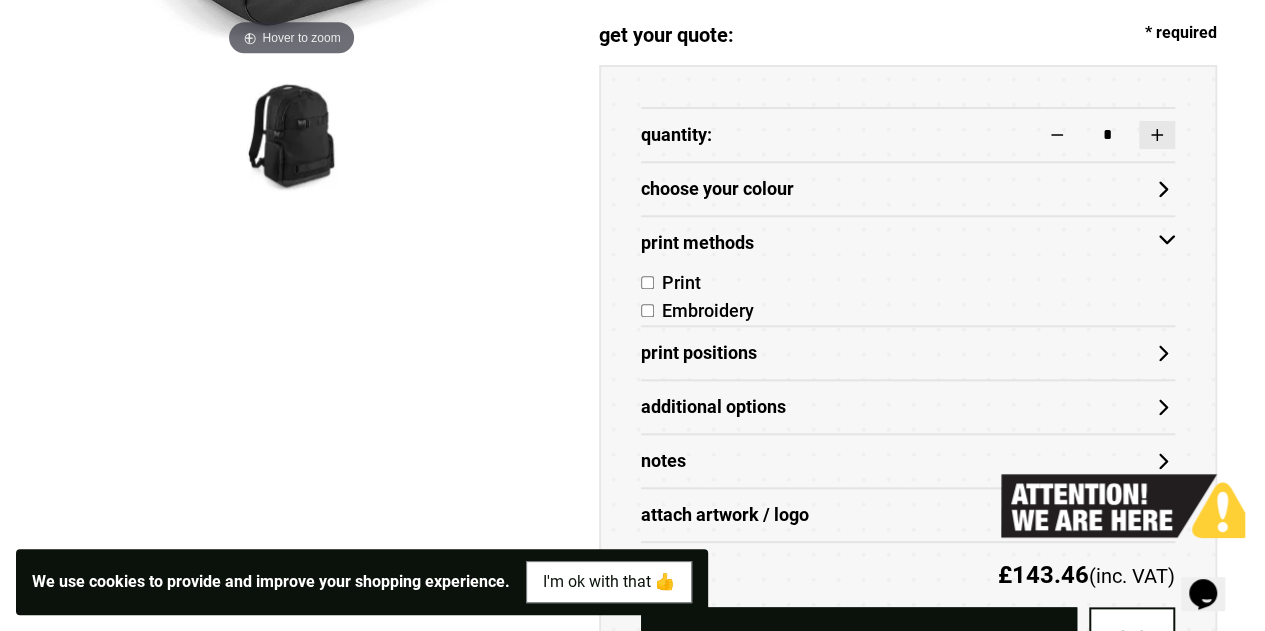 click at bounding box center [1157, 135] 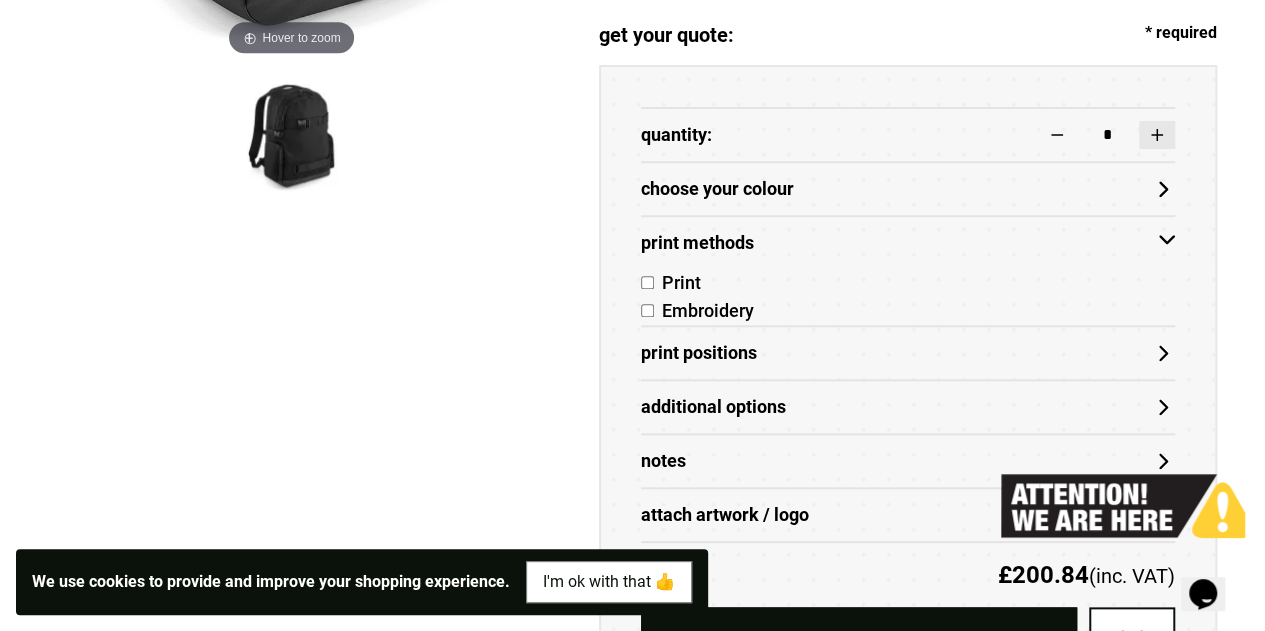 click at bounding box center (1157, 135) 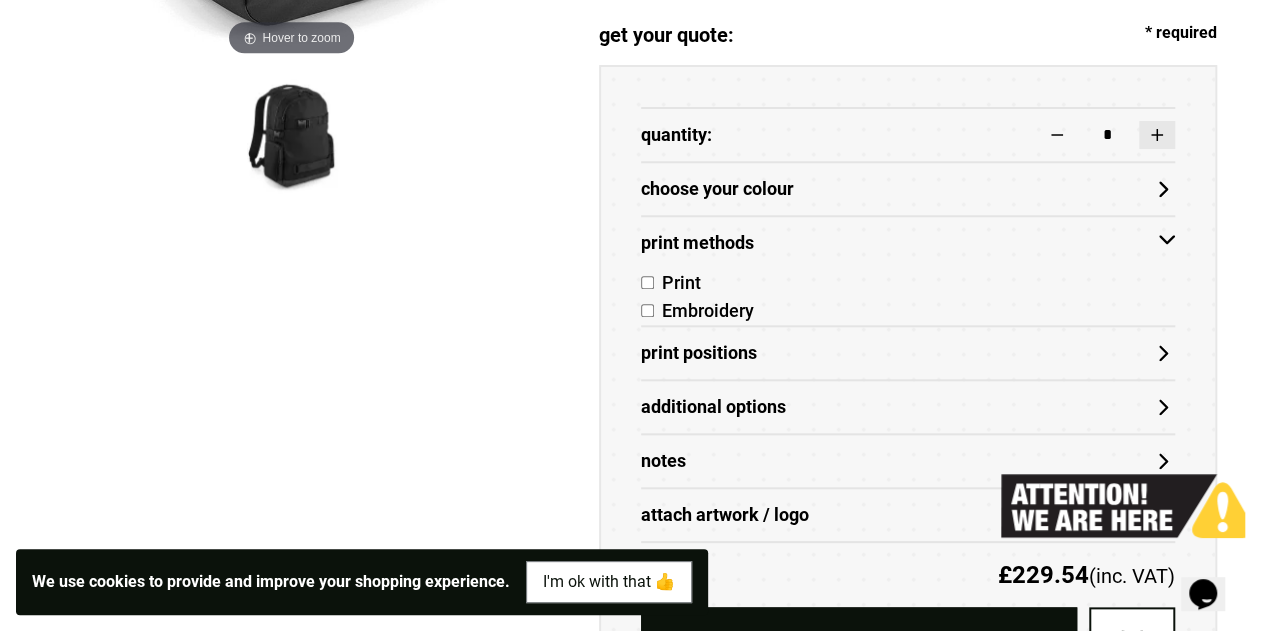 click at bounding box center [1157, 135] 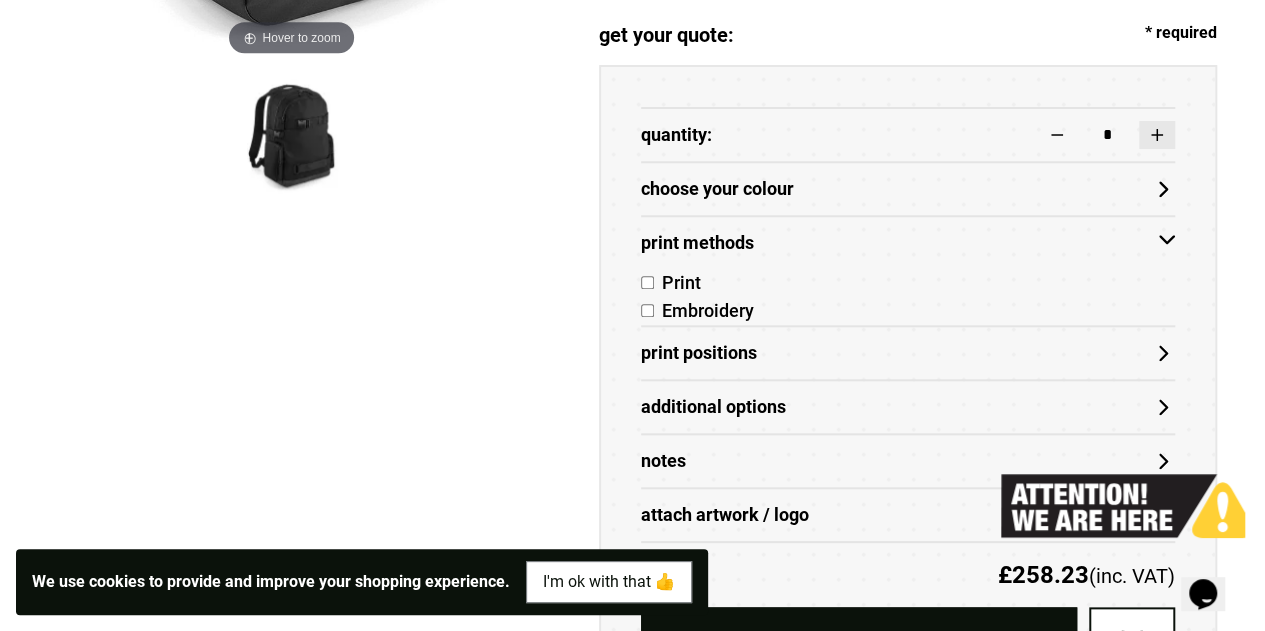 click at bounding box center [1157, 135] 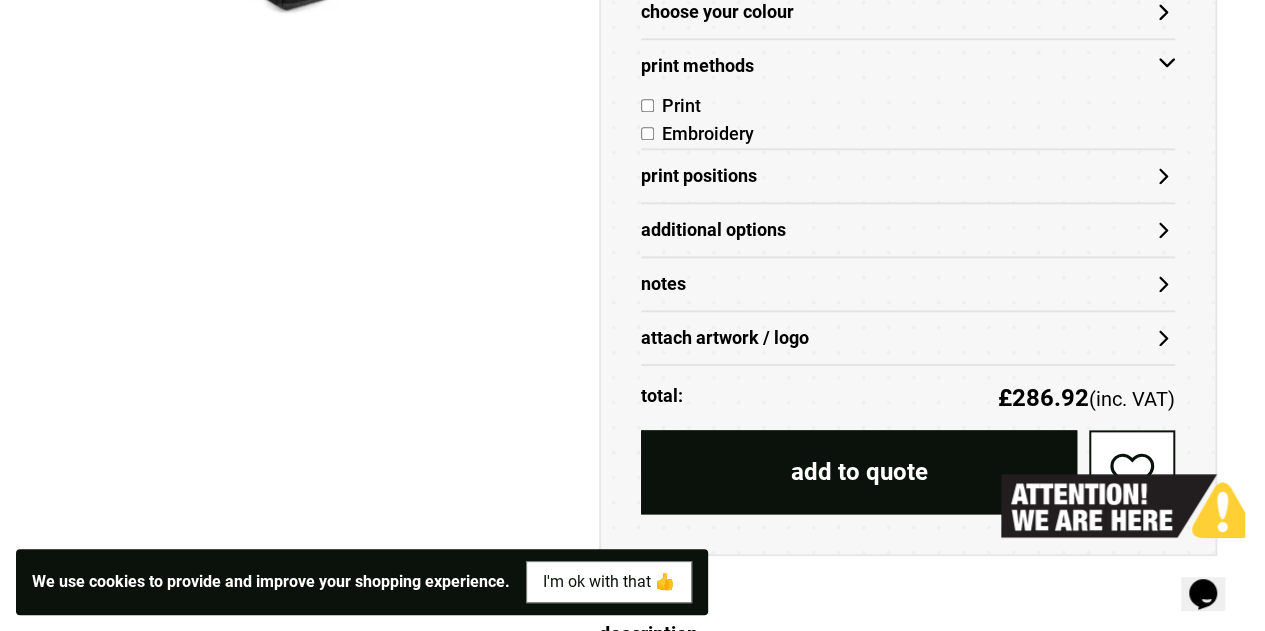scroll, scrollTop: 985, scrollLeft: 0, axis: vertical 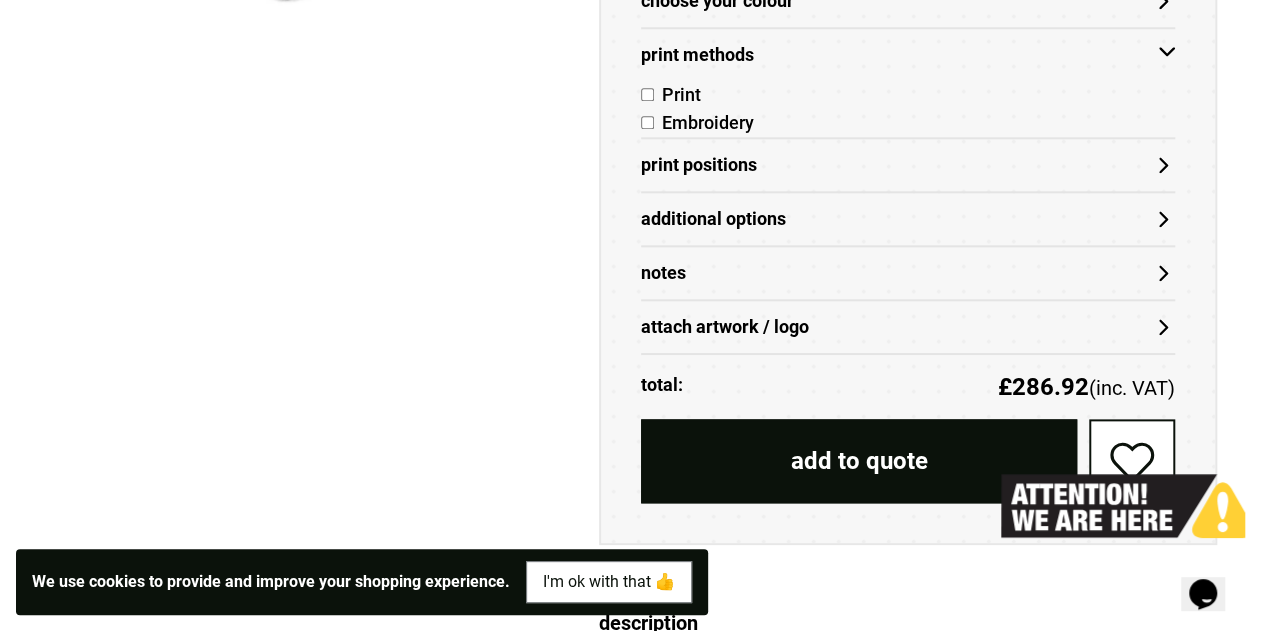 click on "attach artwork / logo" at bounding box center [908, 326] 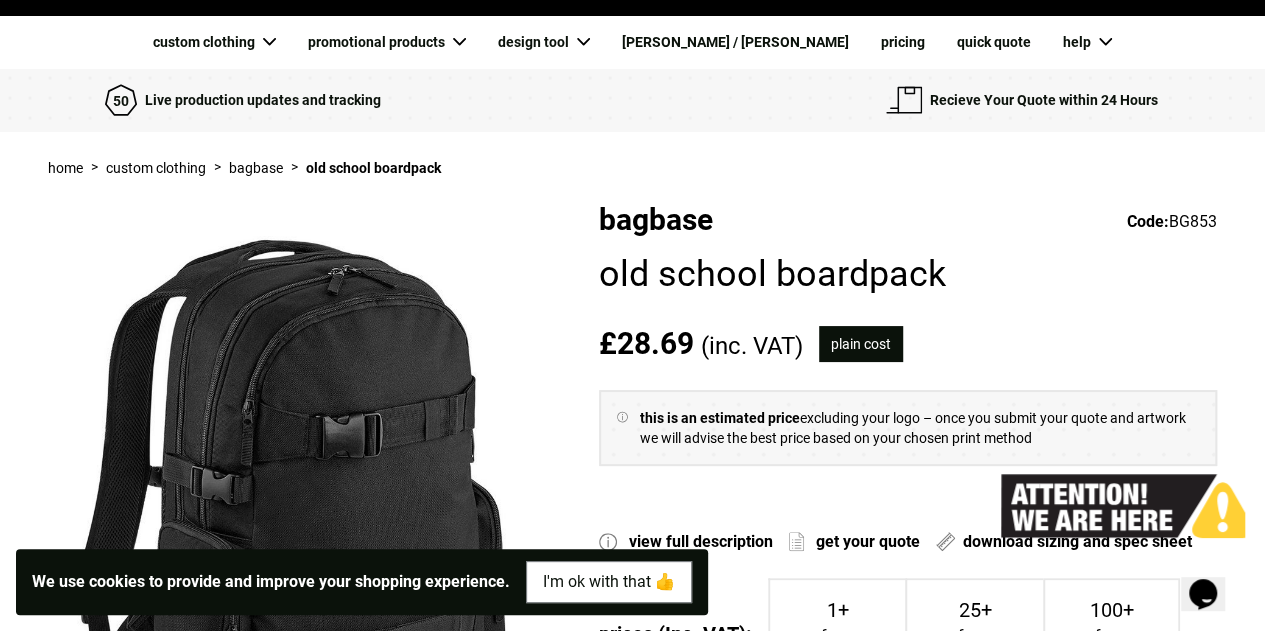 scroll, scrollTop: 0, scrollLeft: 0, axis: both 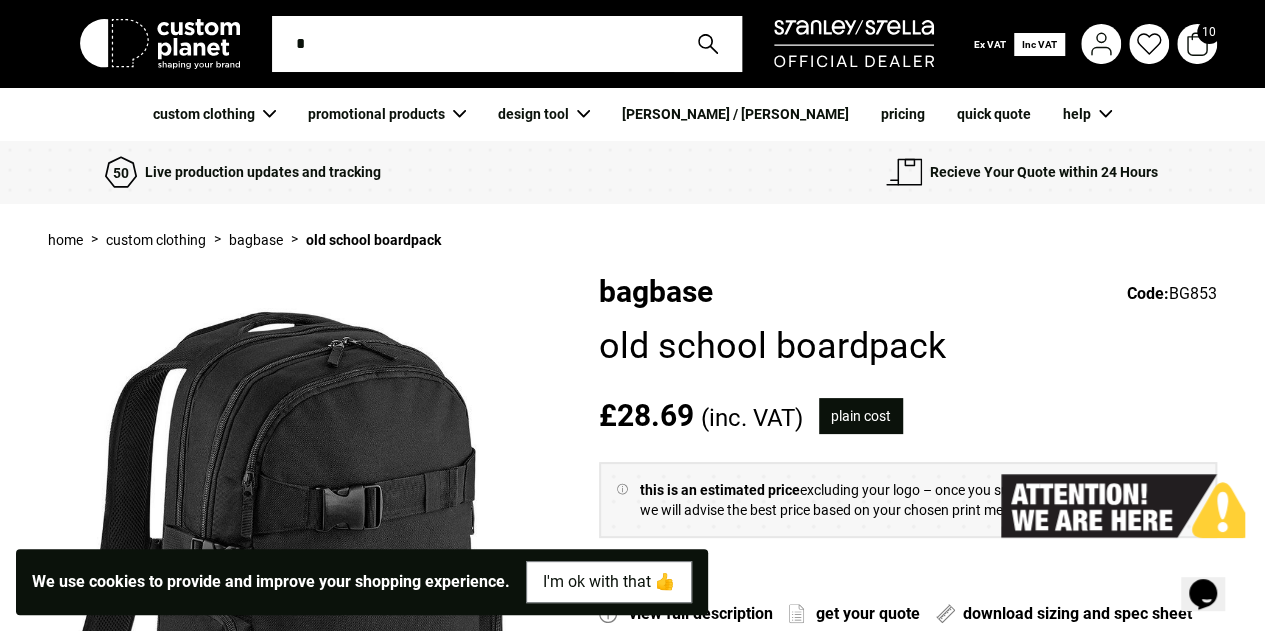 click 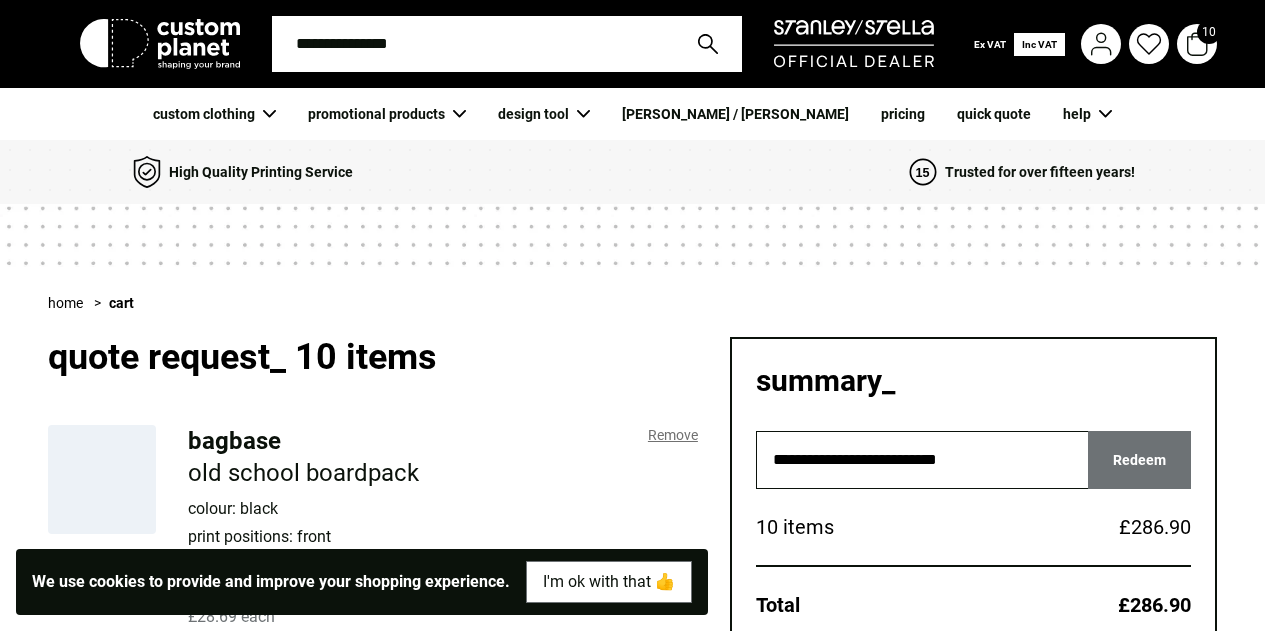 scroll, scrollTop: 323, scrollLeft: 0, axis: vertical 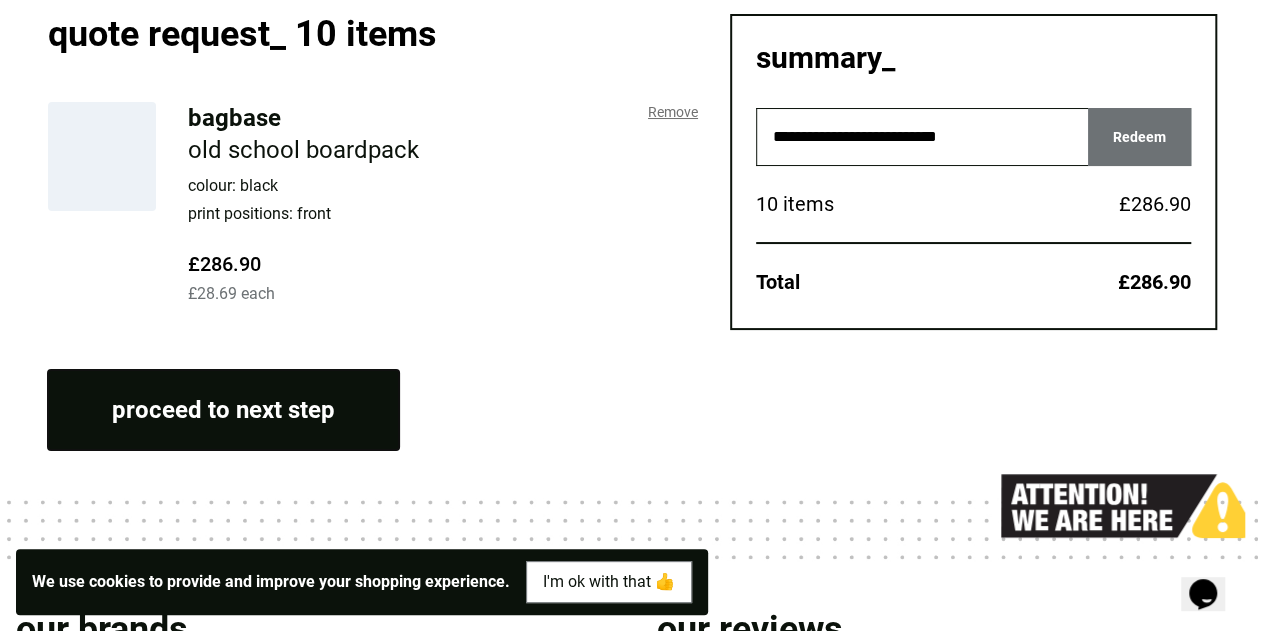 click on "proceed to next step" at bounding box center [223, 410] 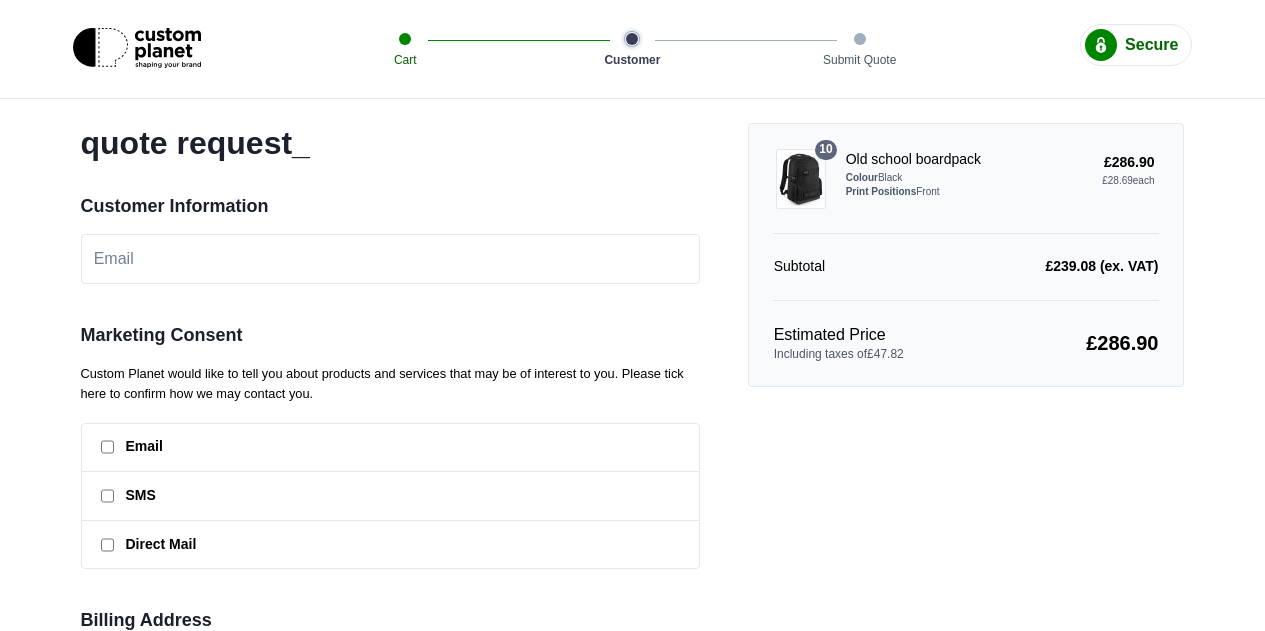 scroll, scrollTop: 0, scrollLeft: 0, axis: both 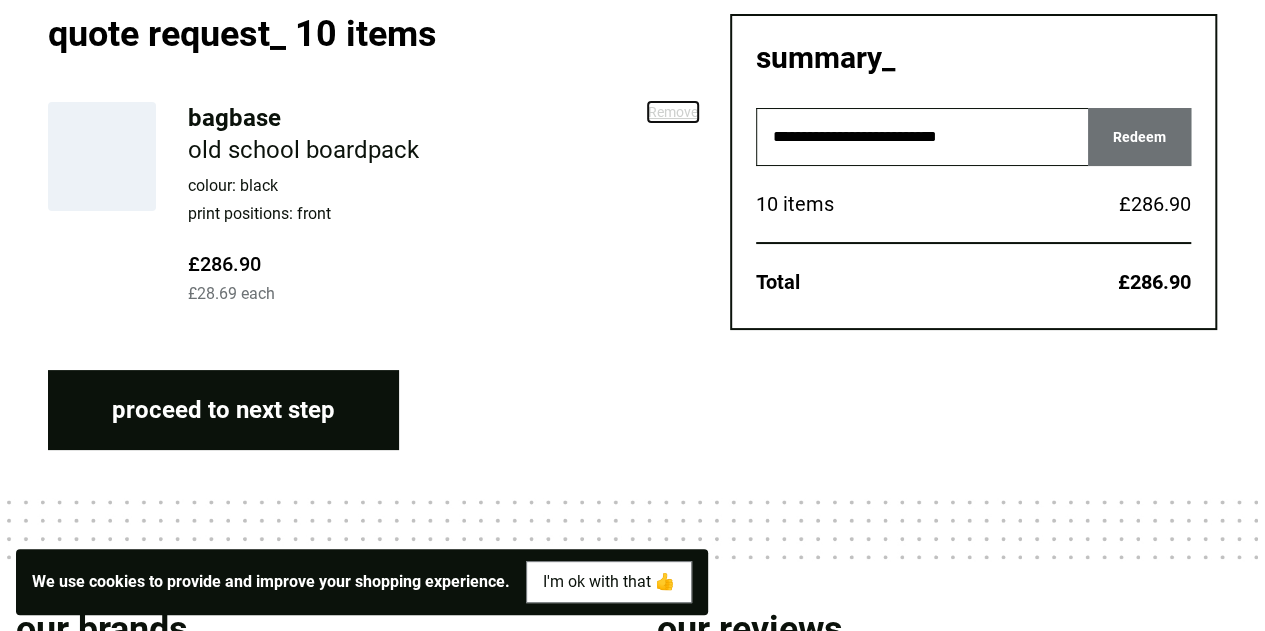 click on "Remove" at bounding box center (673, 112) 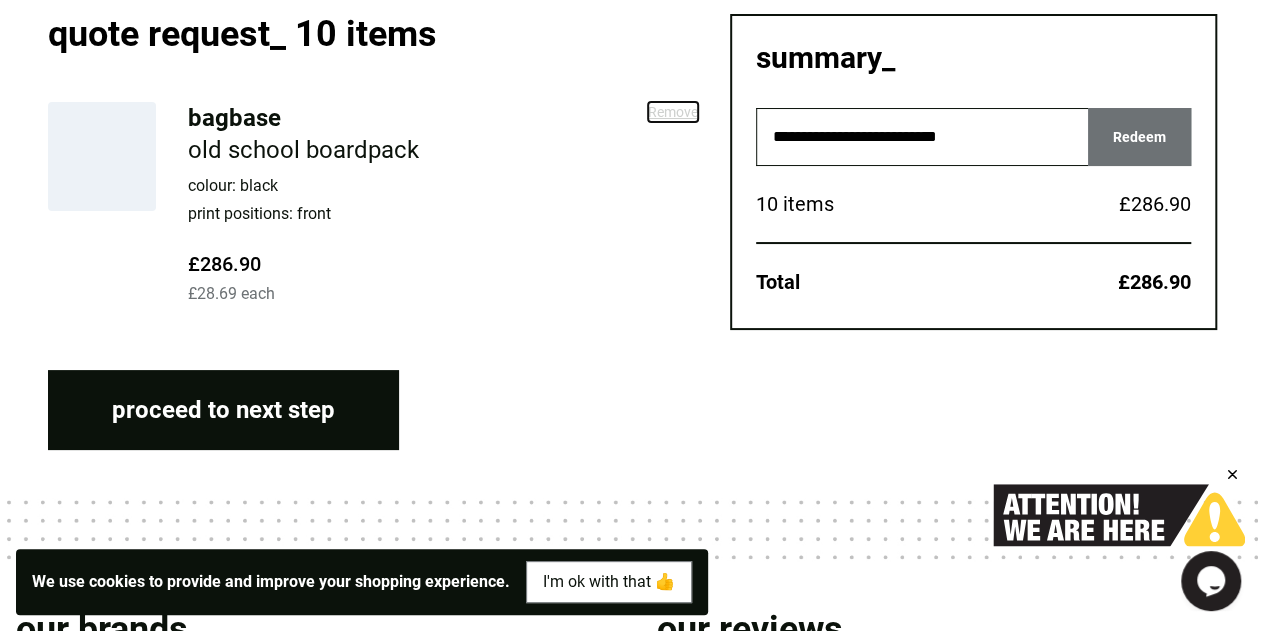 scroll, scrollTop: 0, scrollLeft: 0, axis: both 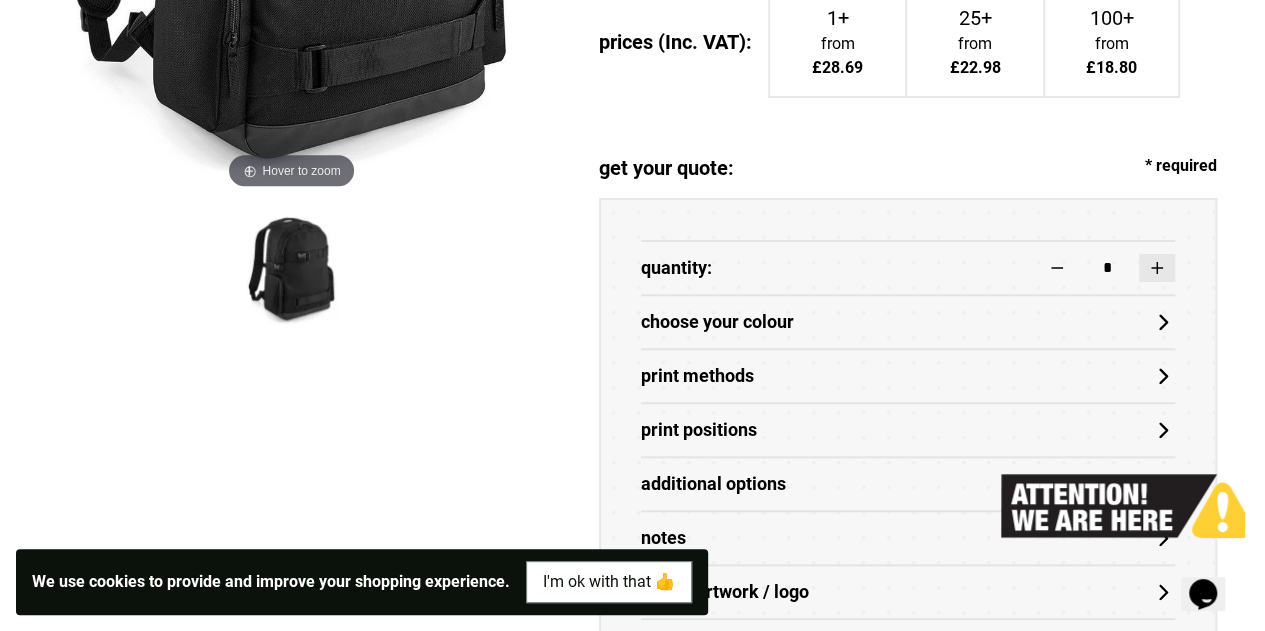 click at bounding box center (1157, 268) 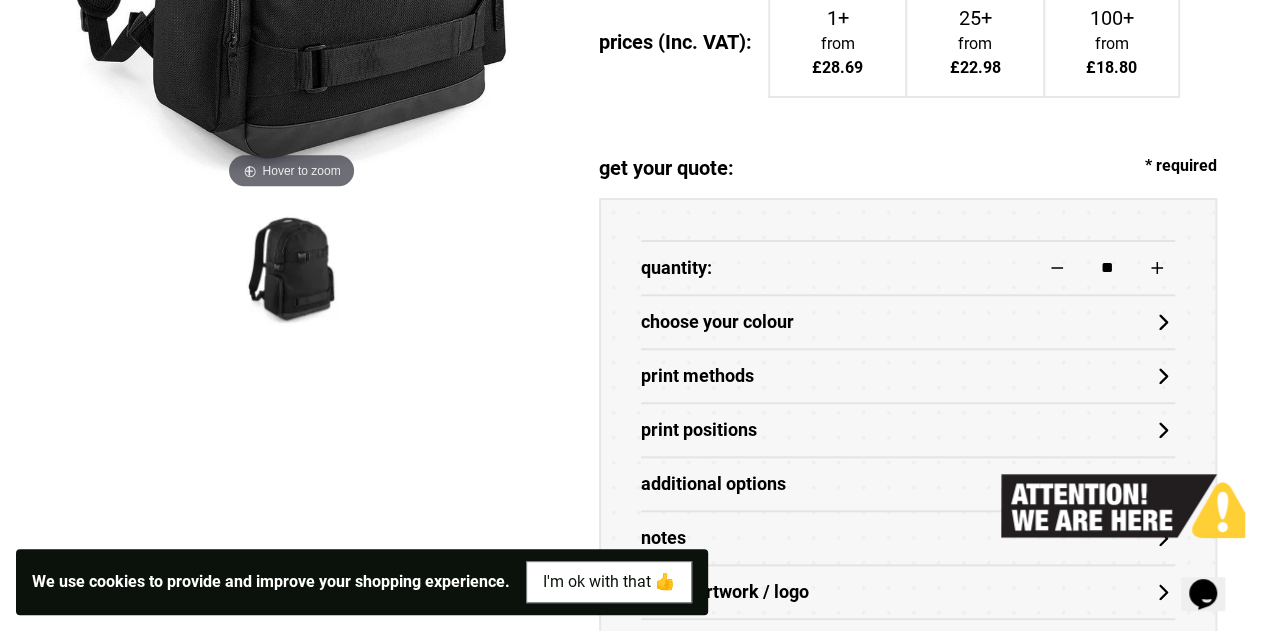 click on "choose your colour" at bounding box center [908, 322] 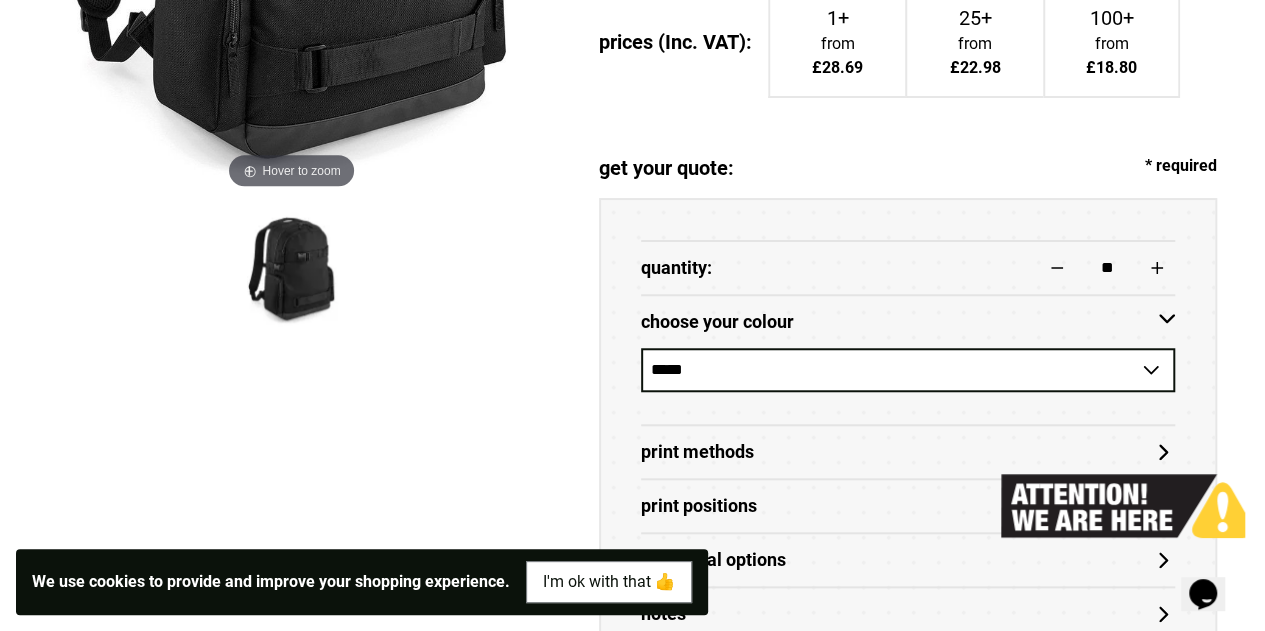scroll, scrollTop: 876, scrollLeft: 0, axis: vertical 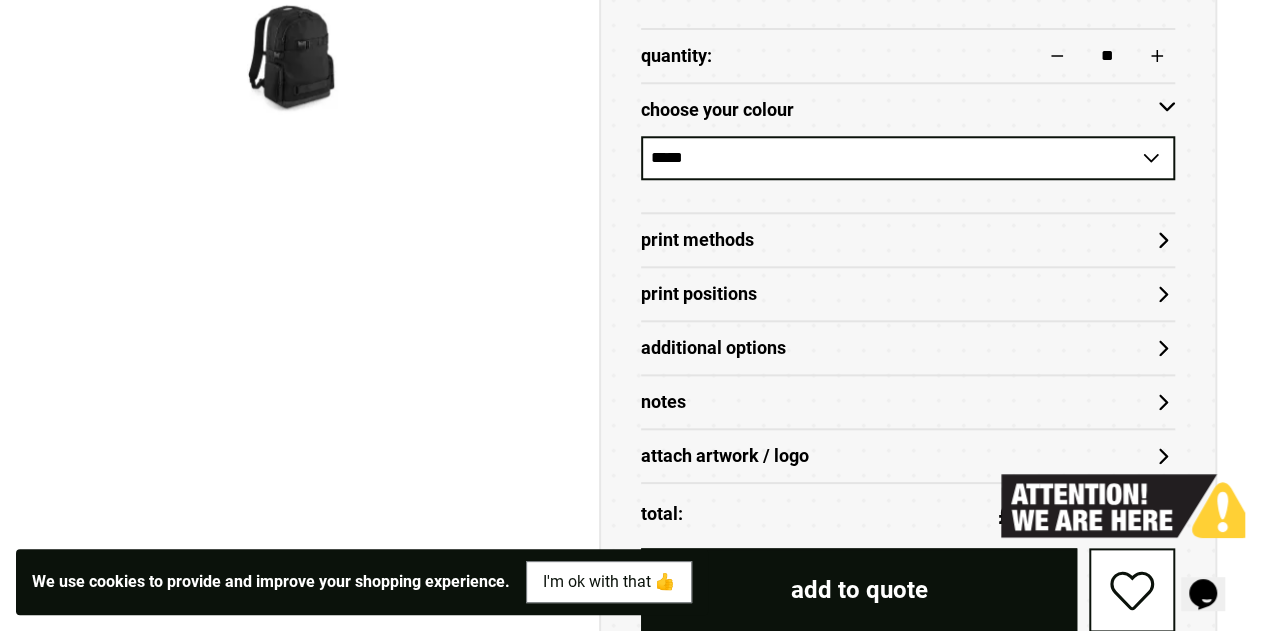 click on "Print Methods" at bounding box center (908, 240) 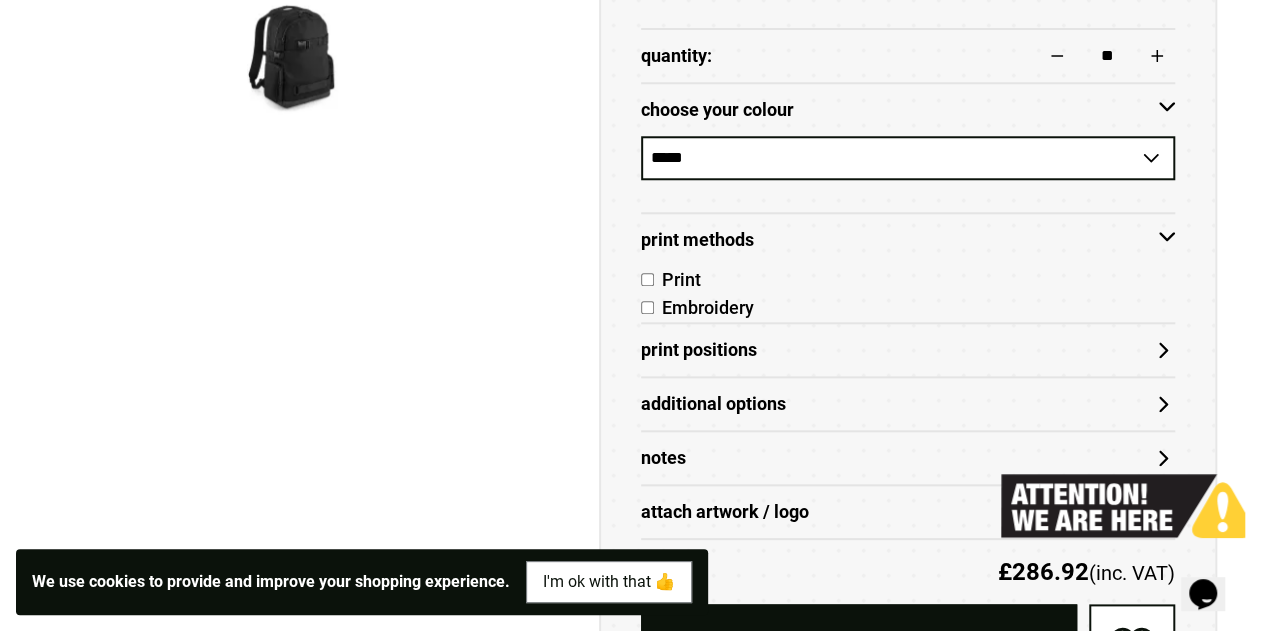 click on "Print Positions" at bounding box center [908, 350] 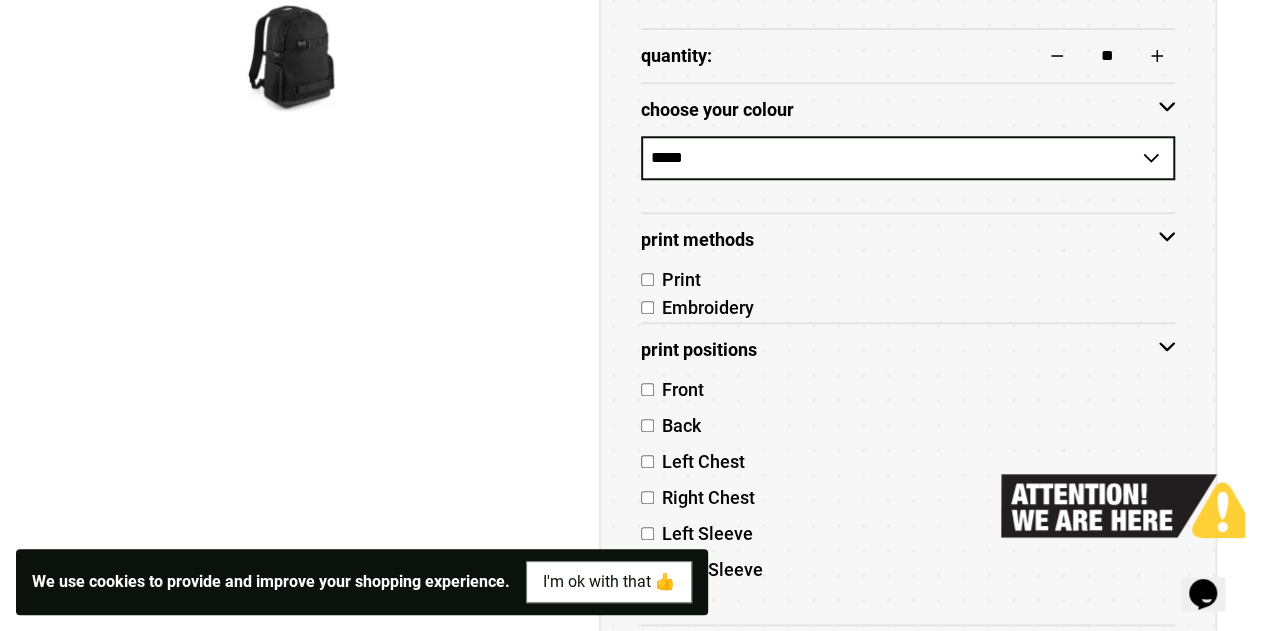 scroll, scrollTop: 1047, scrollLeft: 0, axis: vertical 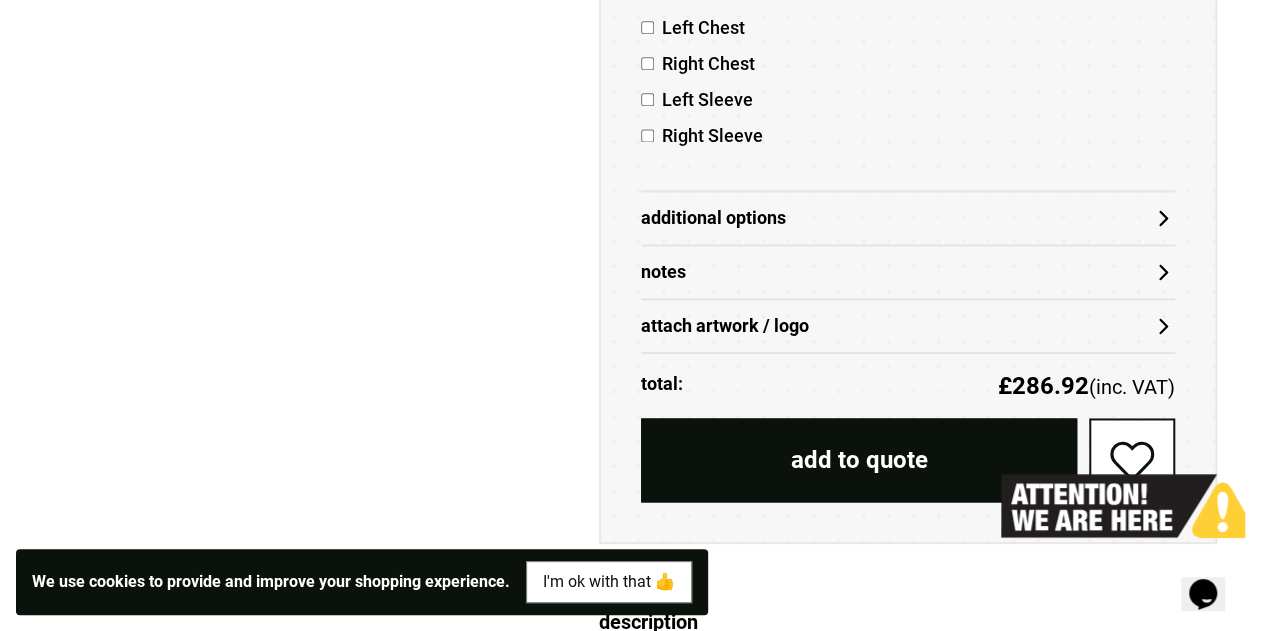 click on "Additional Options" at bounding box center (908, 218) 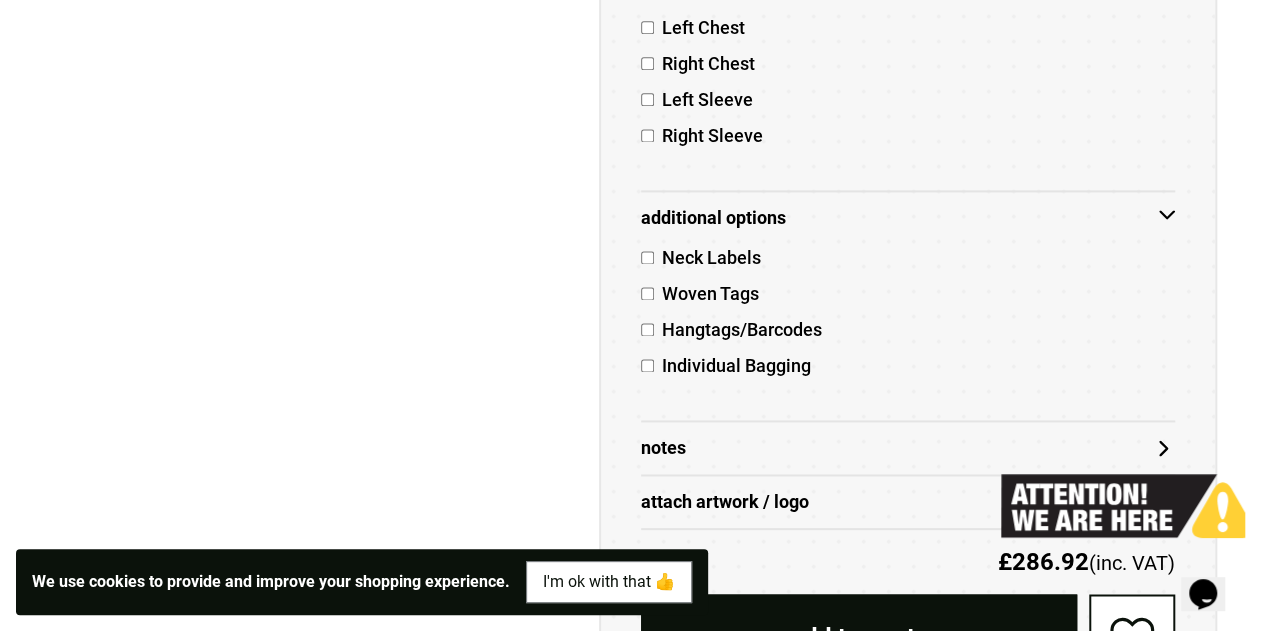 click on "Notes" at bounding box center [908, 448] 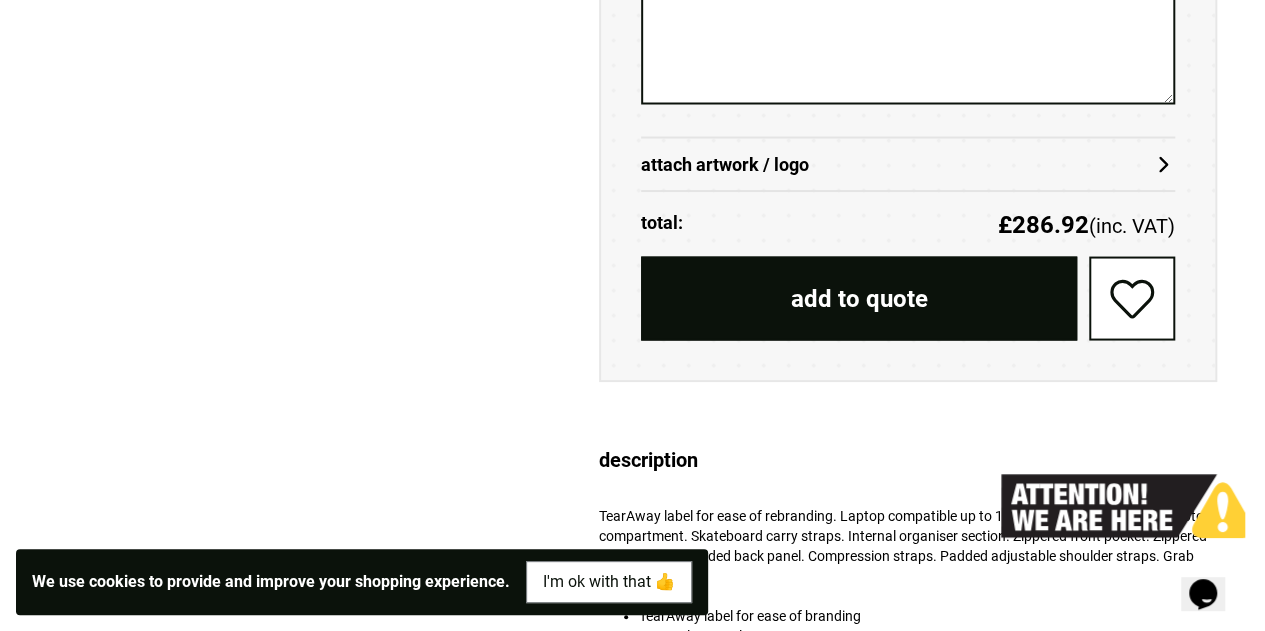 scroll, scrollTop: 1864, scrollLeft: 0, axis: vertical 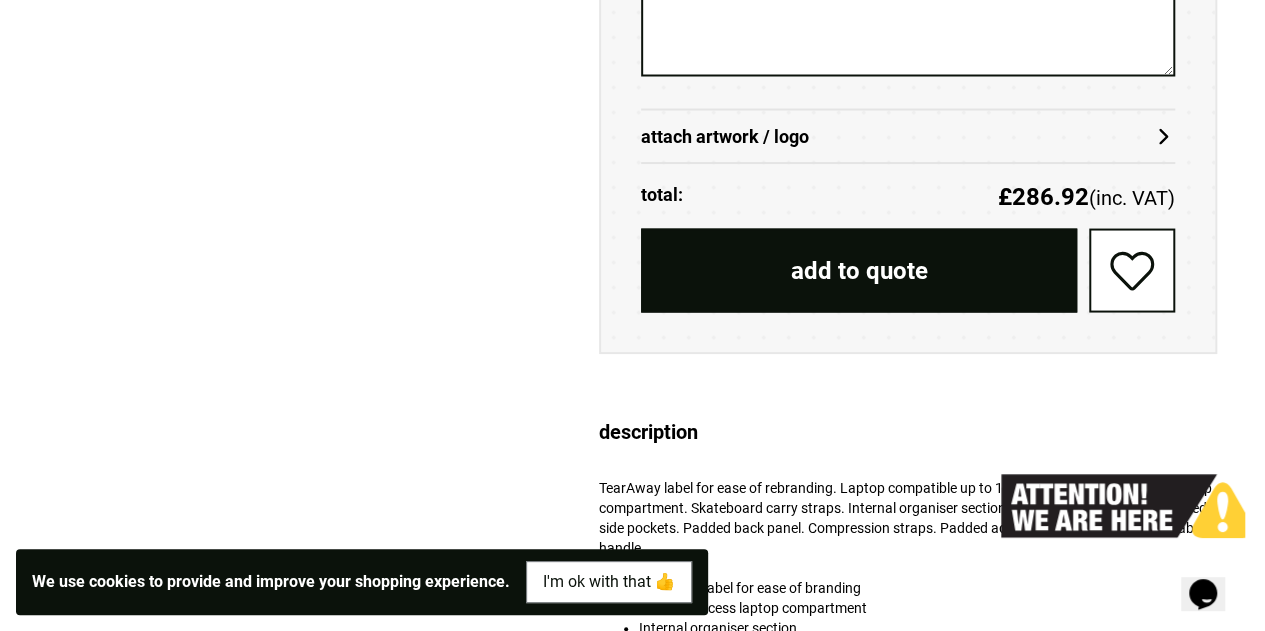 click on "attach artwork / logo" at bounding box center [908, 135] 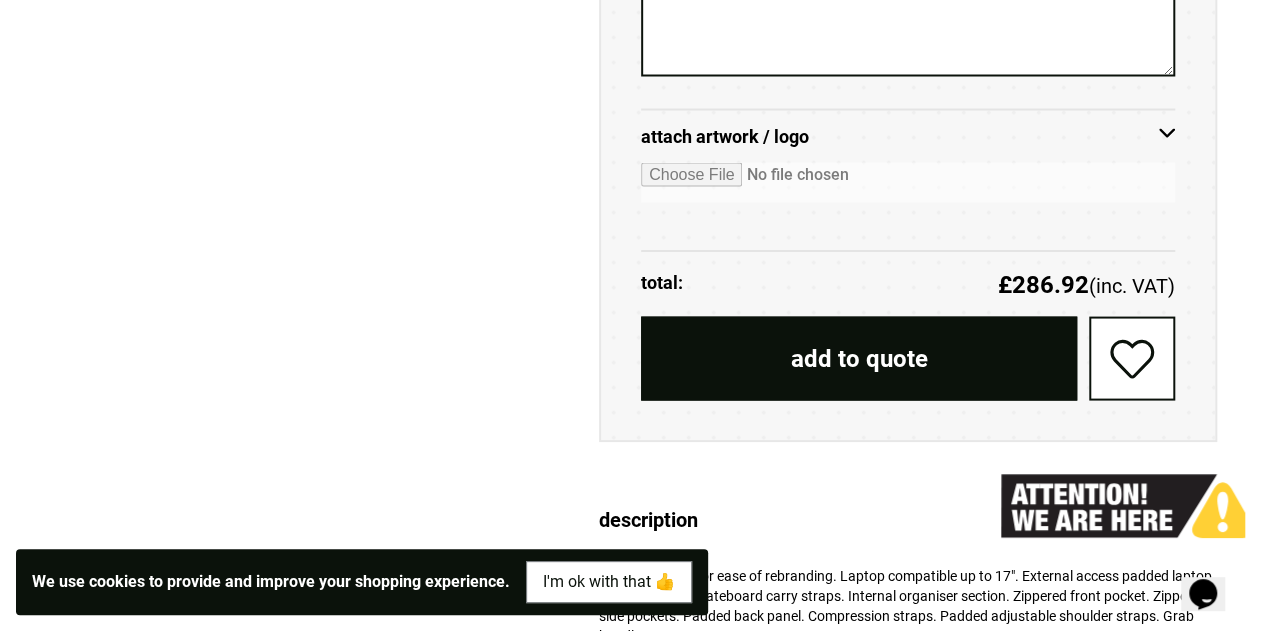 click at bounding box center [908, 182] 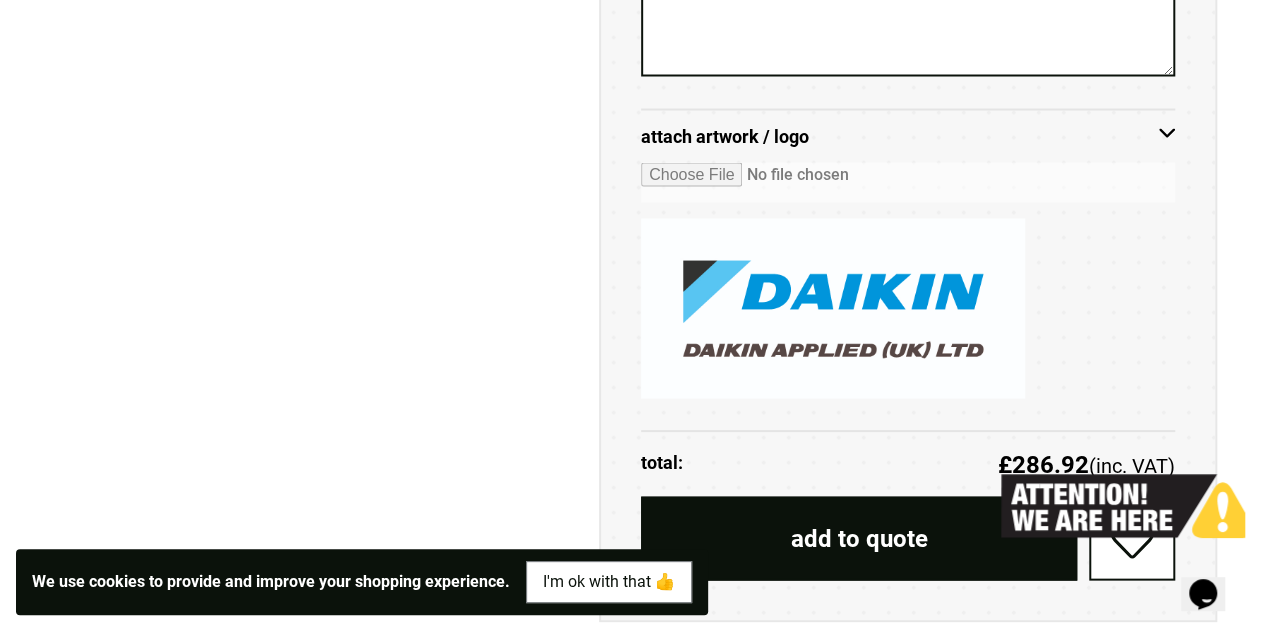 scroll, scrollTop: 2039, scrollLeft: 0, axis: vertical 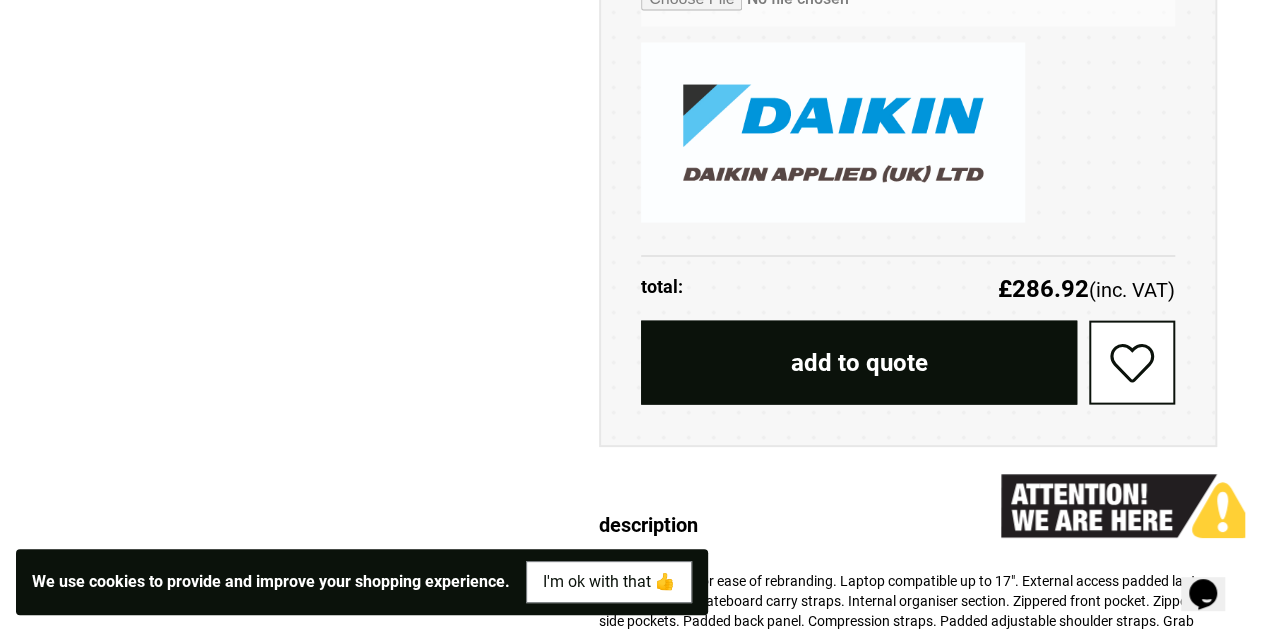 click on "add to quote" at bounding box center [859, 363] 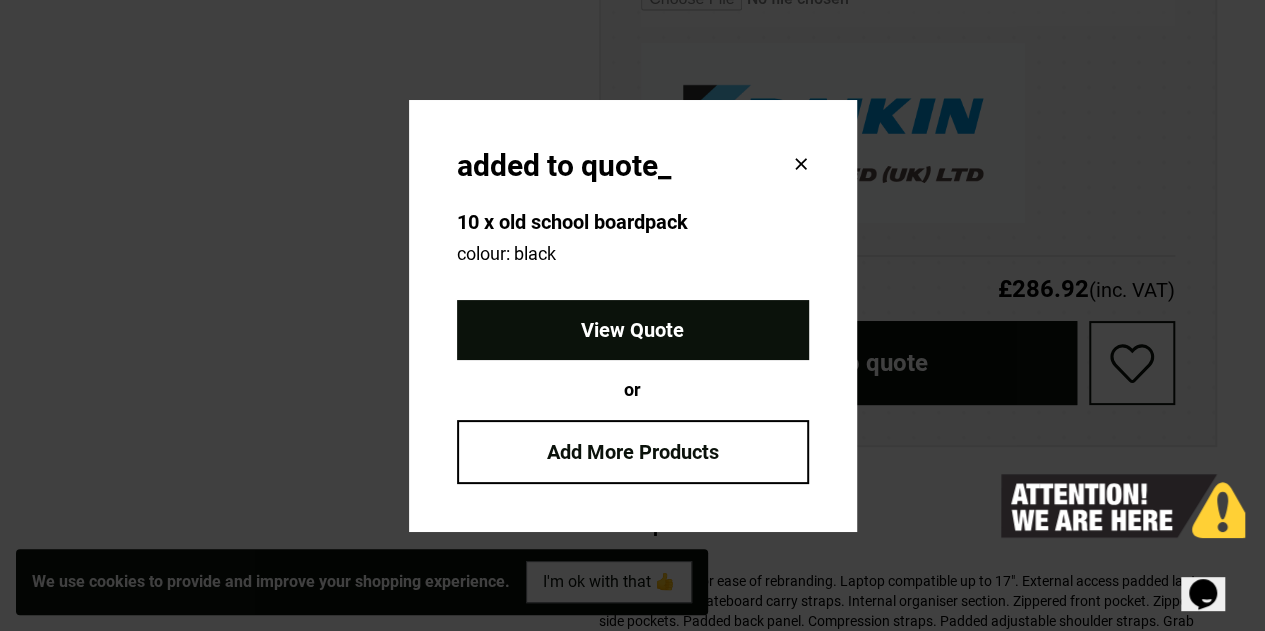 click on "View Quote" at bounding box center (633, 330) 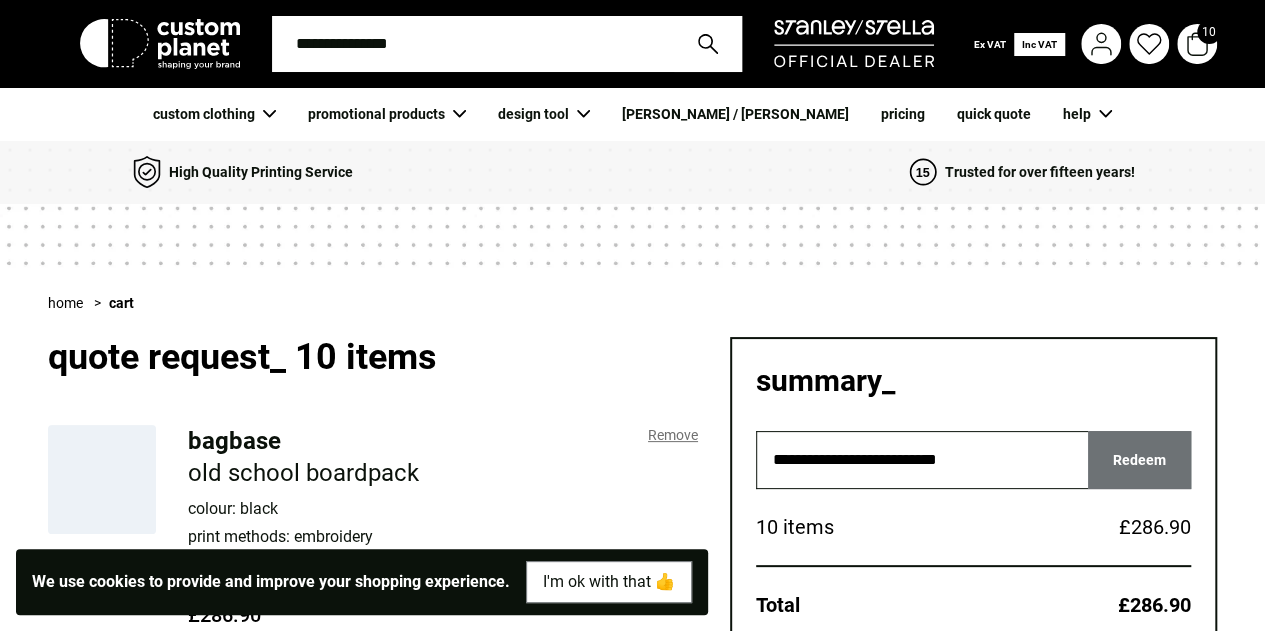 scroll, scrollTop: 178, scrollLeft: 0, axis: vertical 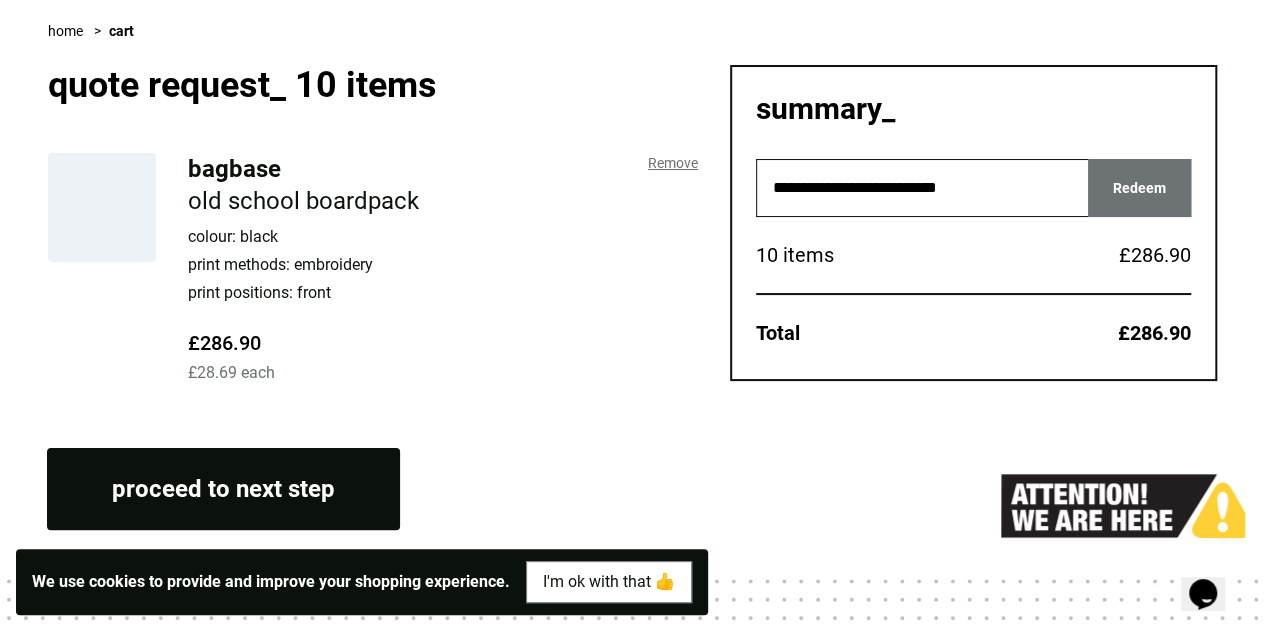 click on "proceed to next step" at bounding box center (223, 489) 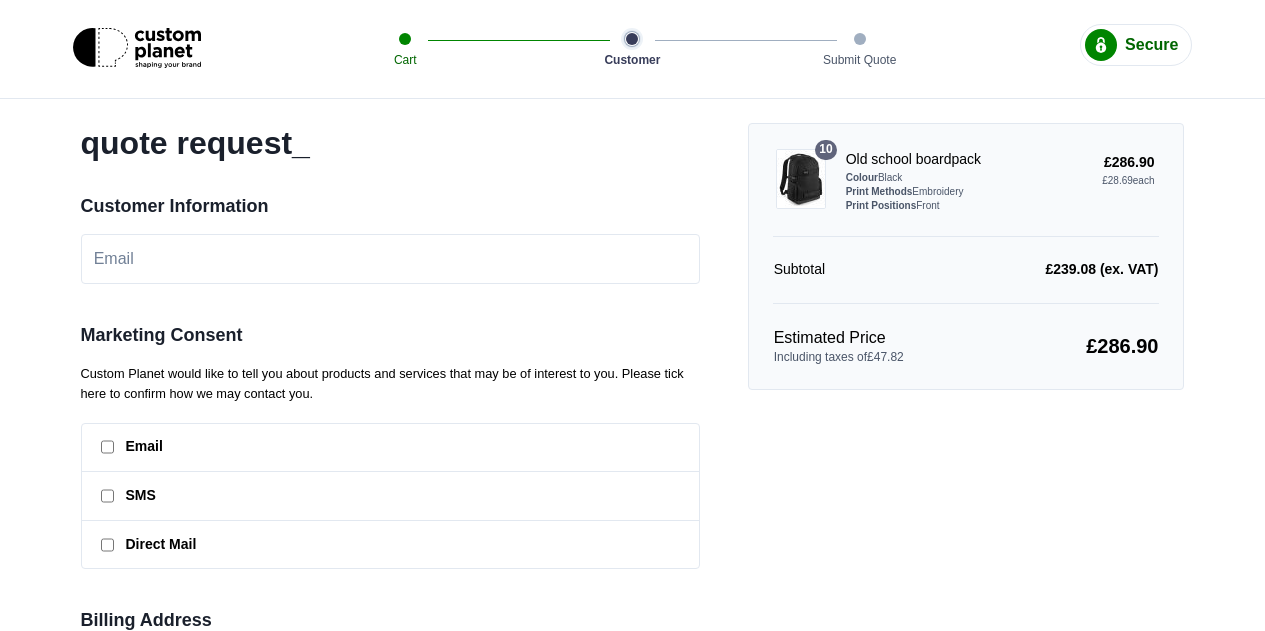 scroll, scrollTop: 0, scrollLeft: 0, axis: both 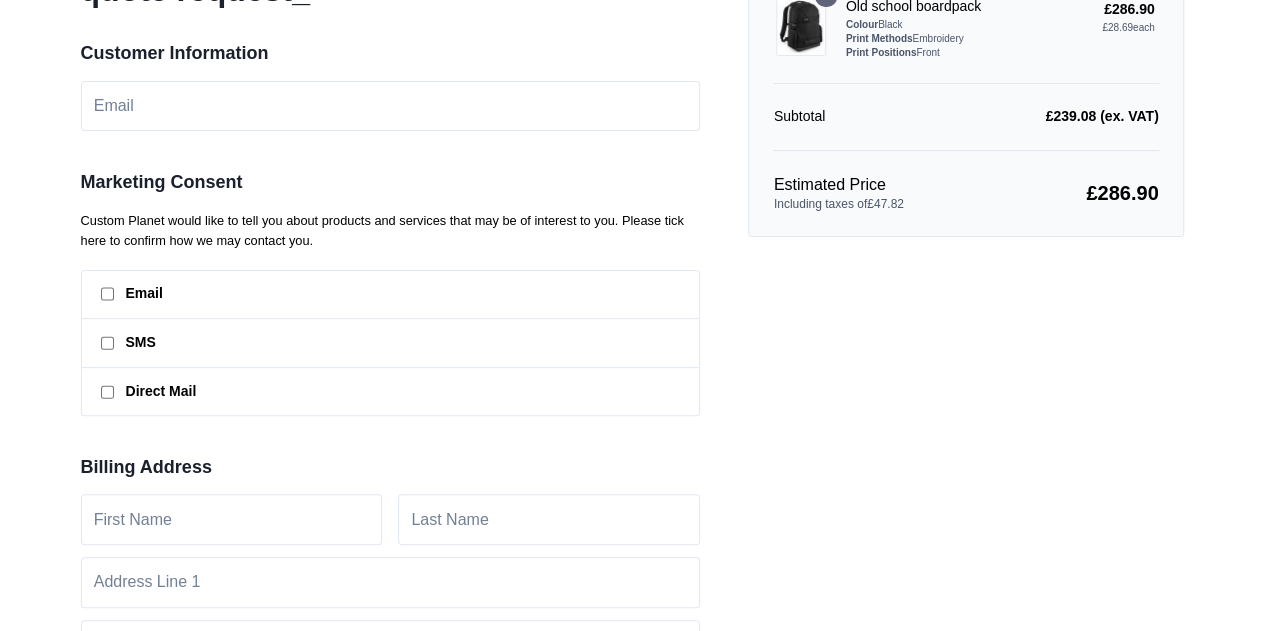 click on "Email" at bounding box center [405, 294] 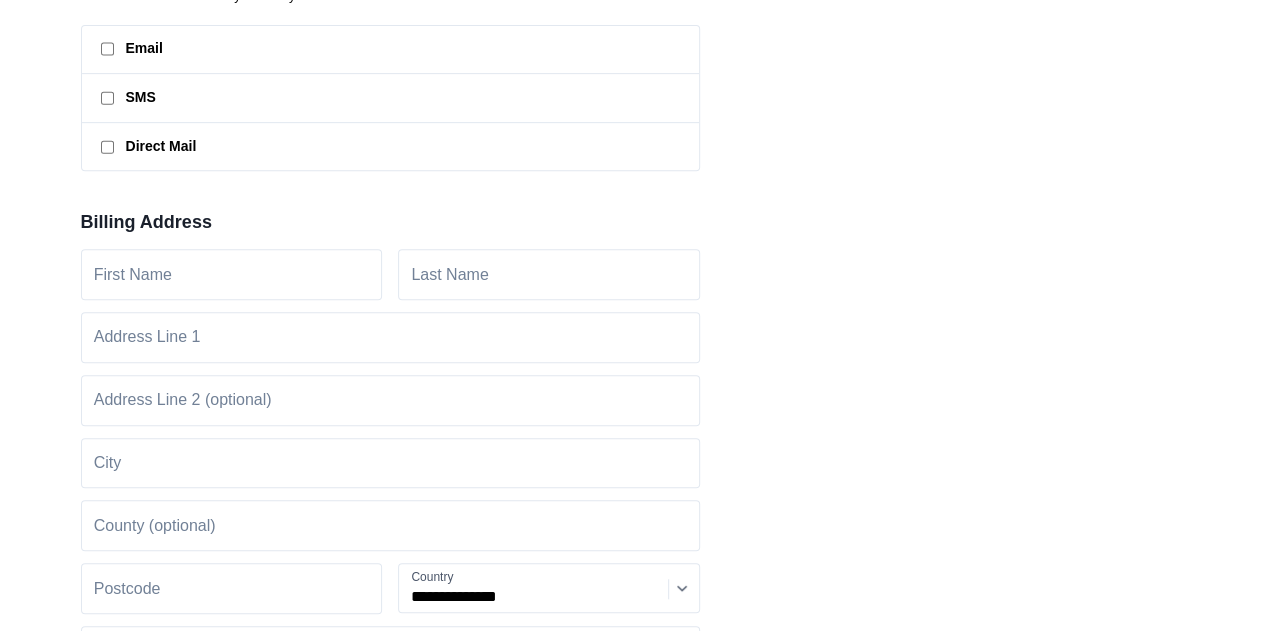 scroll, scrollTop: 397, scrollLeft: 0, axis: vertical 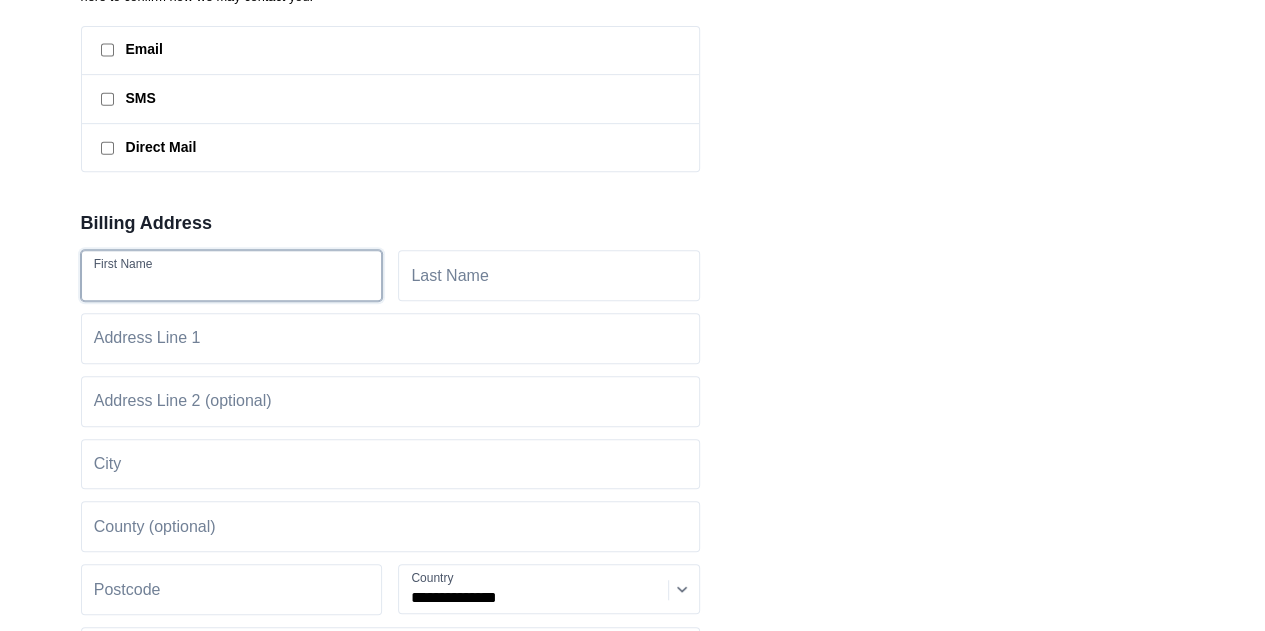 click at bounding box center (232, 275) 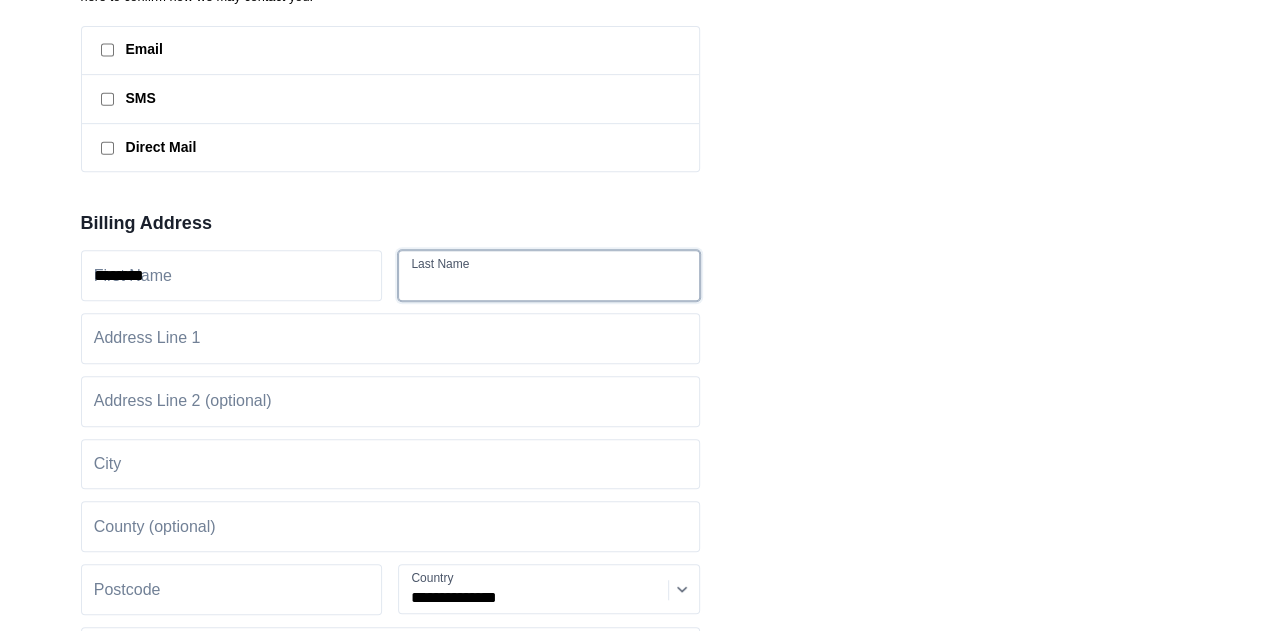 type on "******" 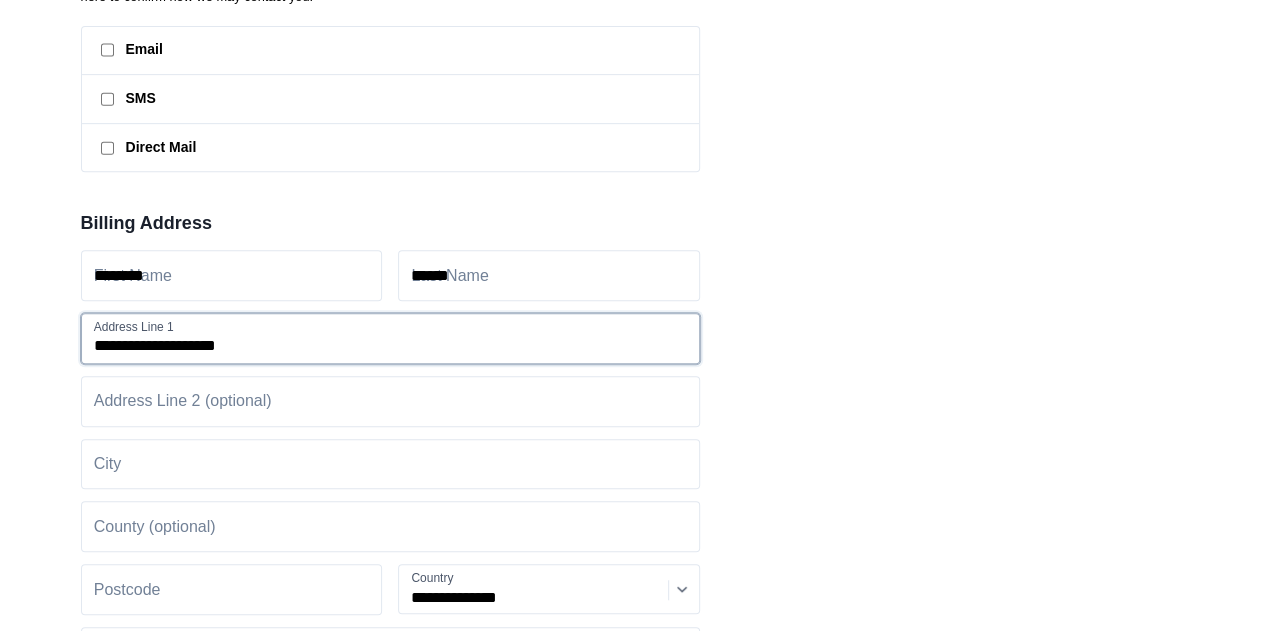 type on "**********" 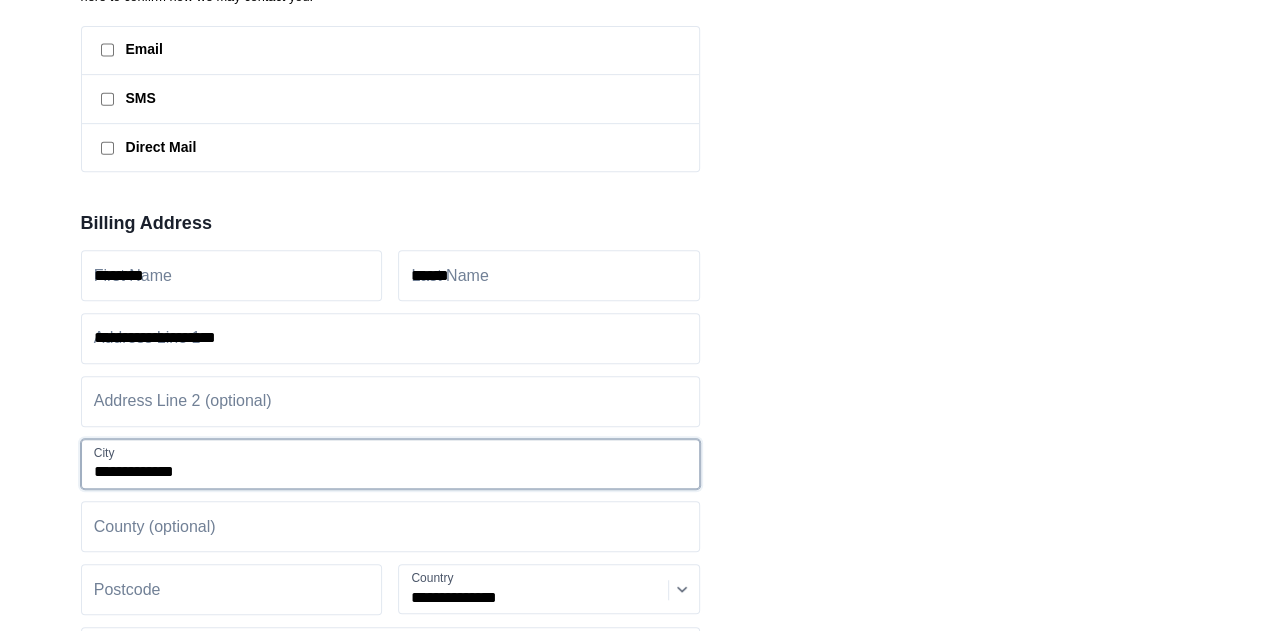 type on "**********" 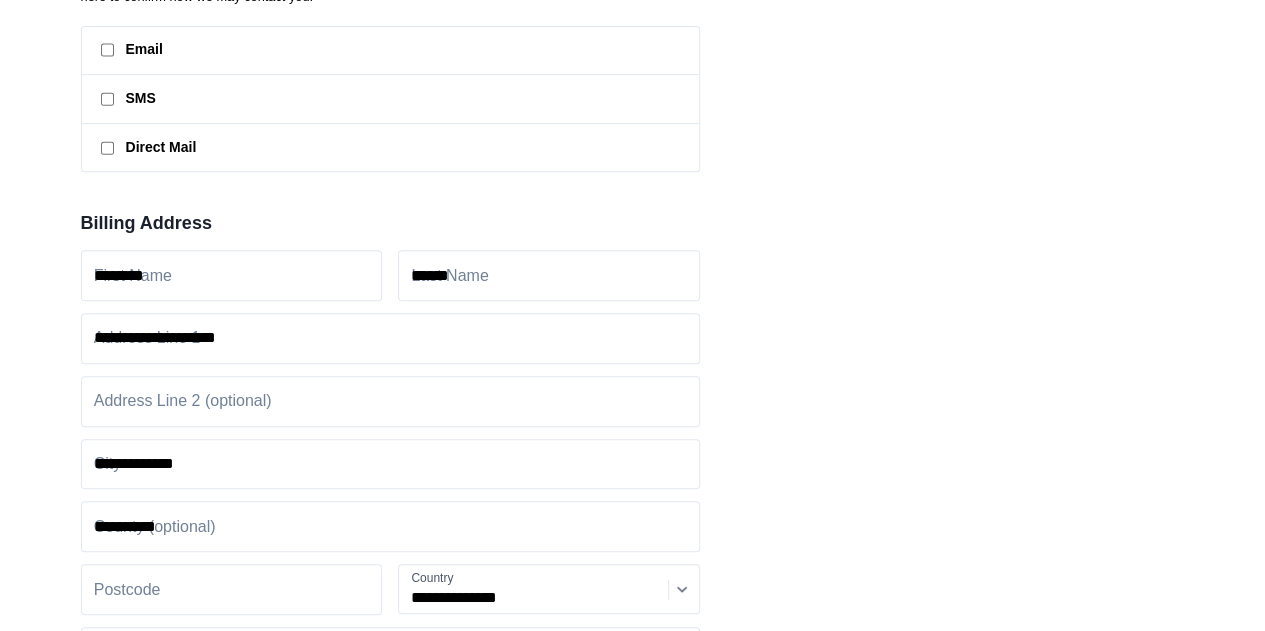 type on "********" 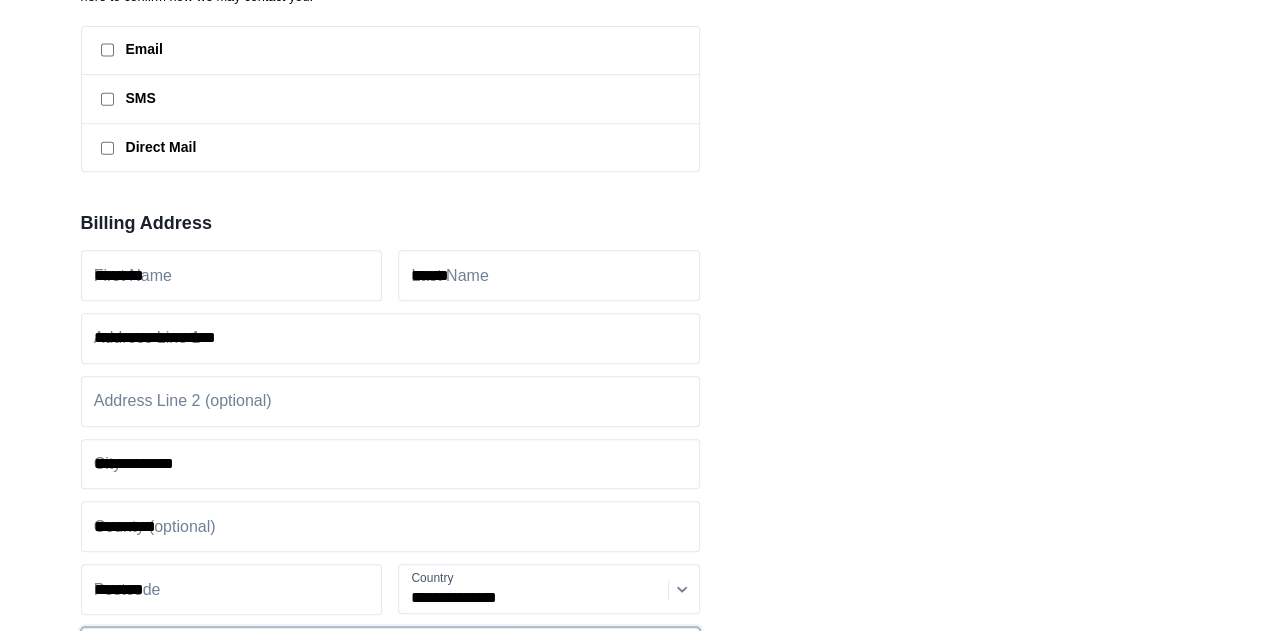 type on "**********" 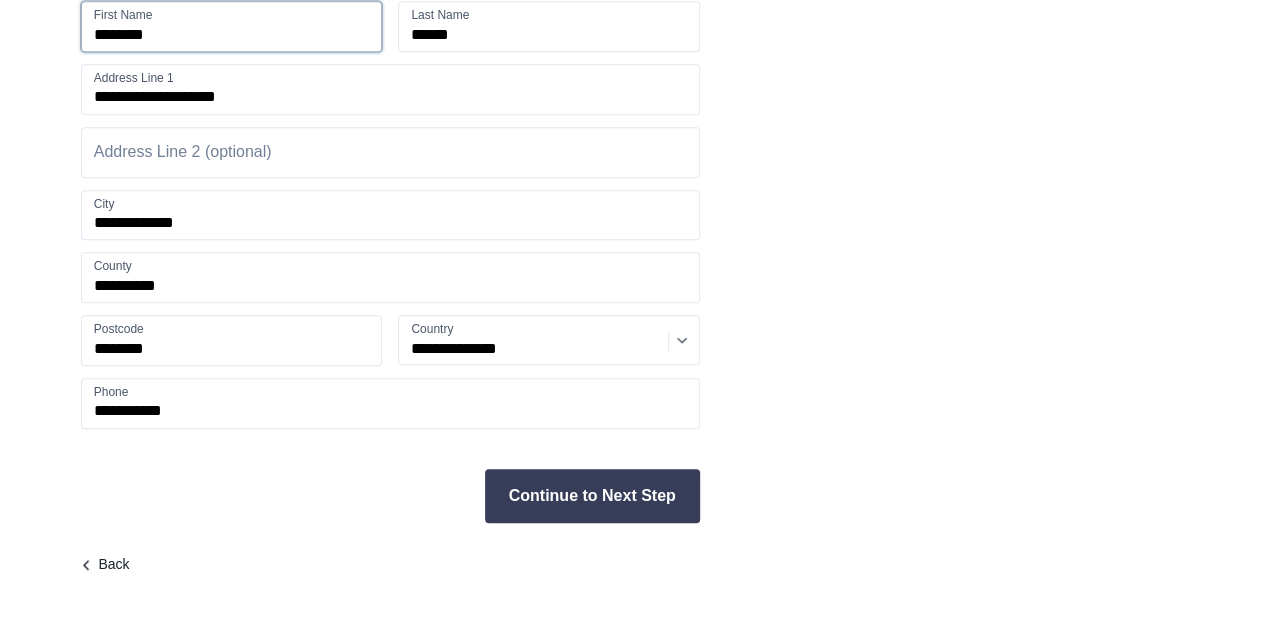 scroll, scrollTop: 644, scrollLeft: 0, axis: vertical 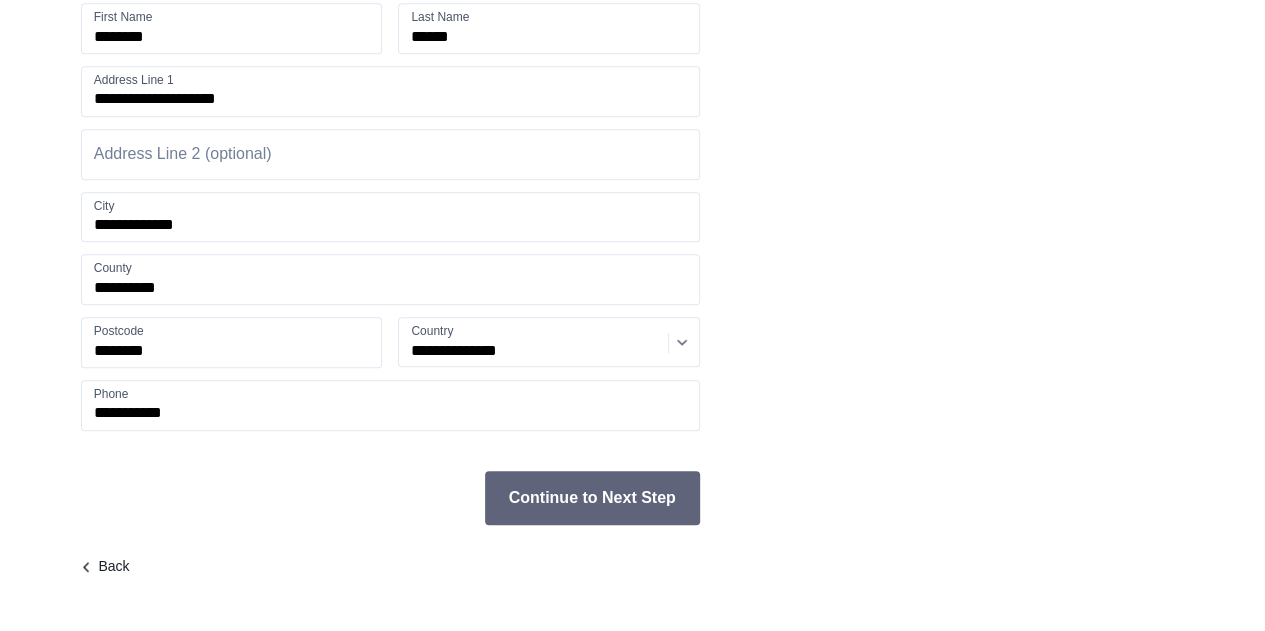 click on "Continue to Next Step" at bounding box center [592, 498] 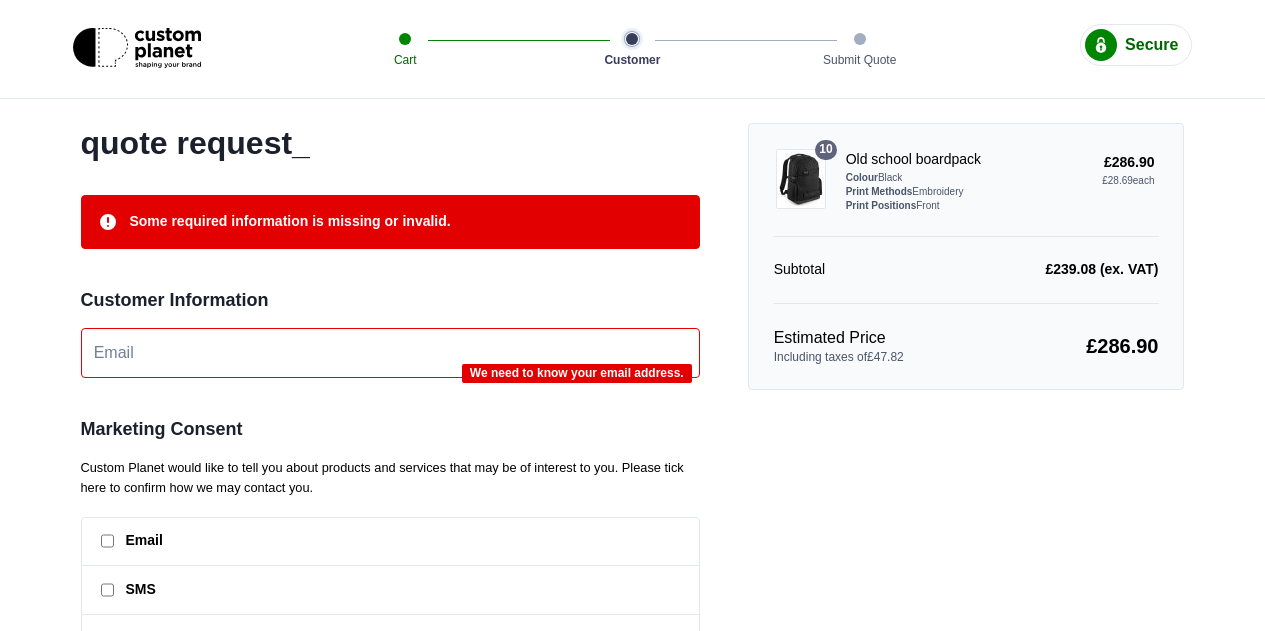 scroll, scrollTop: 0, scrollLeft: 0, axis: both 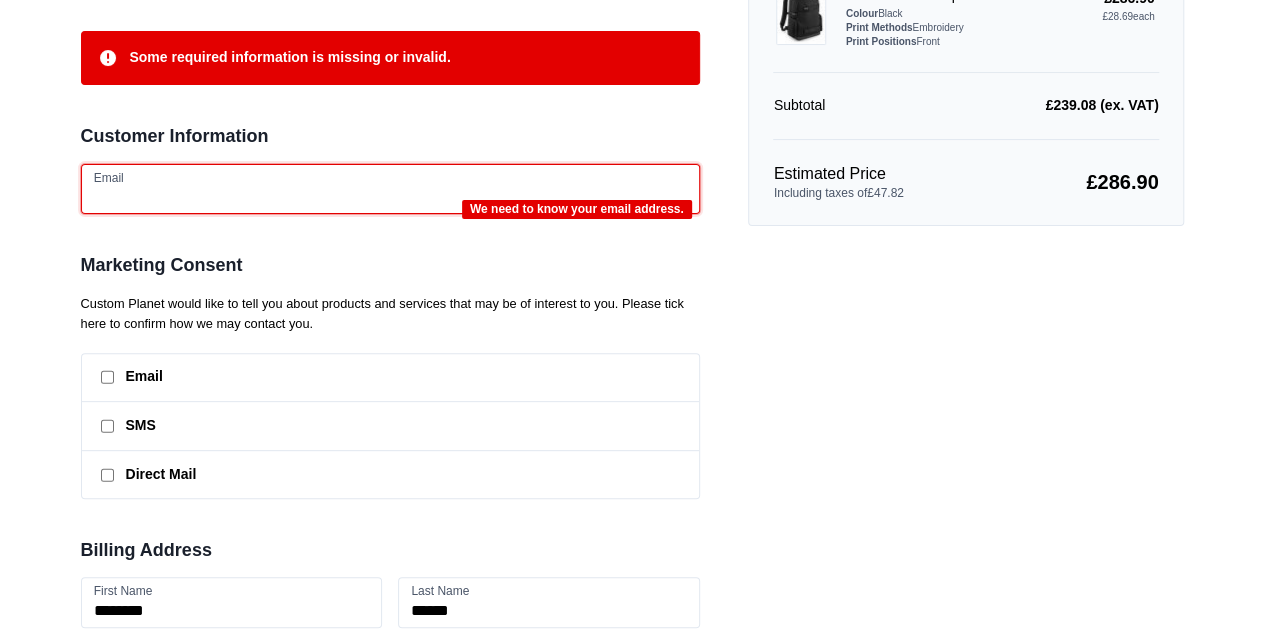 click at bounding box center (390, 189) 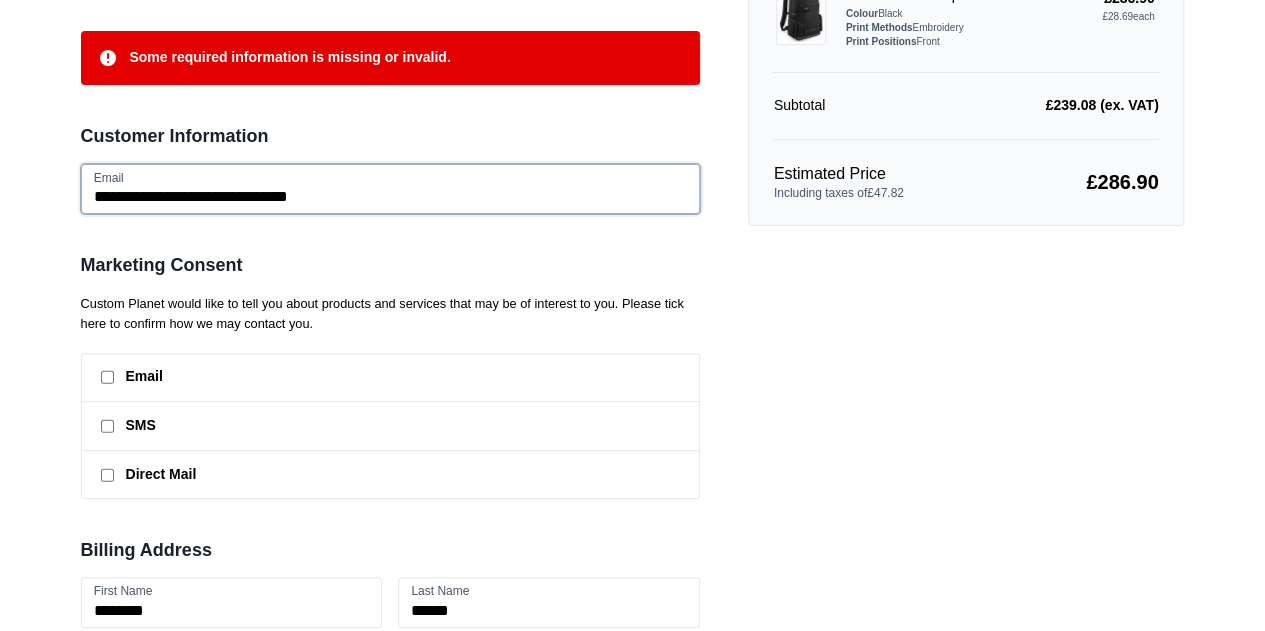 scroll, scrollTop: 0, scrollLeft: 0, axis: both 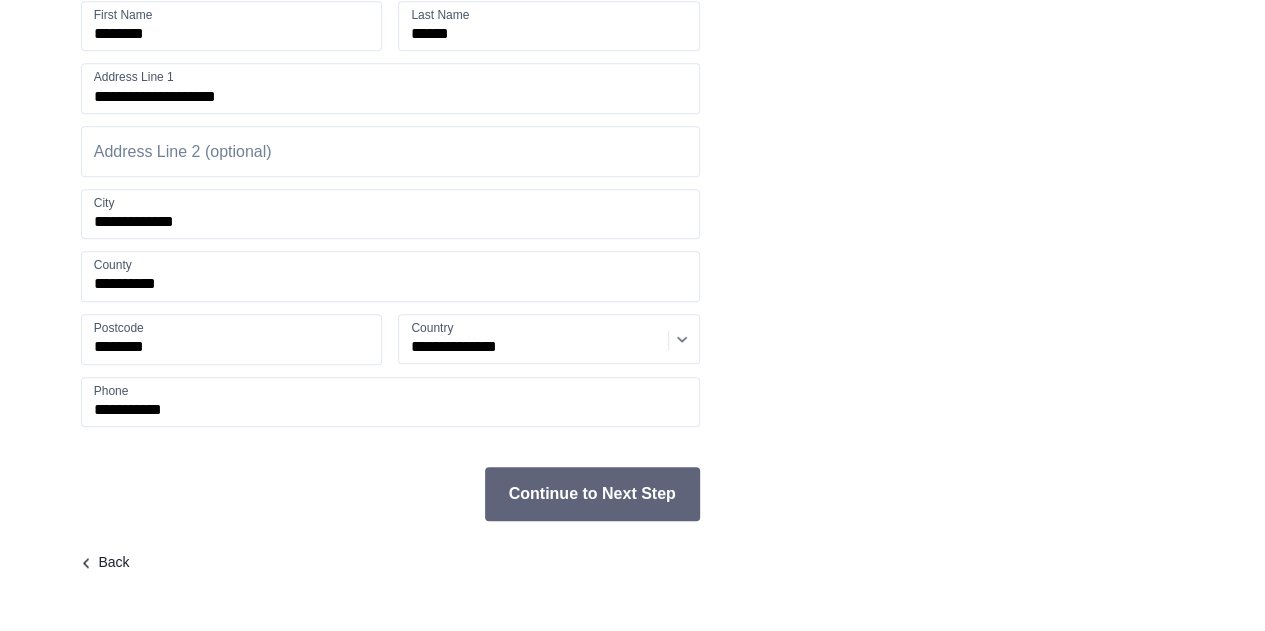 type on "**********" 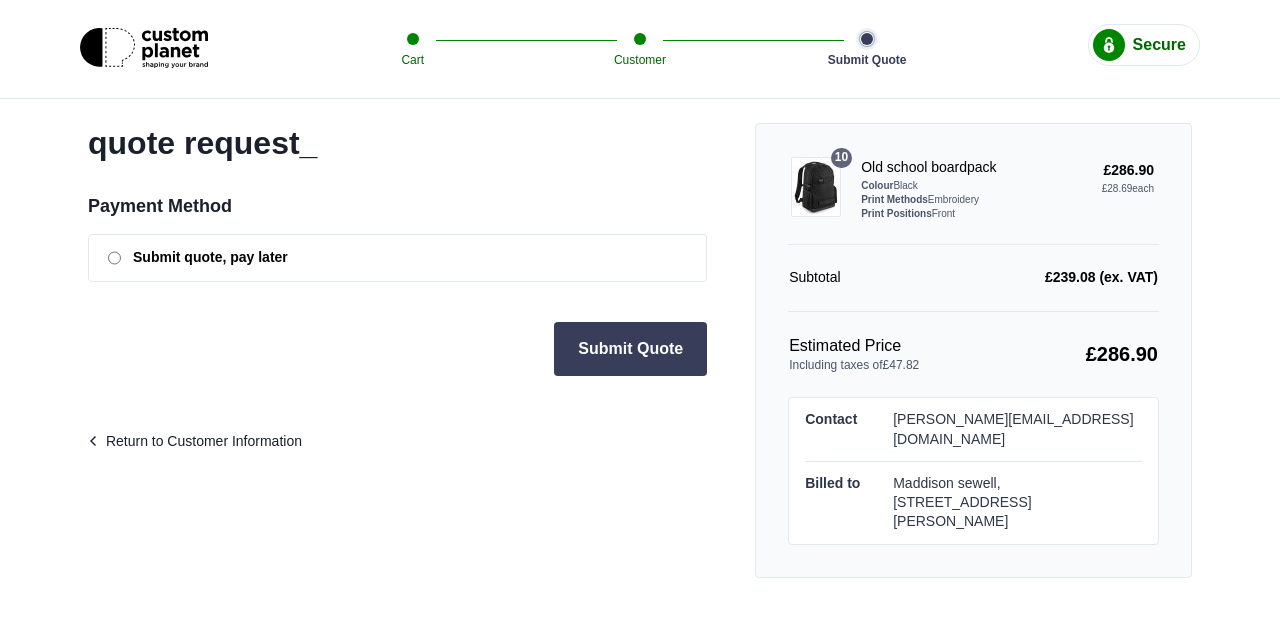 scroll, scrollTop: 0, scrollLeft: 0, axis: both 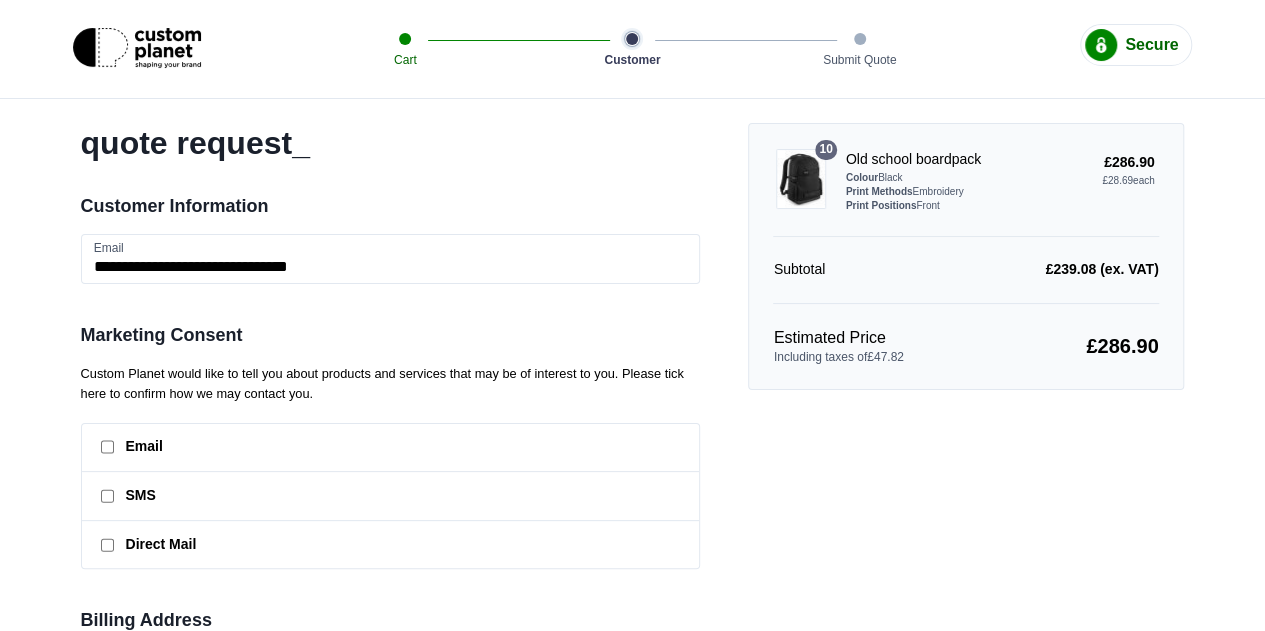 click 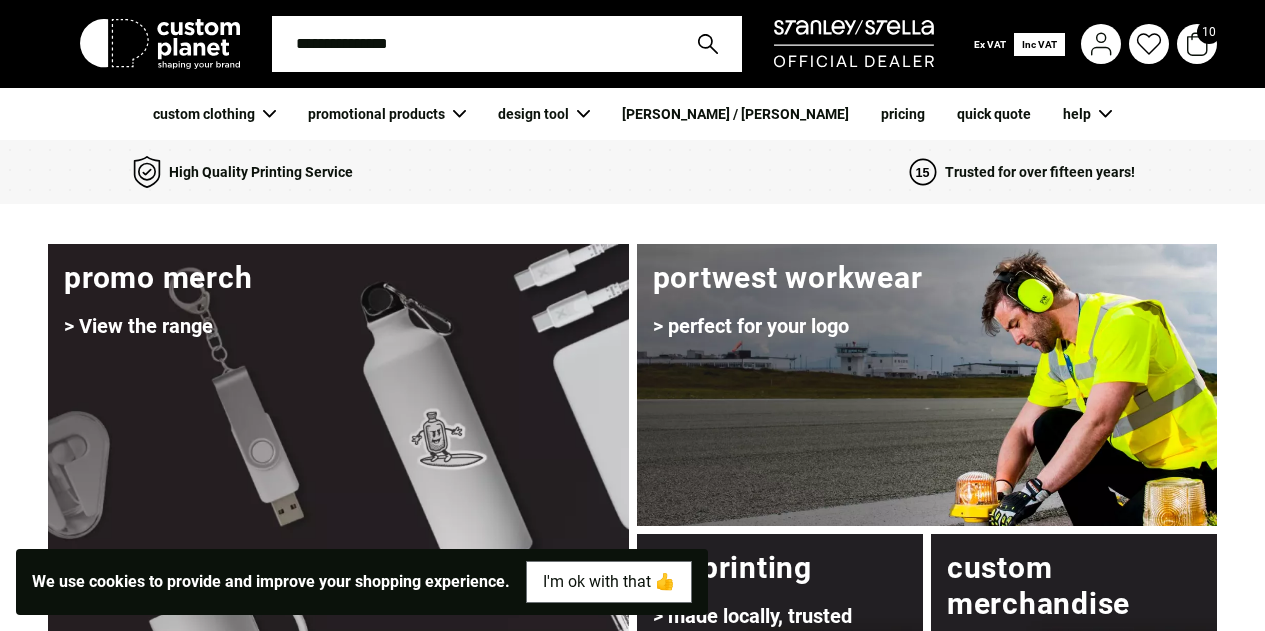scroll, scrollTop: 86, scrollLeft: 0, axis: vertical 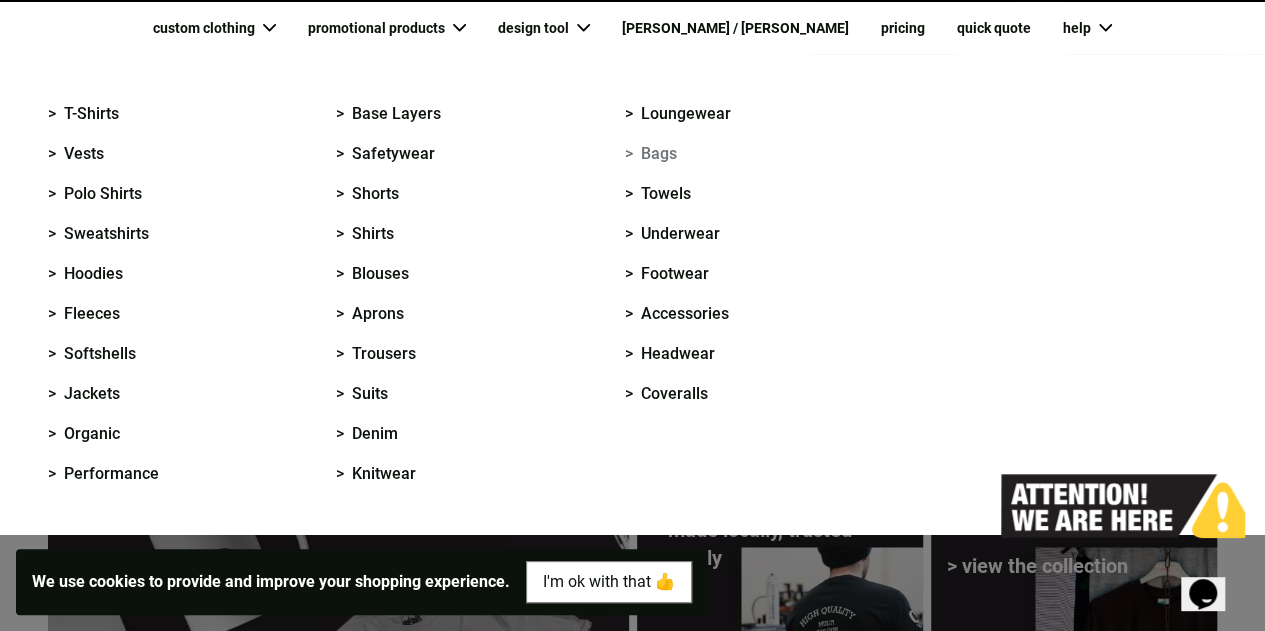 click on ">  Bags" at bounding box center (651, 154) 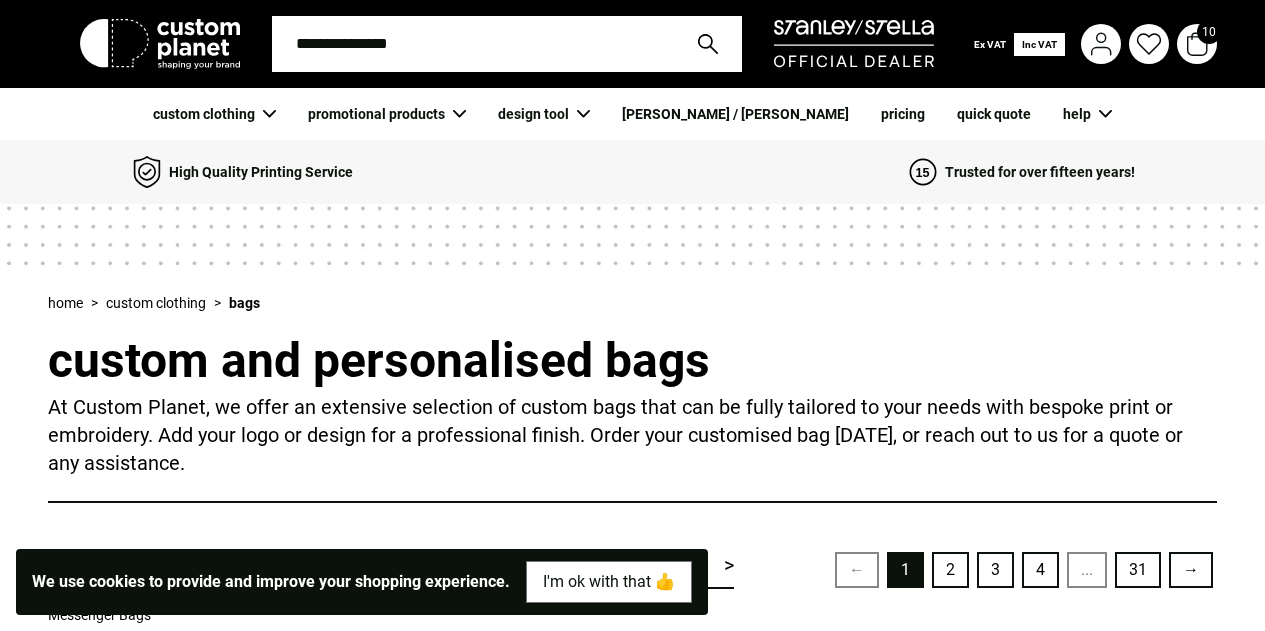 scroll, scrollTop: 0, scrollLeft: 0, axis: both 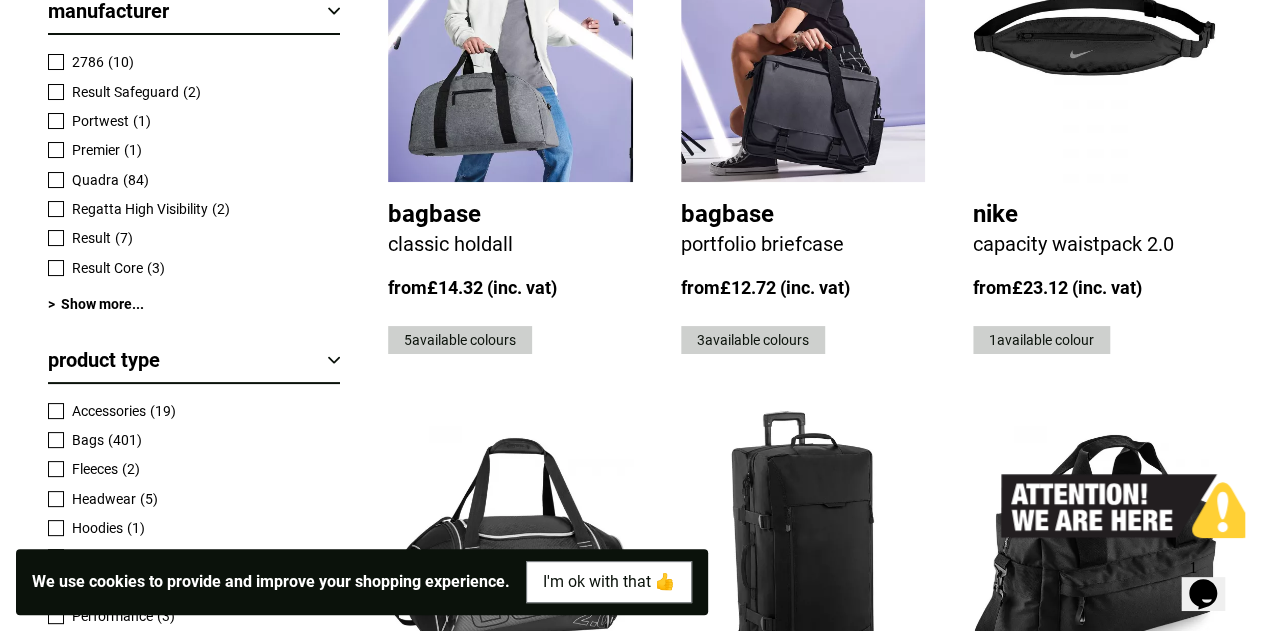click on "Bags" at bounding box center (88, 440) 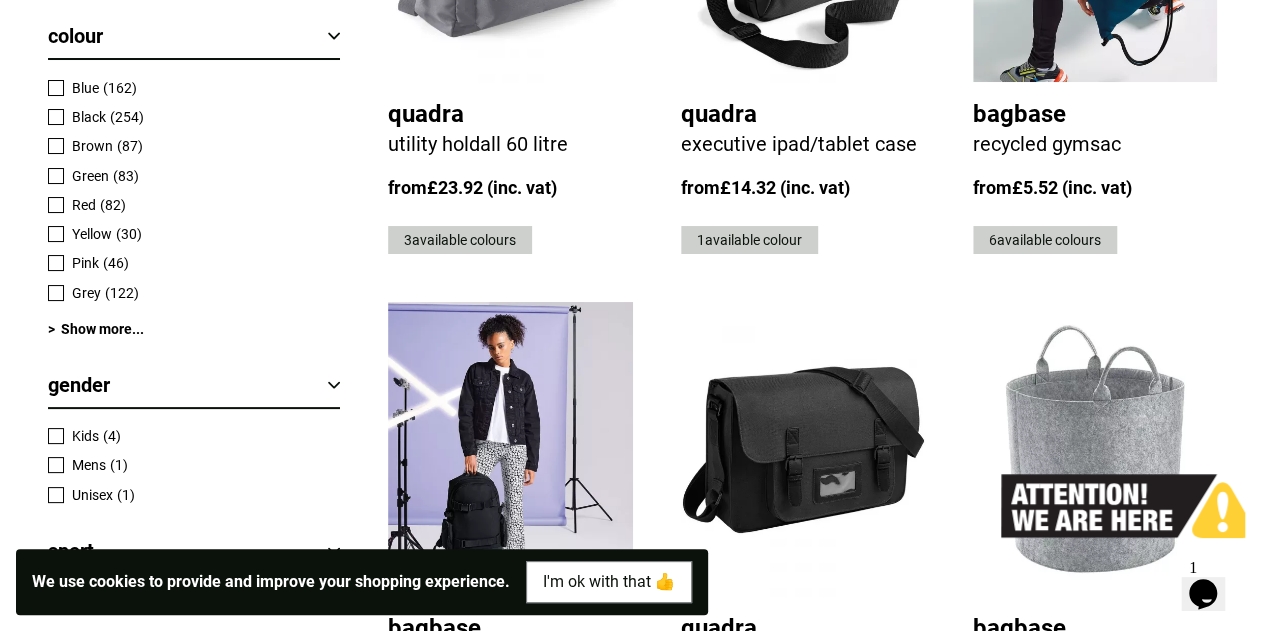 scroll, scrollTop: 1905, scrollLeft: 0, axis: vertical 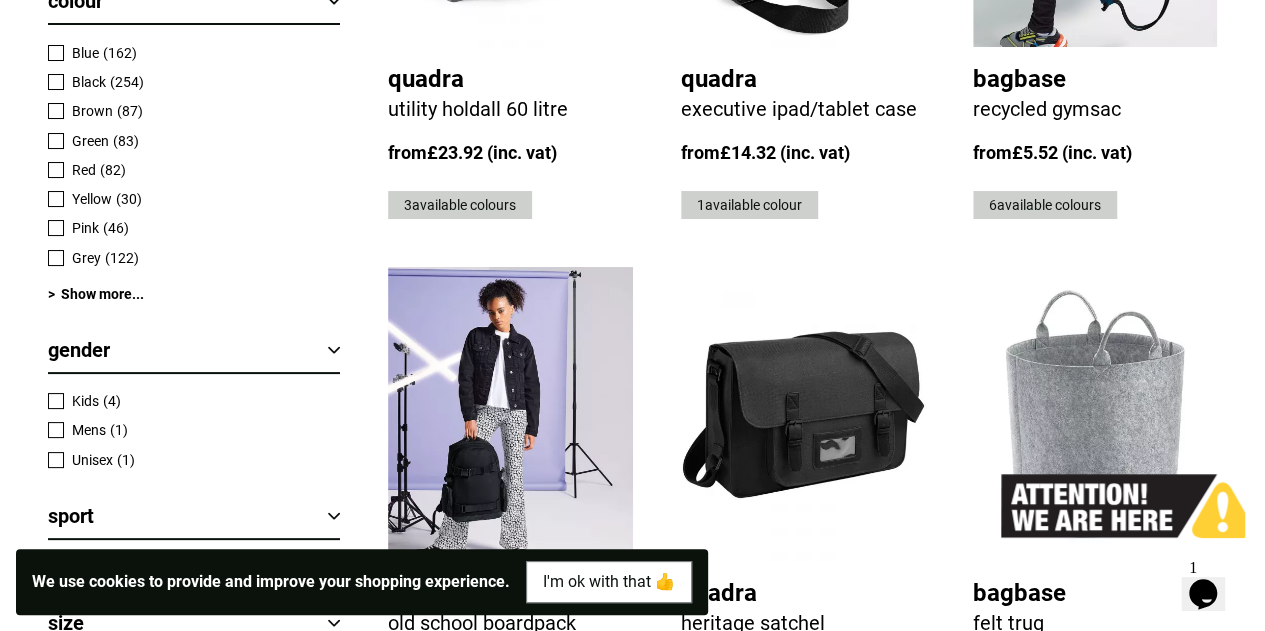 click at bounding box center (56, 82) 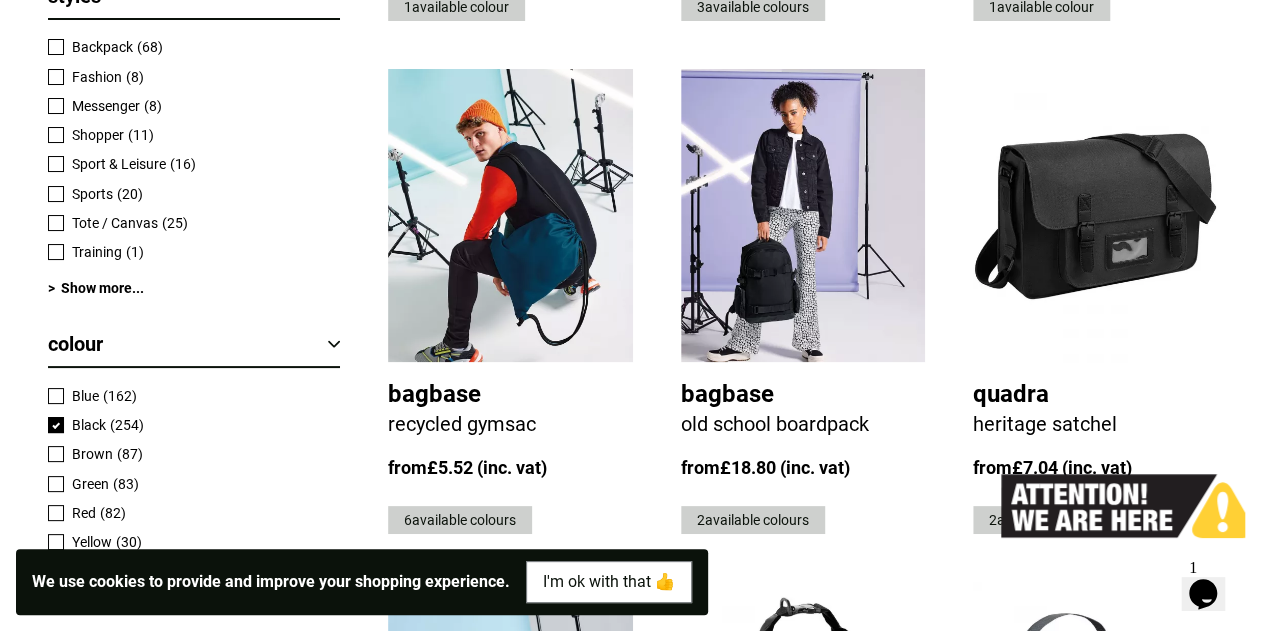 scroll, scrollTop: 1570, scrollLeft: 0, axis: vertical 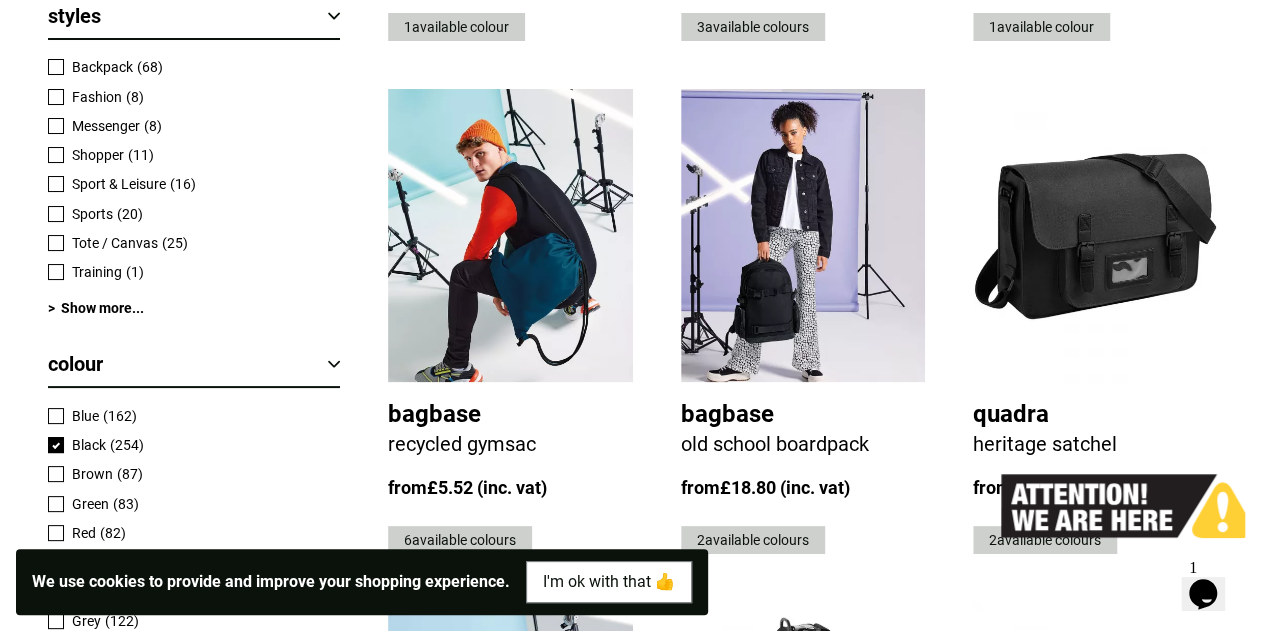 click at bounding box center (56, 67) 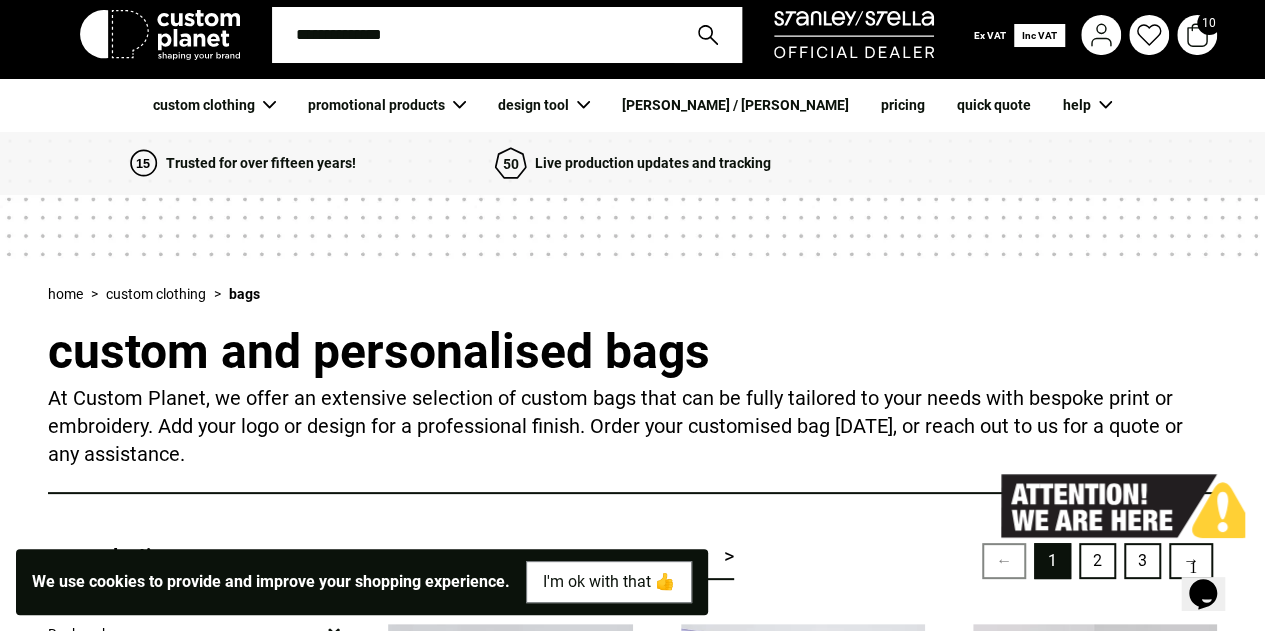 scroll, scrollTop: 0, scrollLeft: 0, axis: both 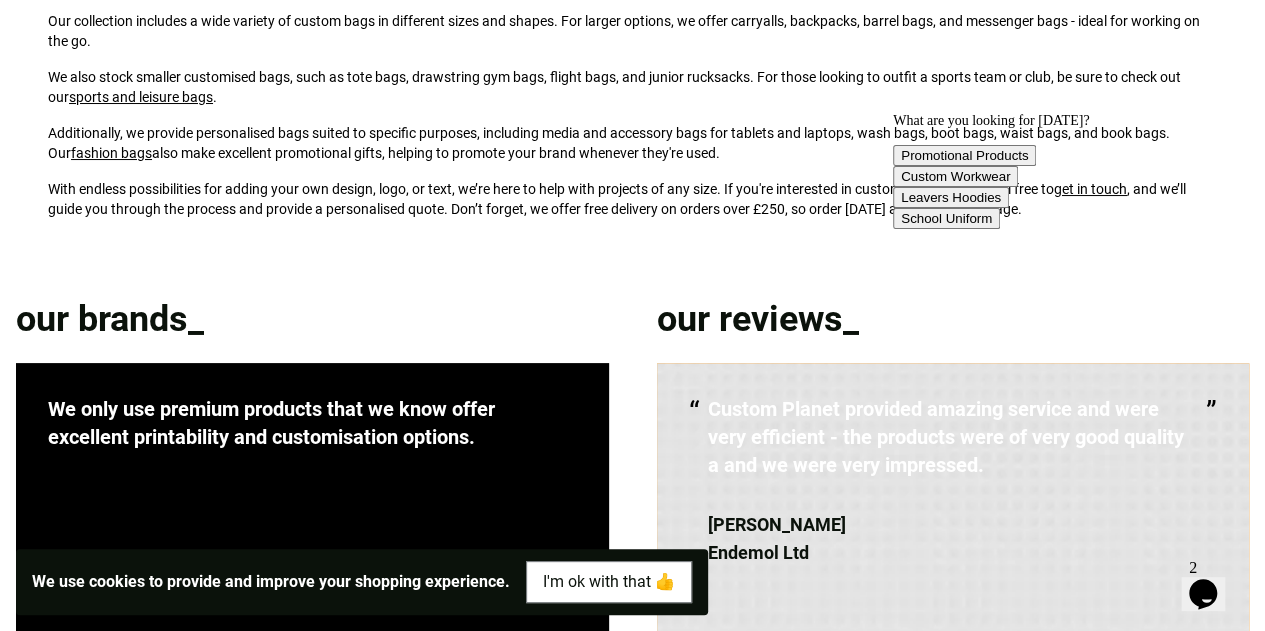 click on "2" at bounding box center (1097, -89) 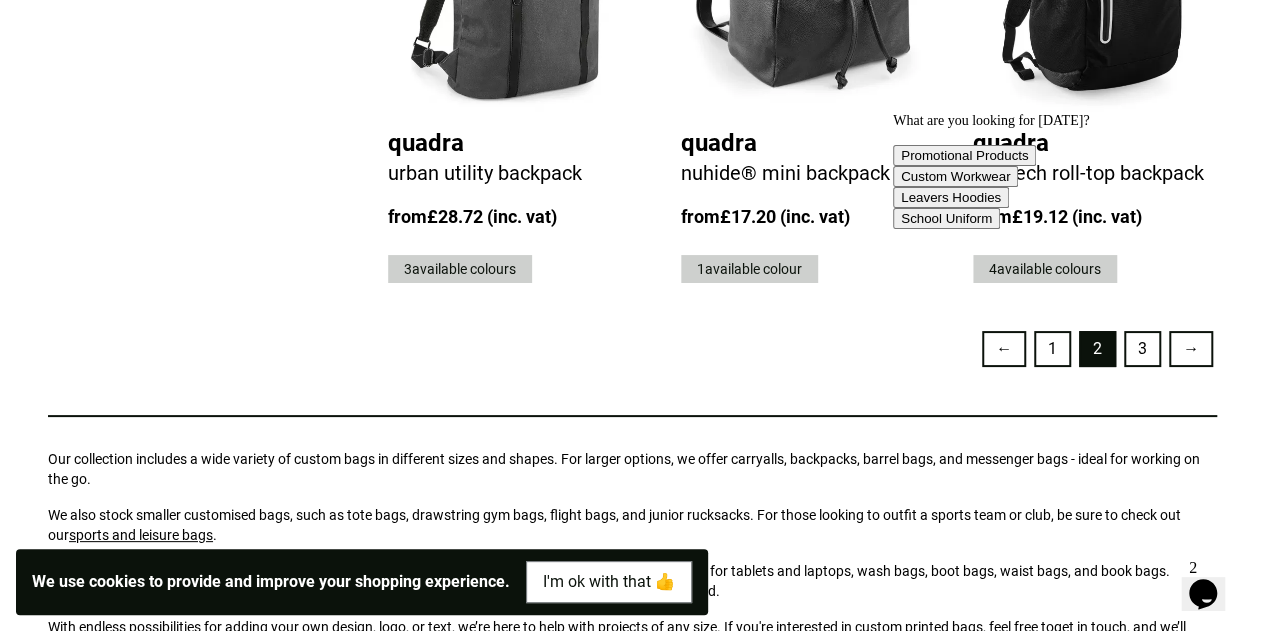 scroll, scrollTop: 4616, scrollLeft: 0, axis: vertical 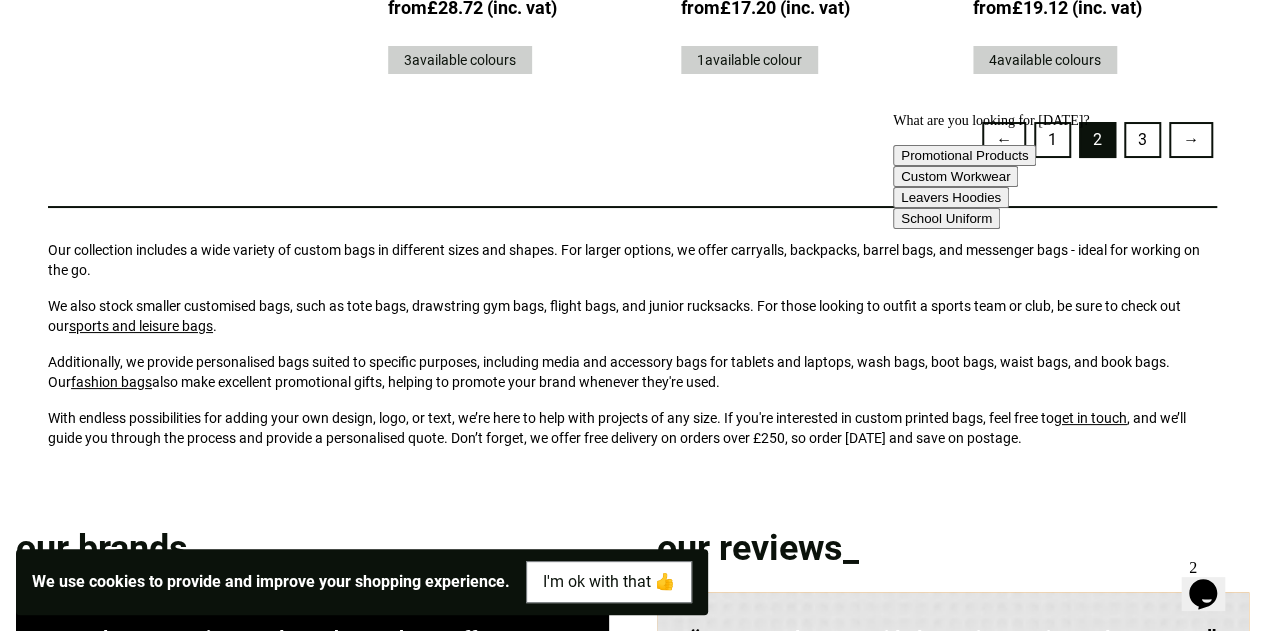 click on "What are you looking for today? Promotional Products Custom Workwear Leavers Hoodies School Uniform" at bounding box center (1073, 171) 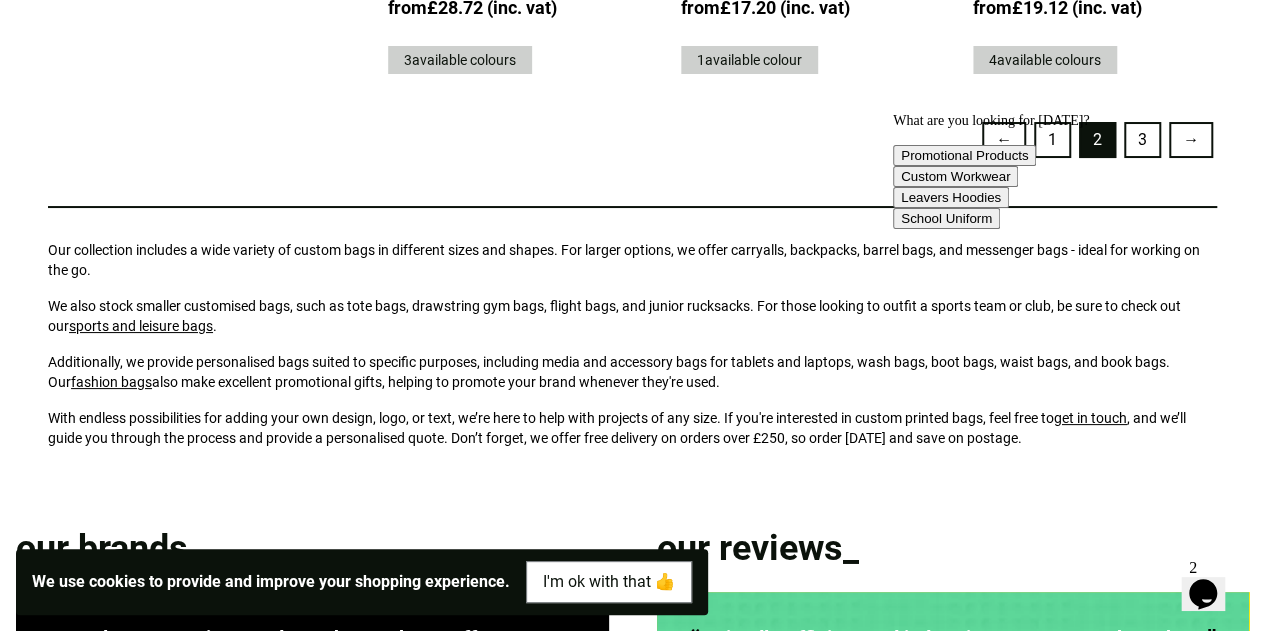 click on "What are you looking for today? Promotional Products Custom Workwear Leavers Hoodies School Uniform" at bounding box center (1073, 171) 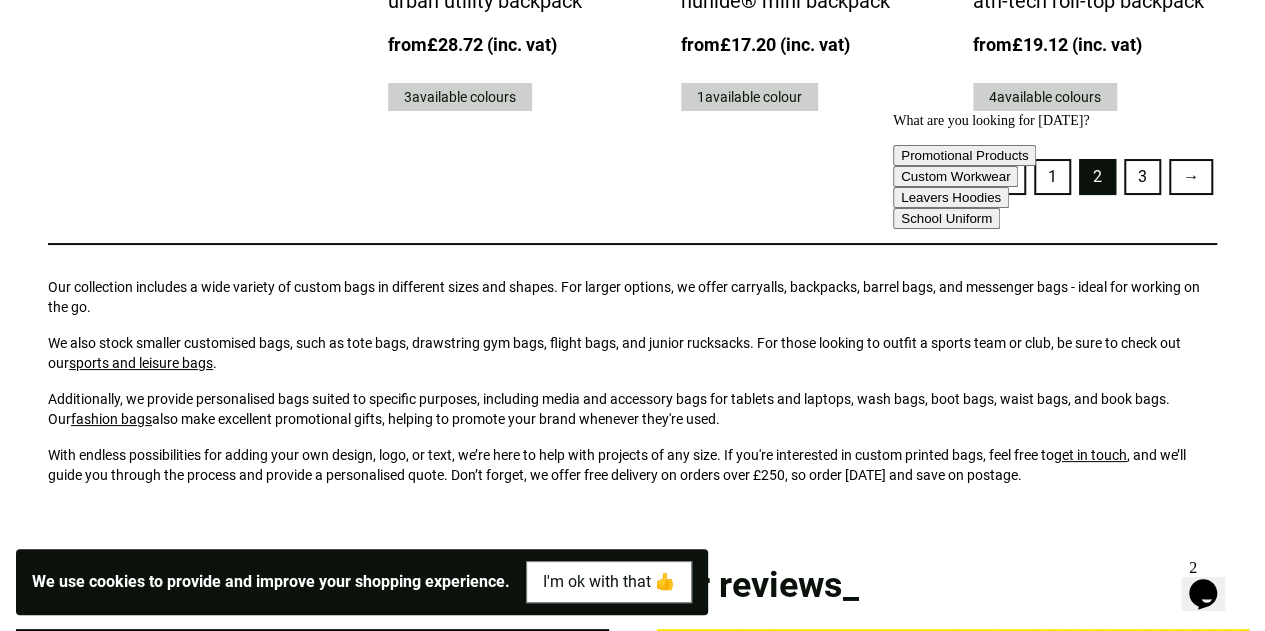 scroll, scrollTop: 4578, scrollLeft: 0, axis: vertical 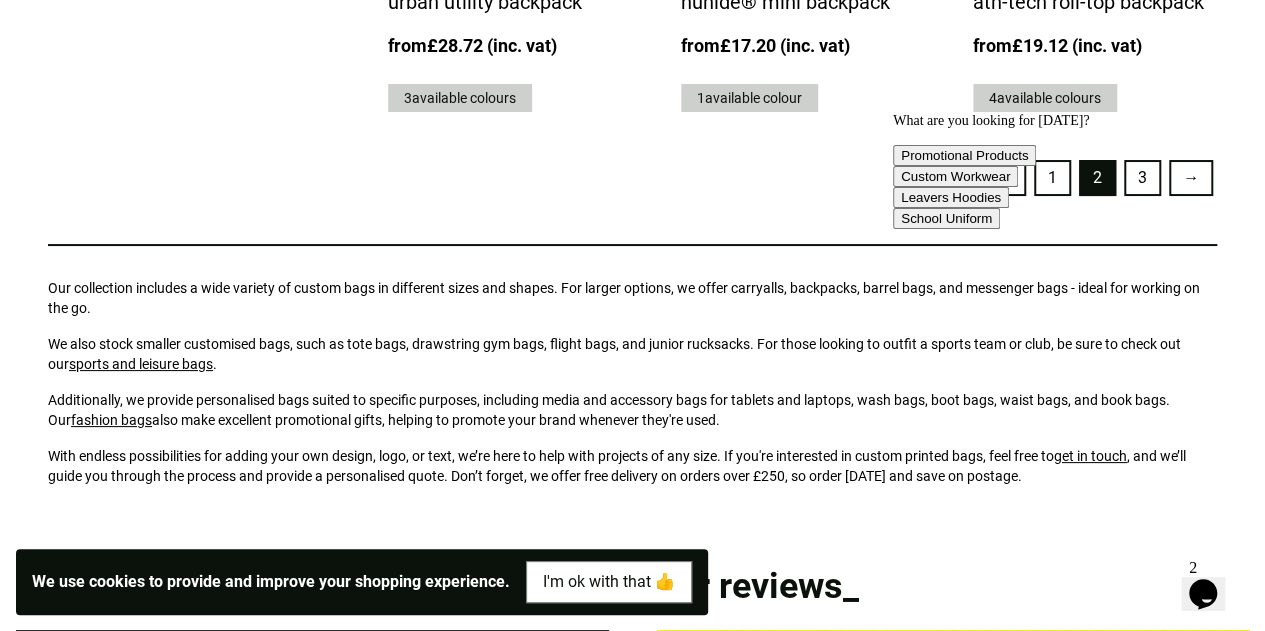 click at bounding box center [1073, 113] 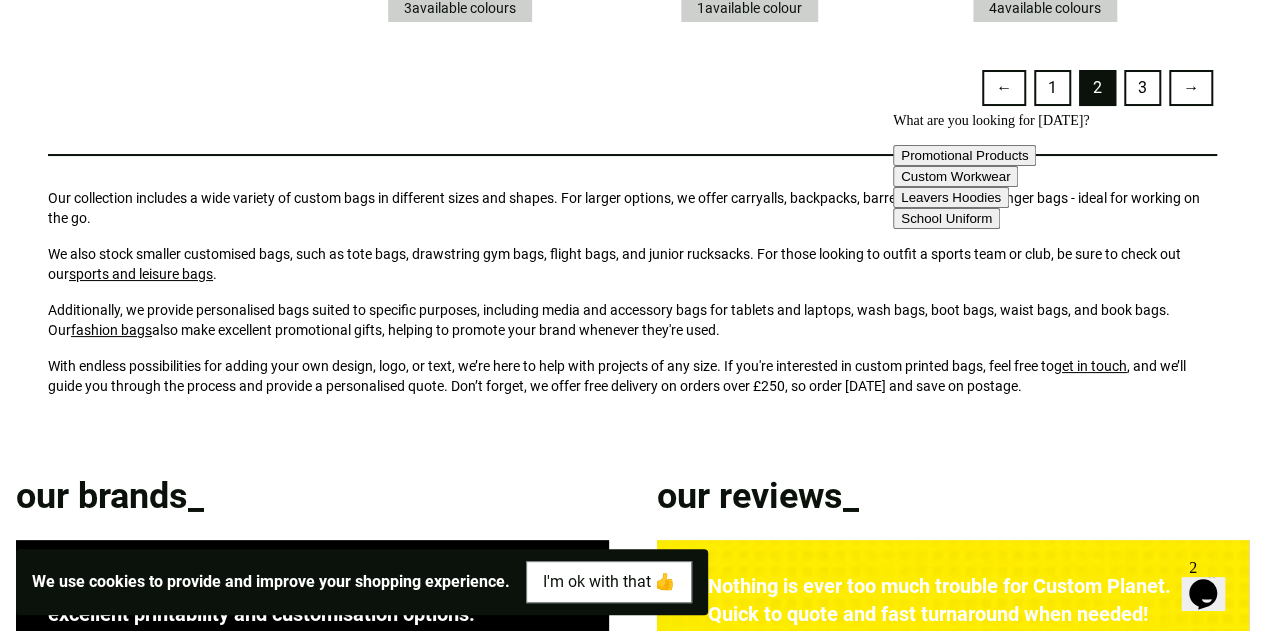 click on "What are you looking for today? Promotional Products Custom Workwear Leavers Hoodies School Uniform" at bounding box center [1073, 171] 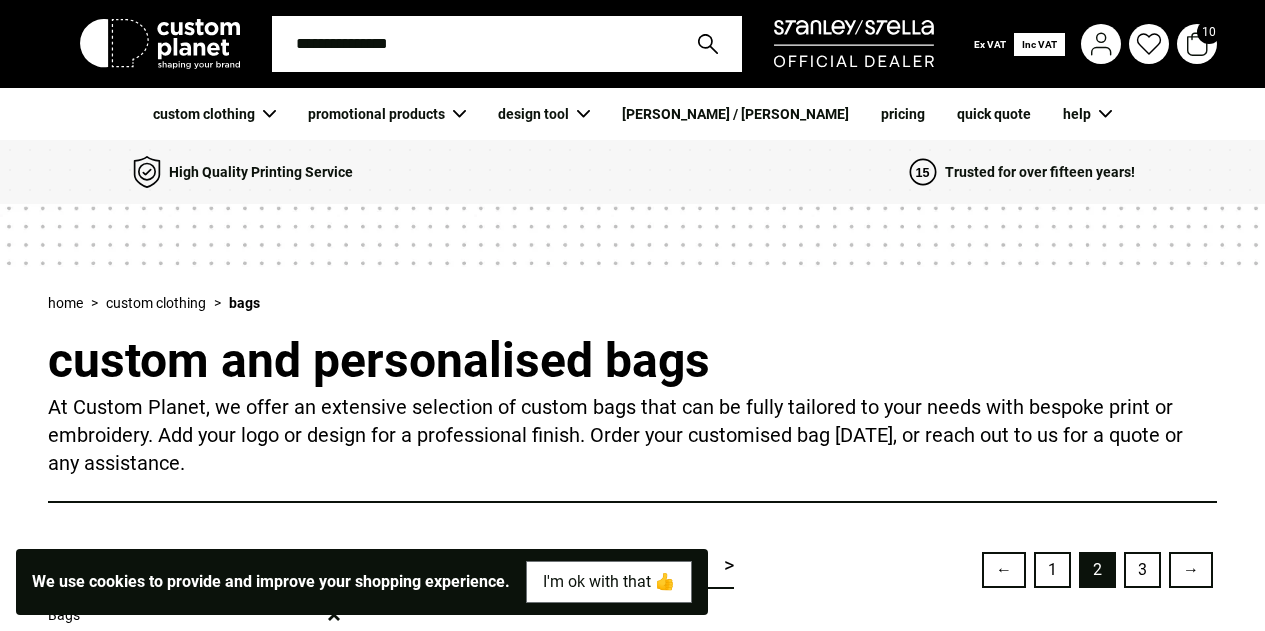 scroll, scrollTop: 4682, scrollLeft: 0, axis: vertical 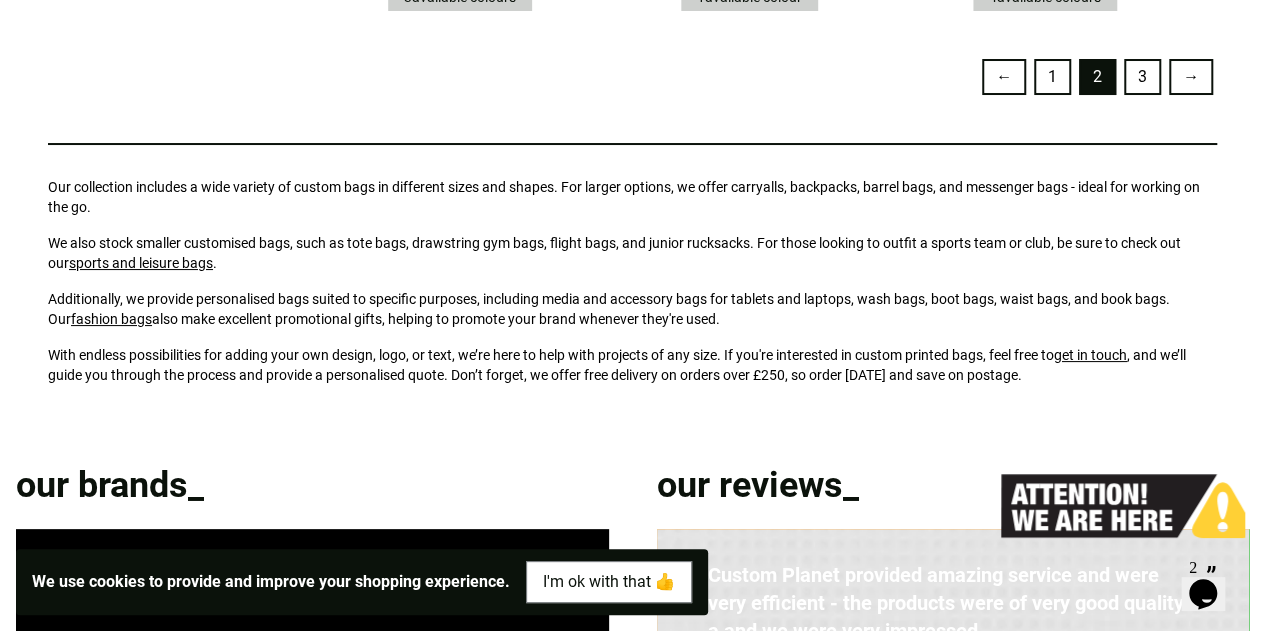 click on "3" at bounding box center [1142, 77] 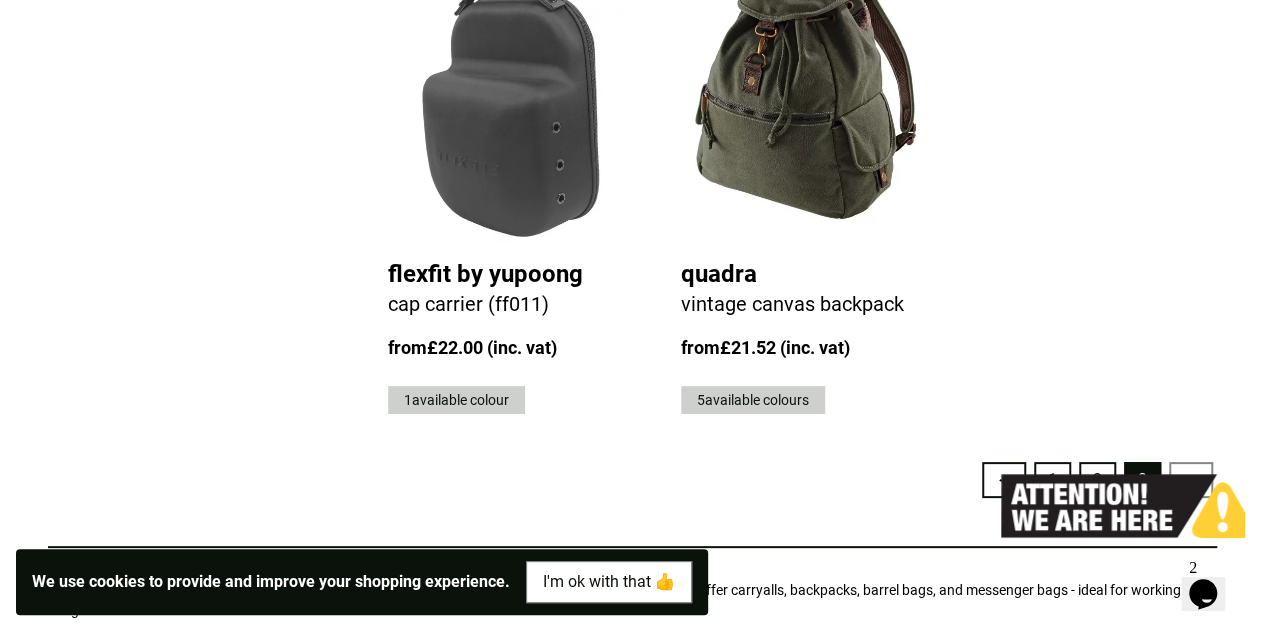 scroll, scrollTop: 3764, scrollLeft: 0, axis: vertical 